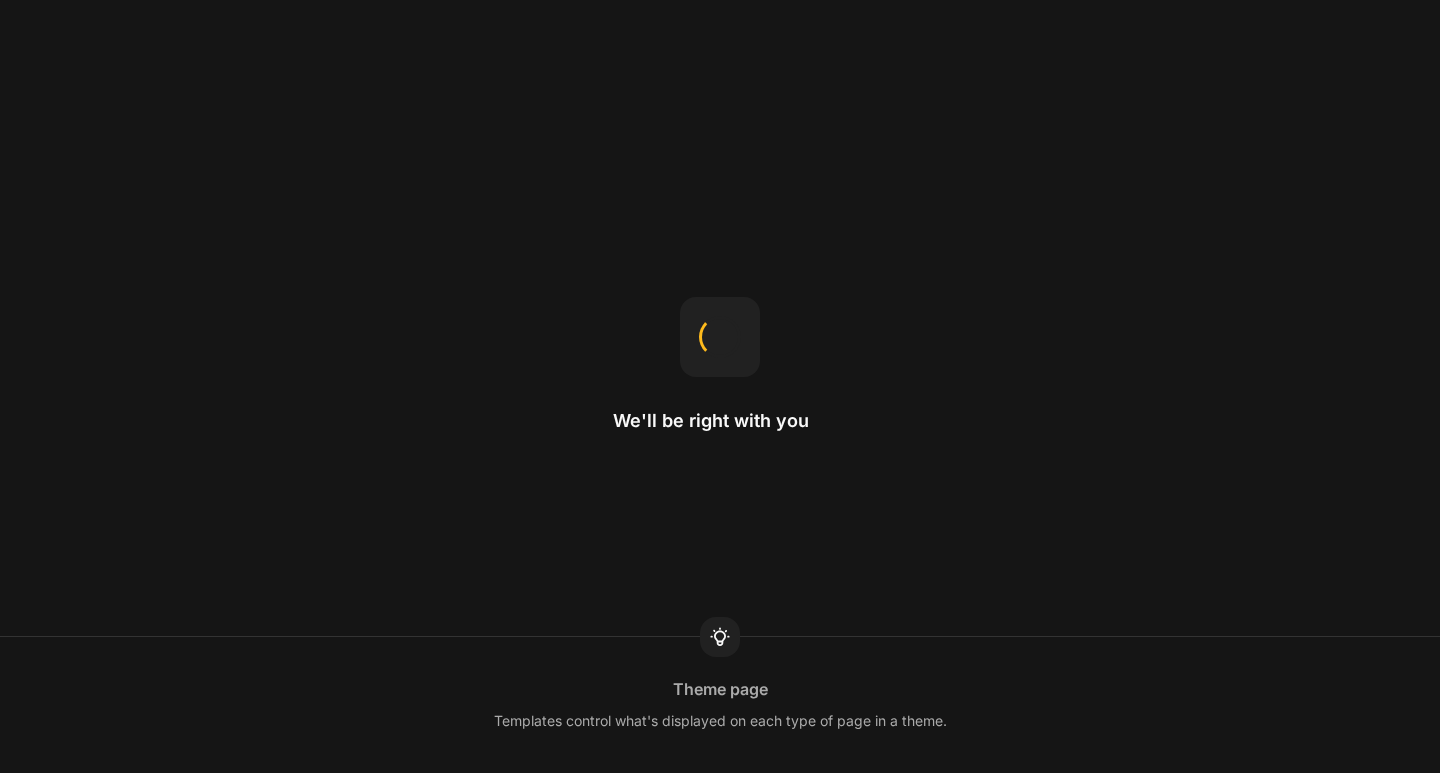 scroll, scrollTop: 0, scrollLeft: 0, axis: both 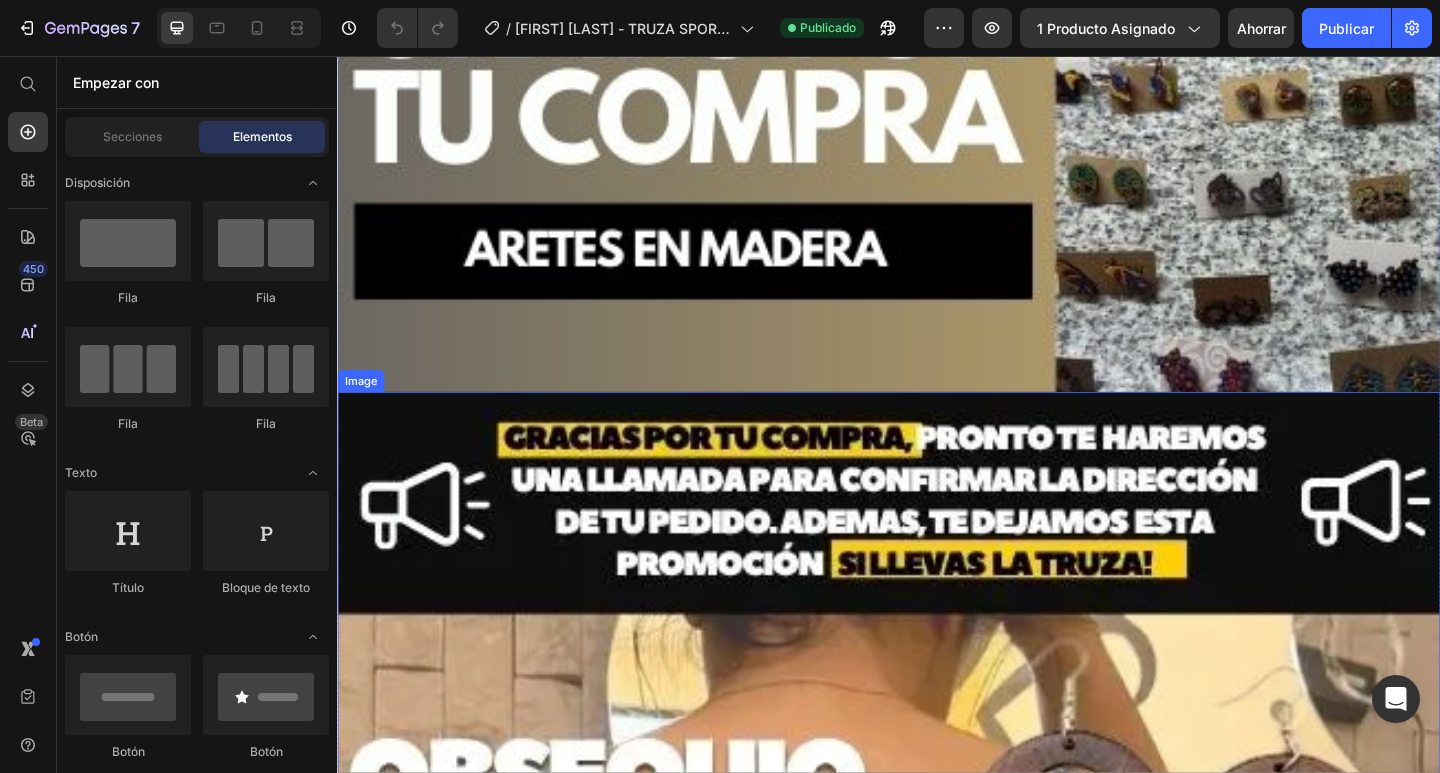 click at bounding box center [937, 1489] 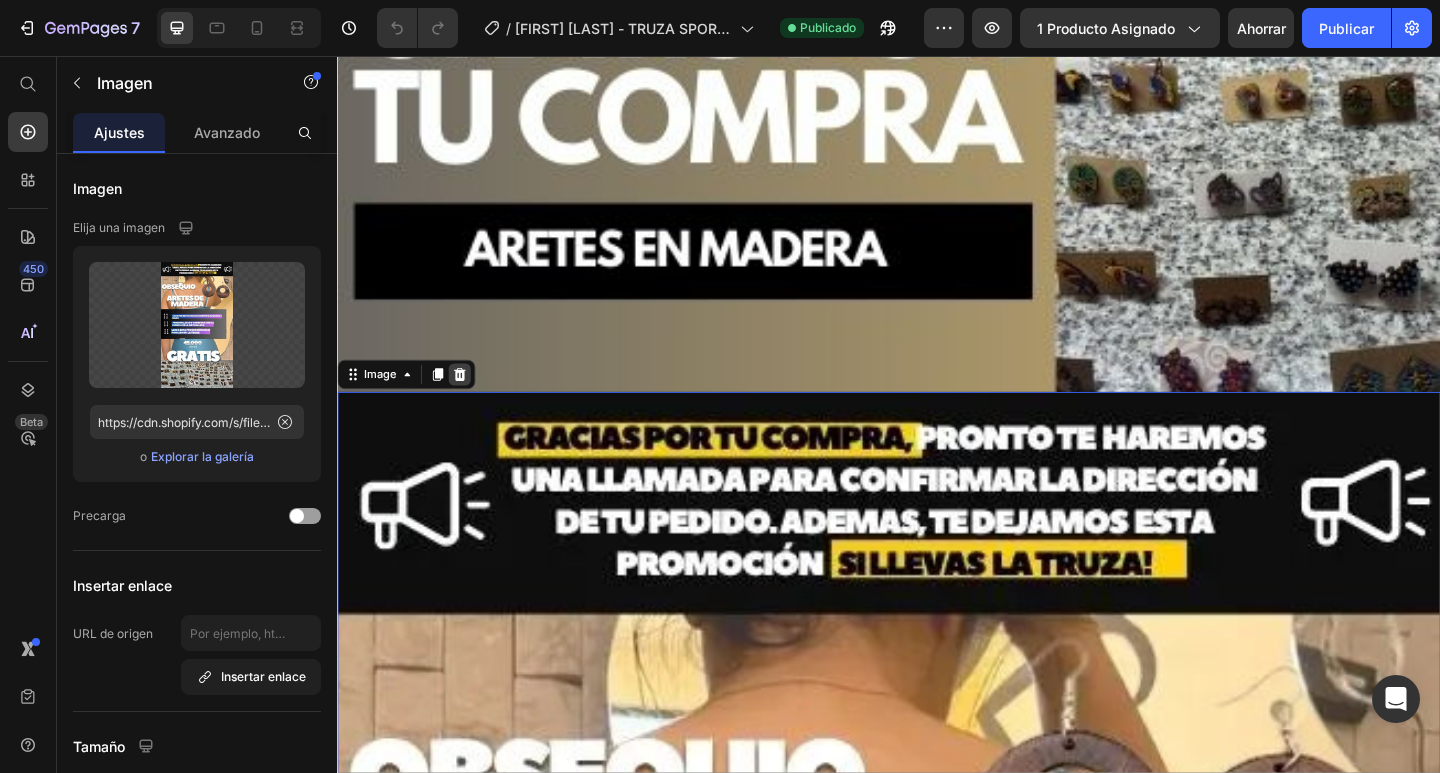 click 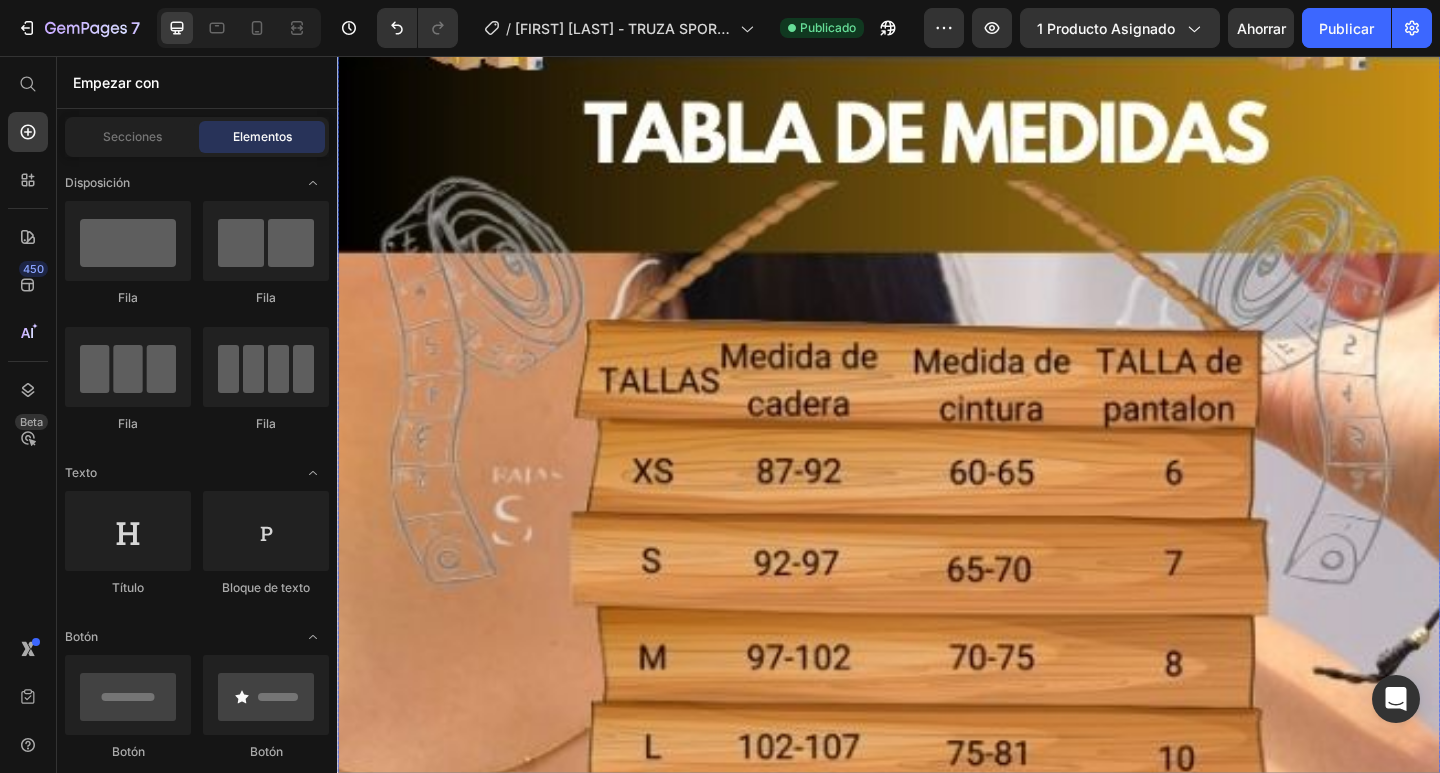 scroll, scrollTop: 2239, scrollLeft: 0, axis: vertical 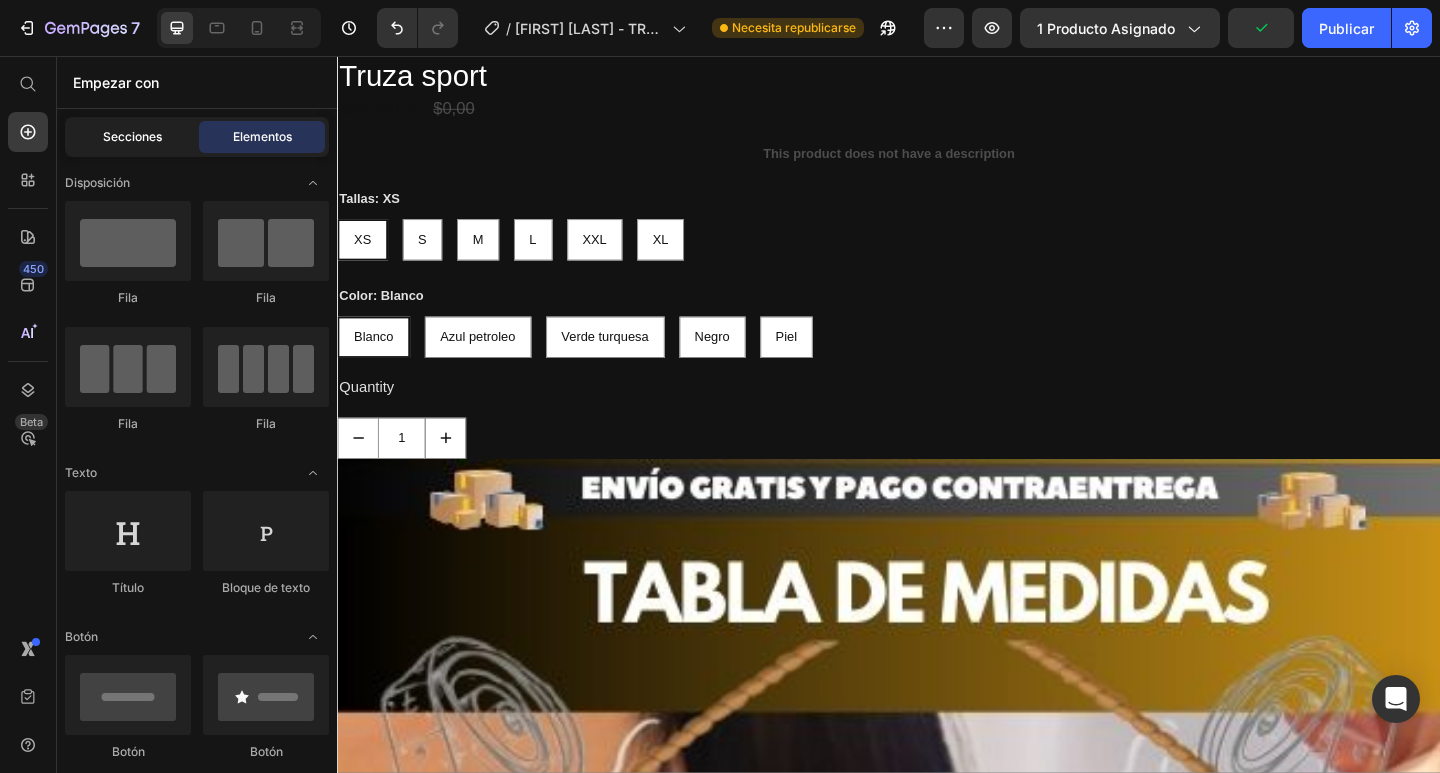click on "Secciones" at bounding box center [132, 136] 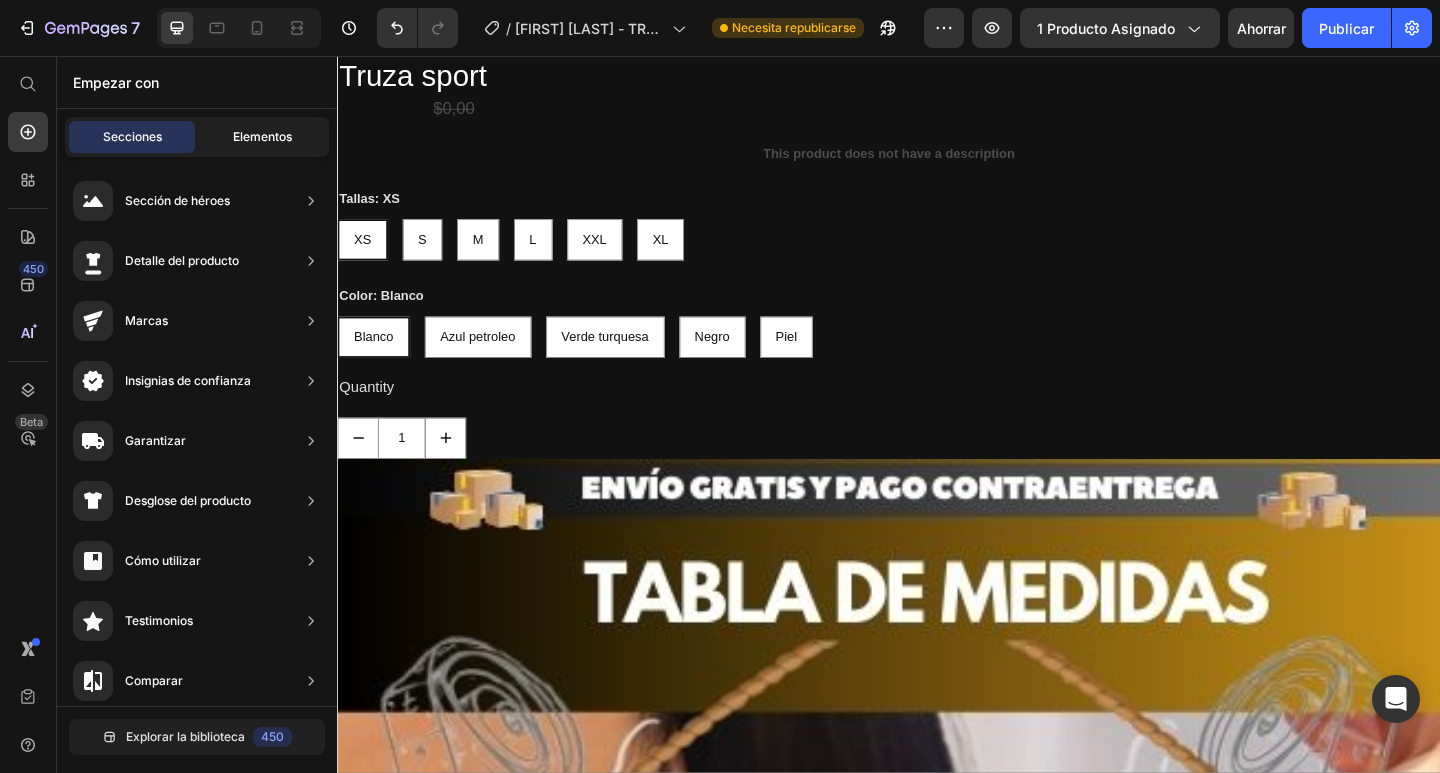 click on "Elementos" at bounding box center [262, 136] 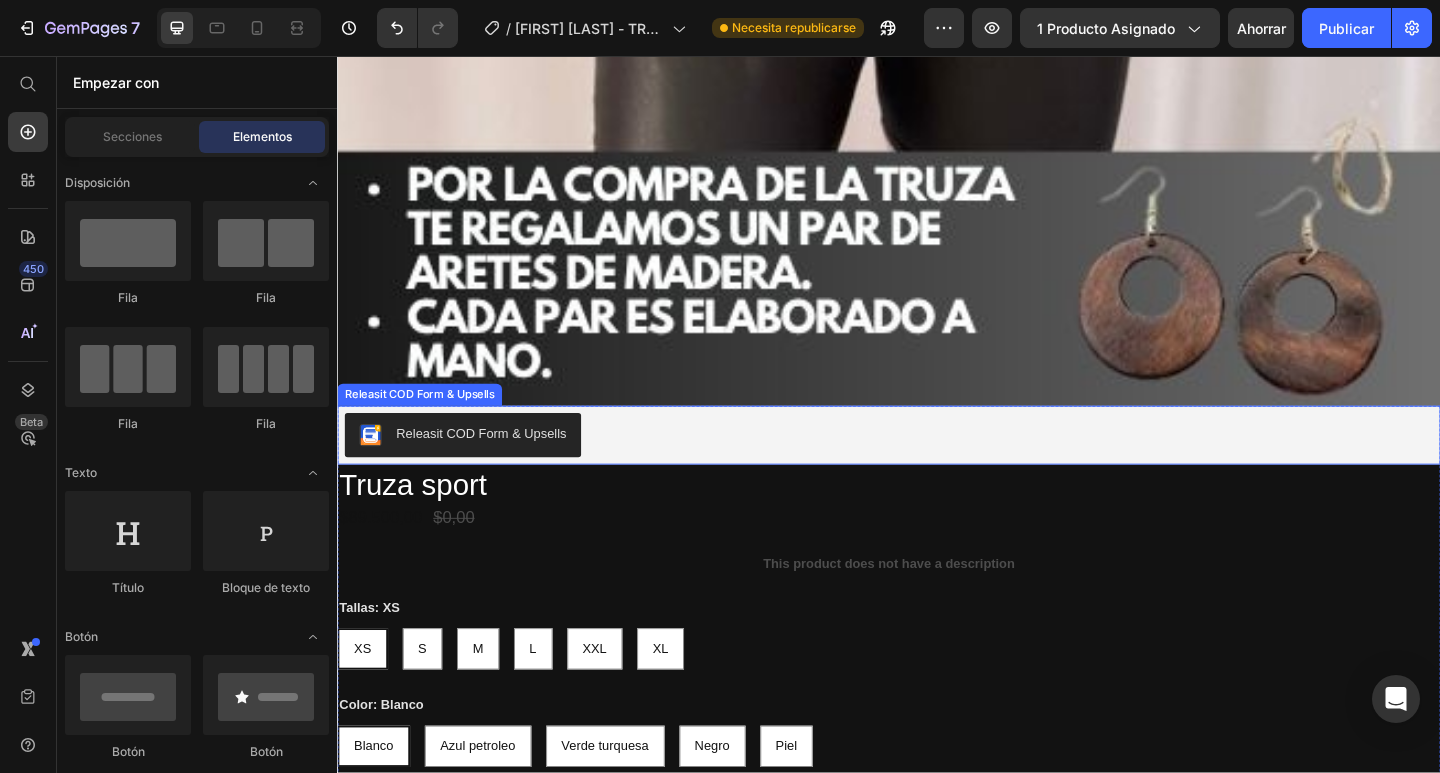 scroll, scrollTop: 2000, scrollLeft: 0, axis: vertical 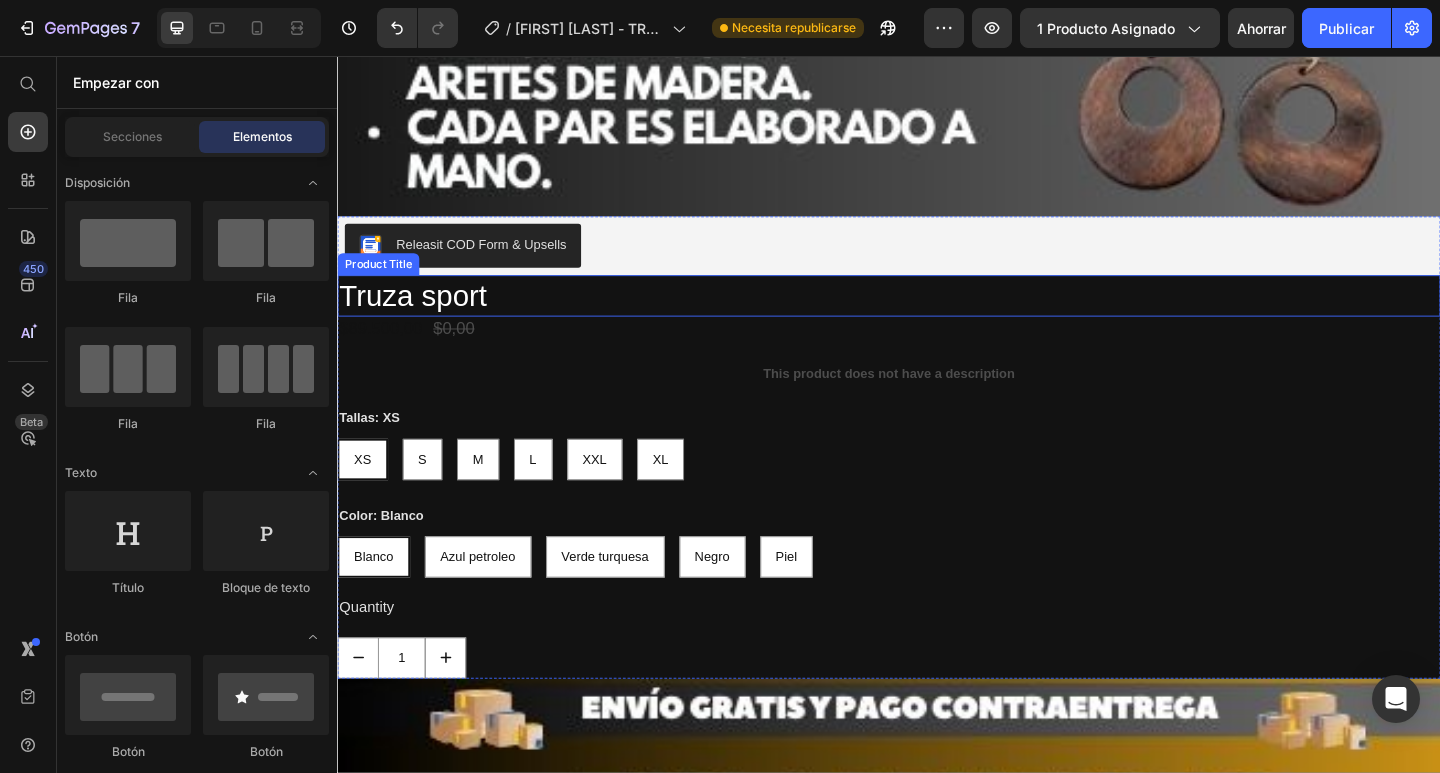 click on "Truza sport" at bounding box center [937, 318] 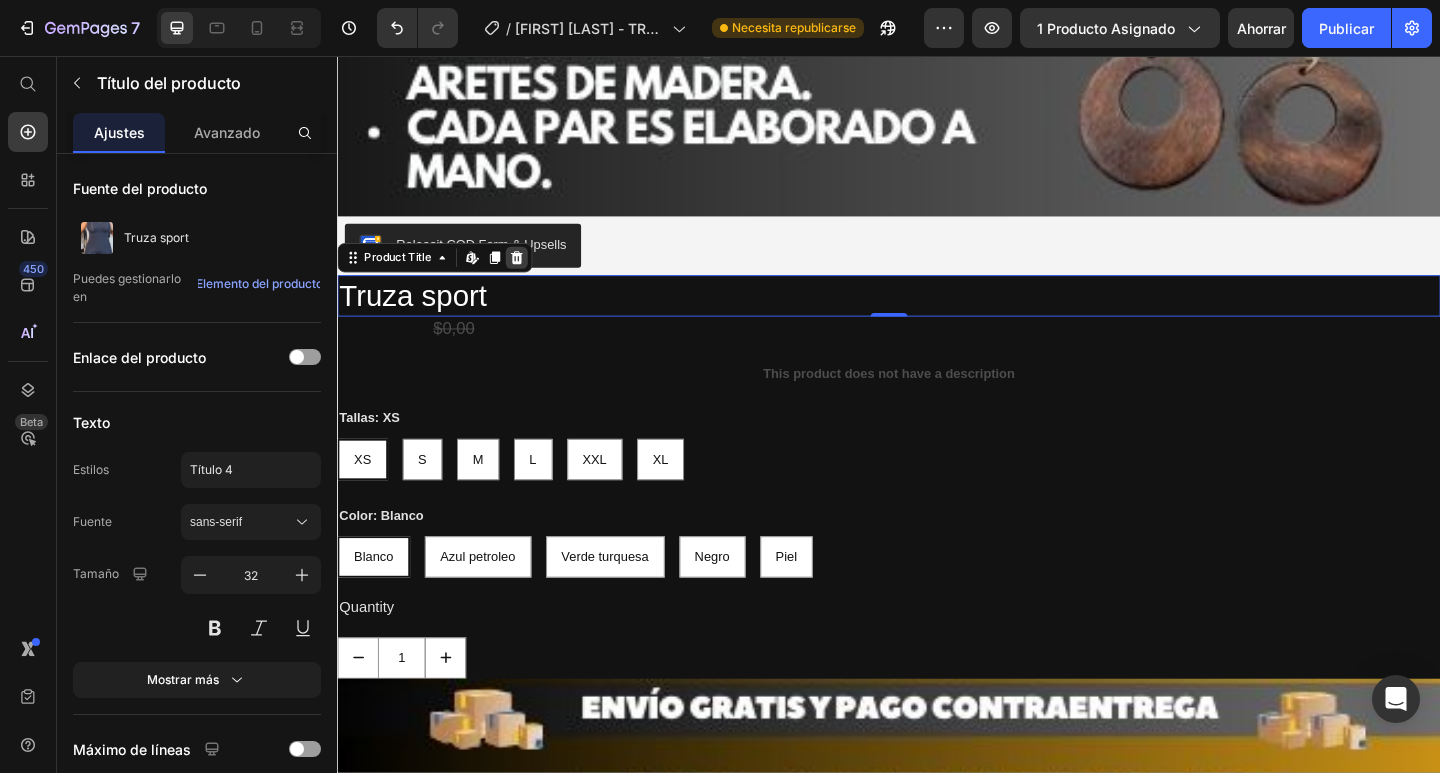 click at bounding box center [532, 276] 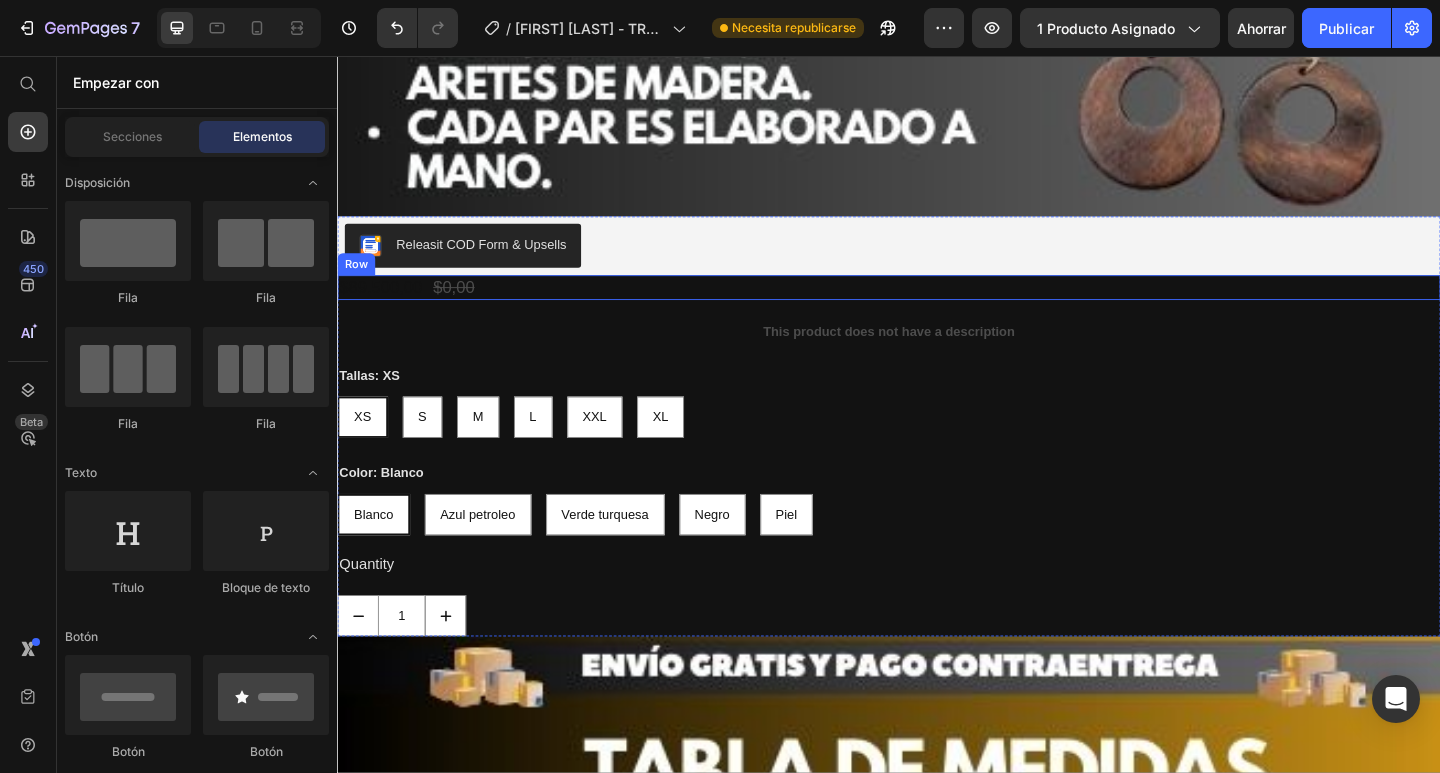 click on "$89.500,00 Product Price $0,00 Product Price Row" at bounding box center (937, 308) 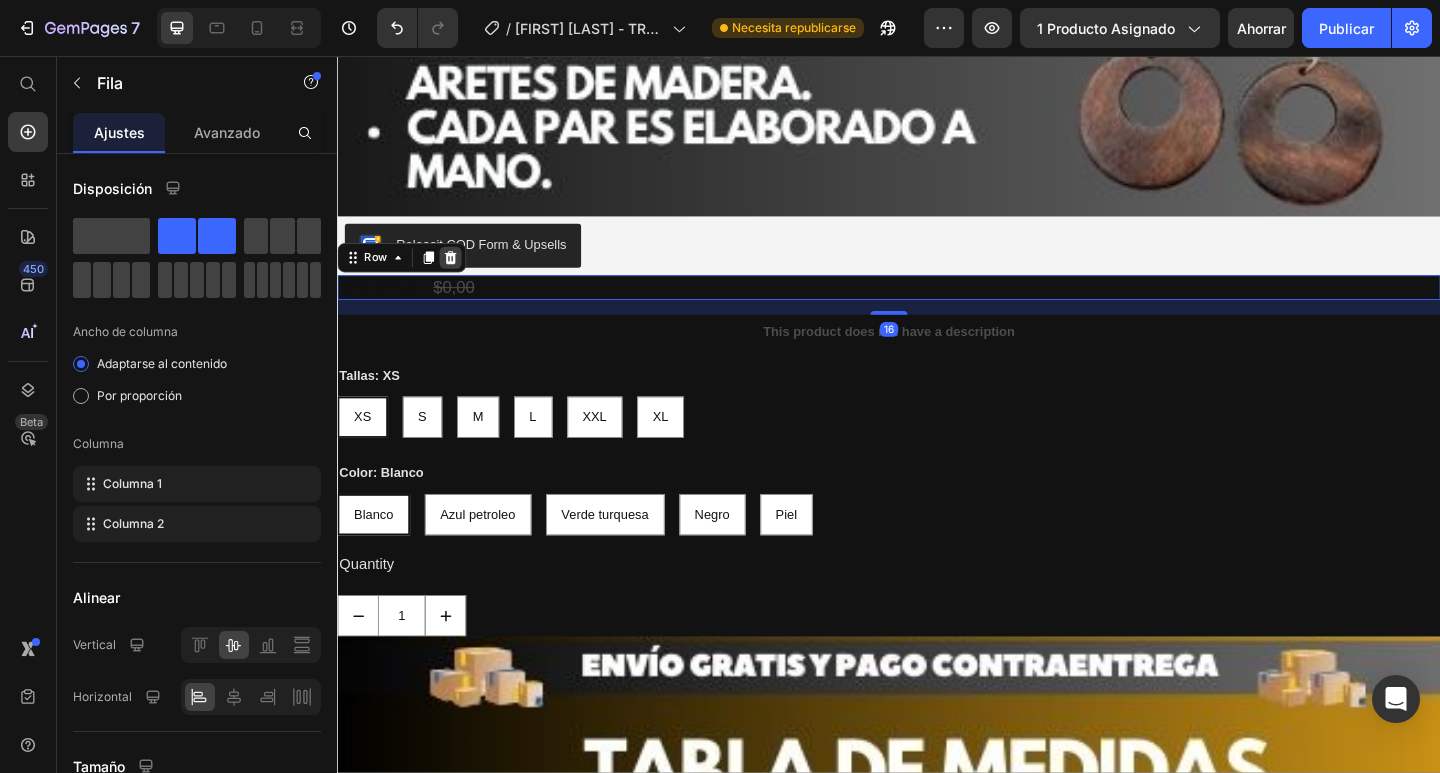 click 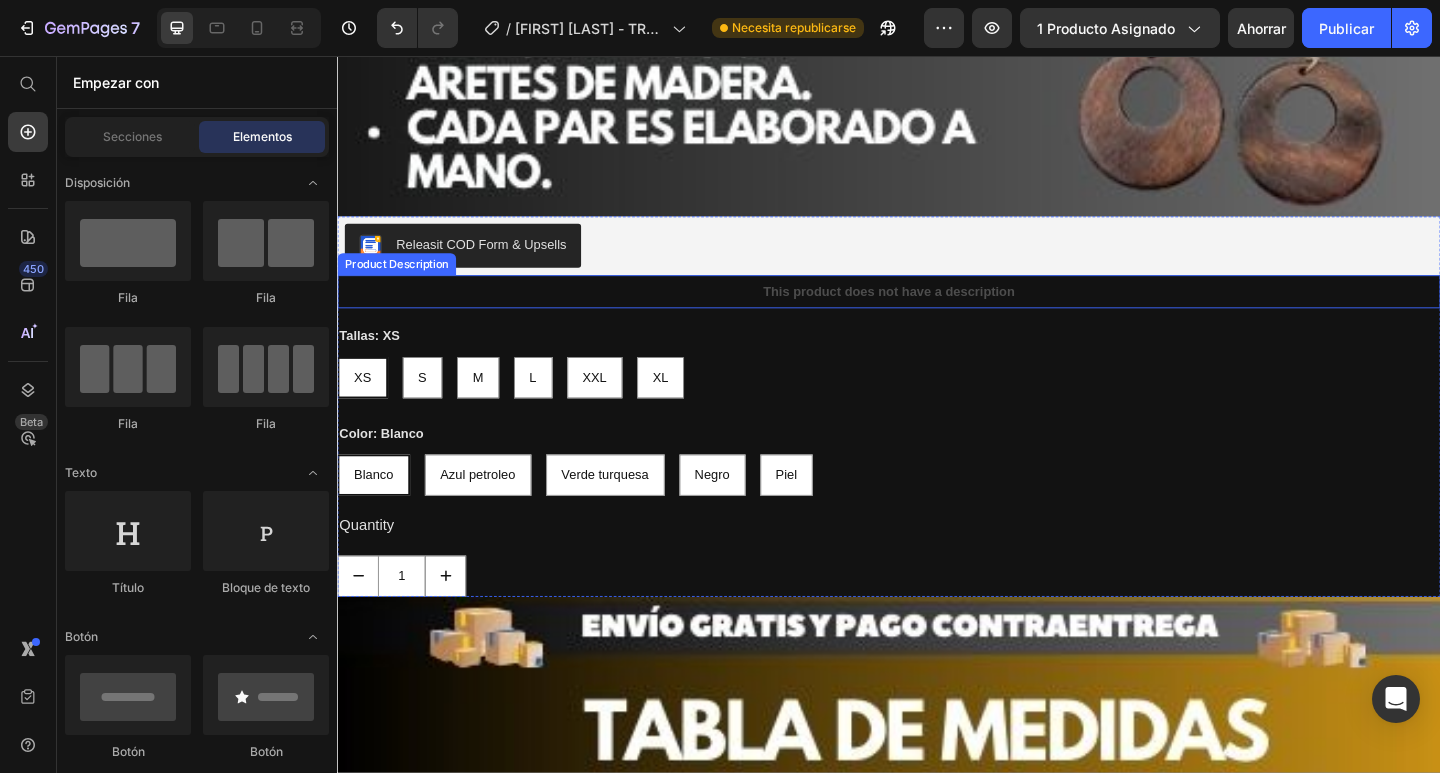 click on "This product does not have a description" at bounding box center (937, 313) 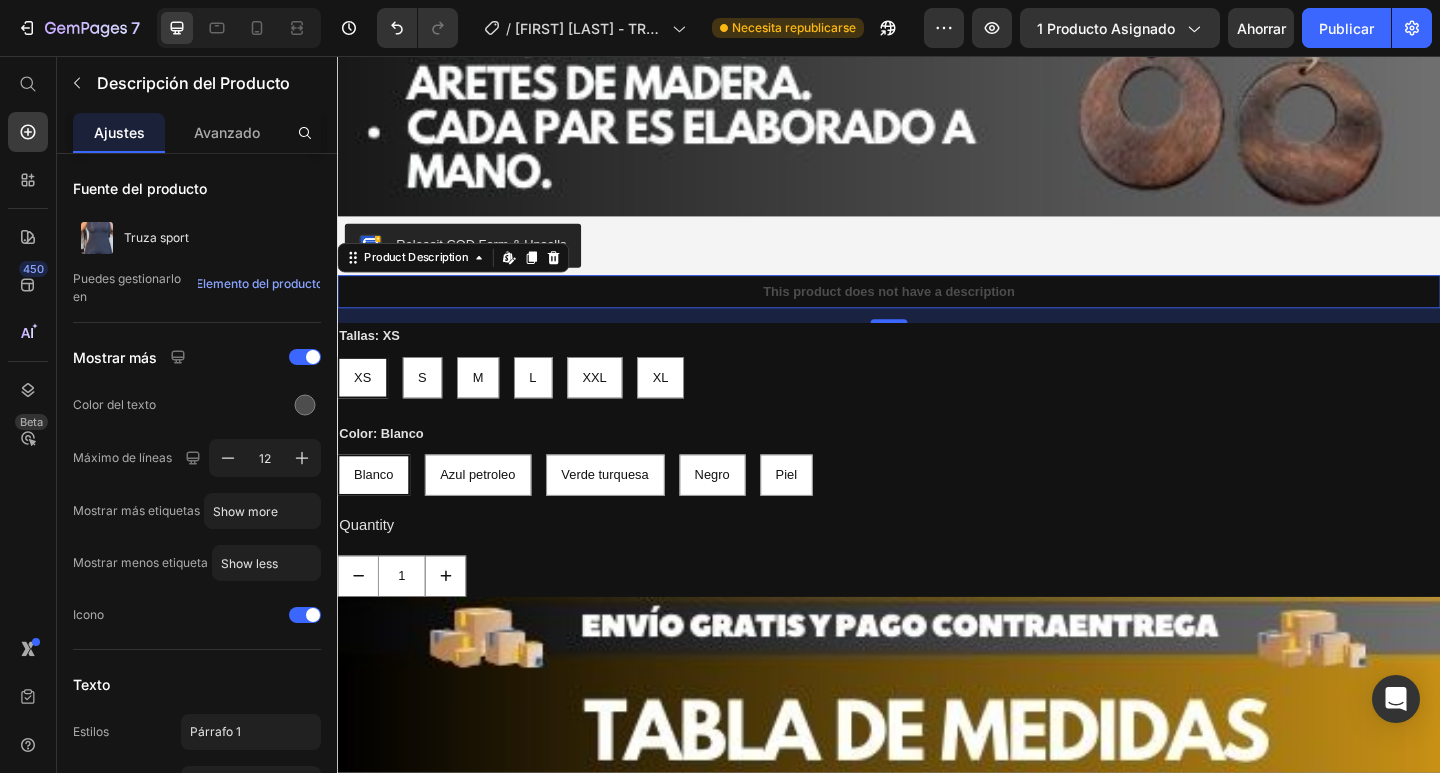 click on "This product does not have a description" at bounding box center [937, 313] 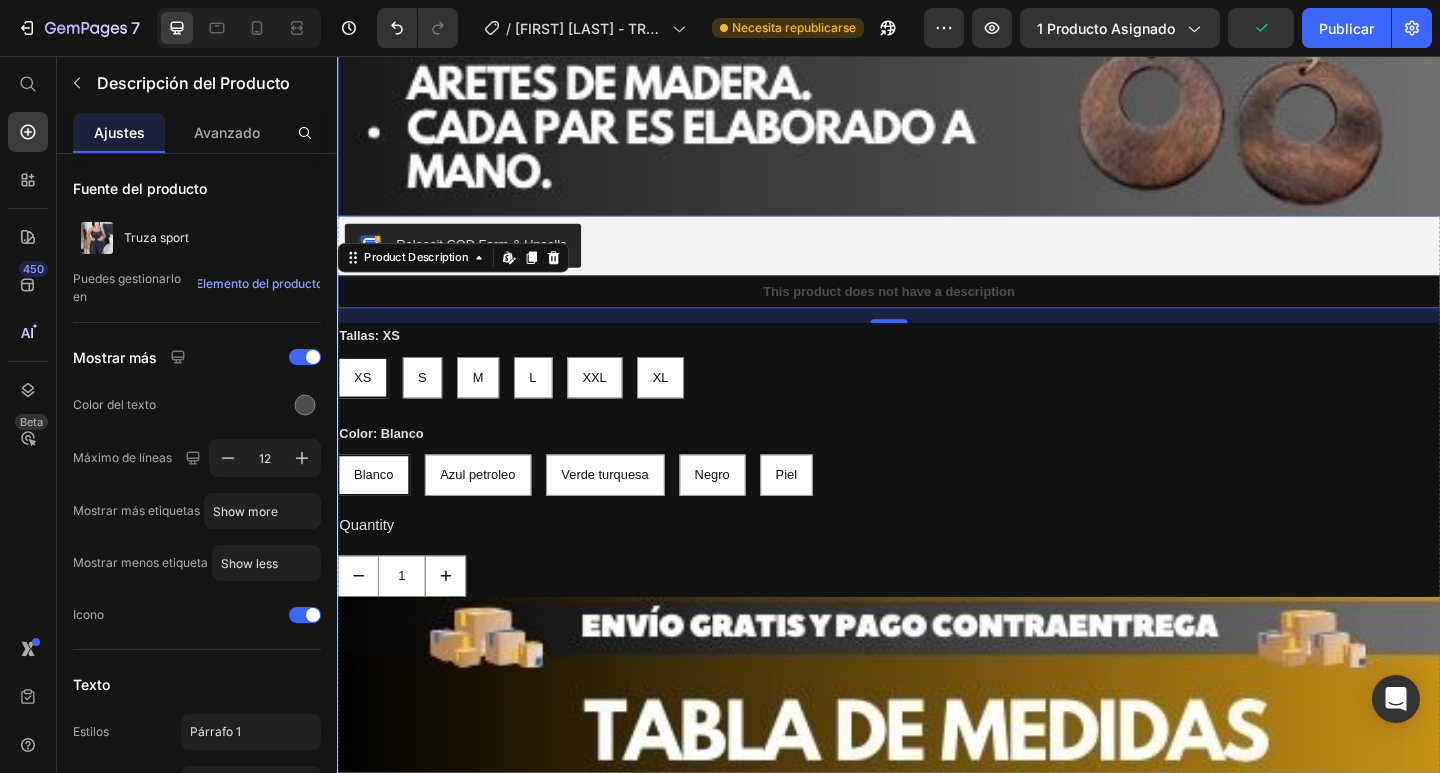 click at bounding box center [937, -836] 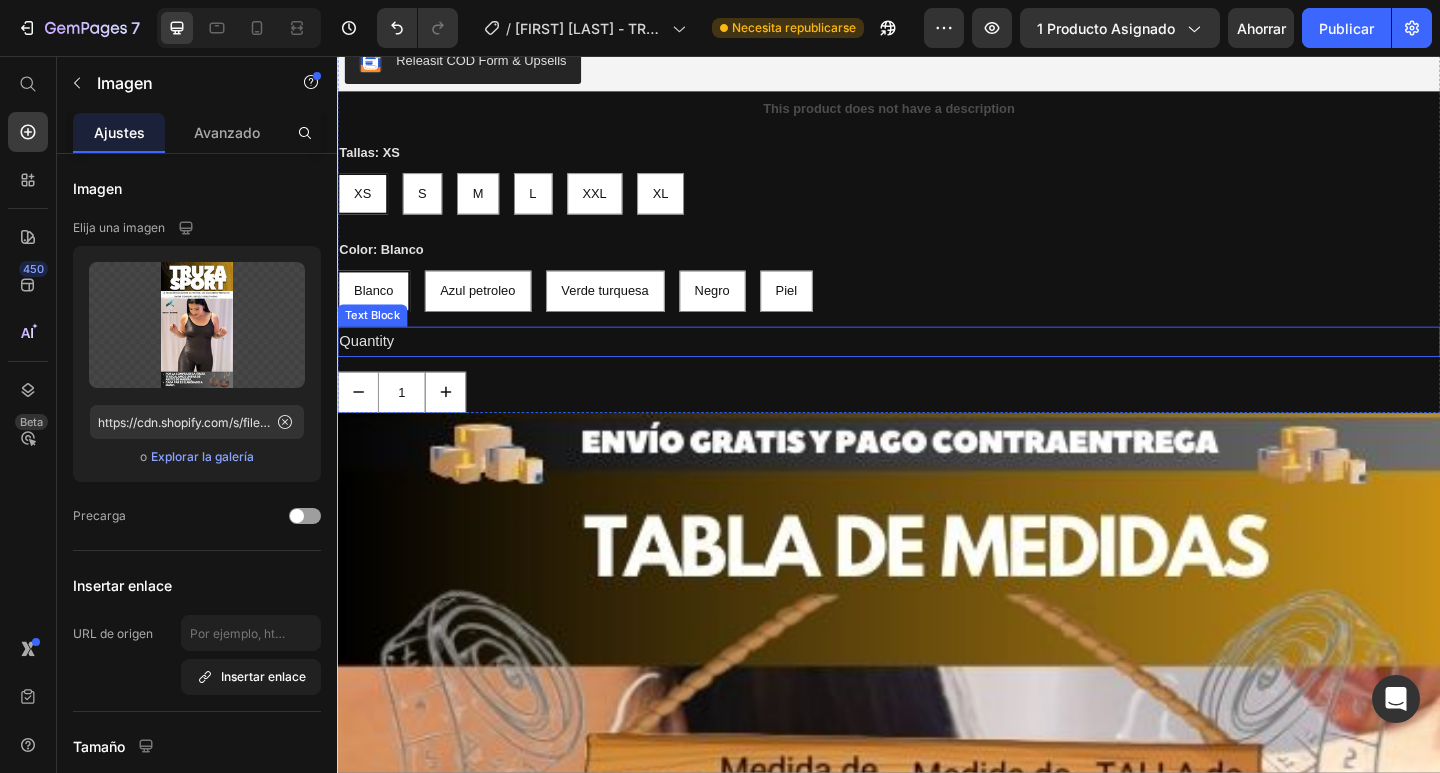 scroll, scrollTop: 2000, scrollLeft: 0, axis: vertical 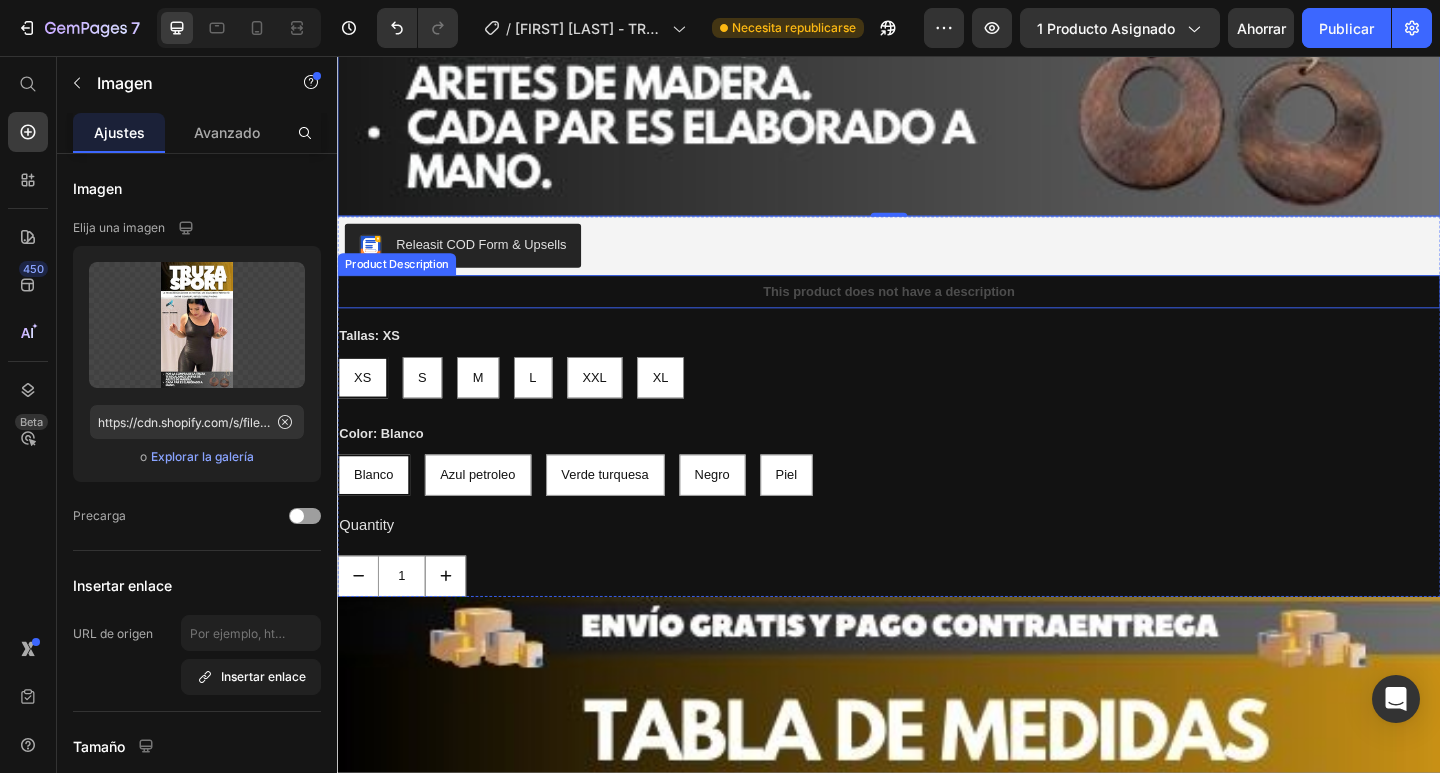 click on "This product does not have a description" at bounding box center [937, 313] 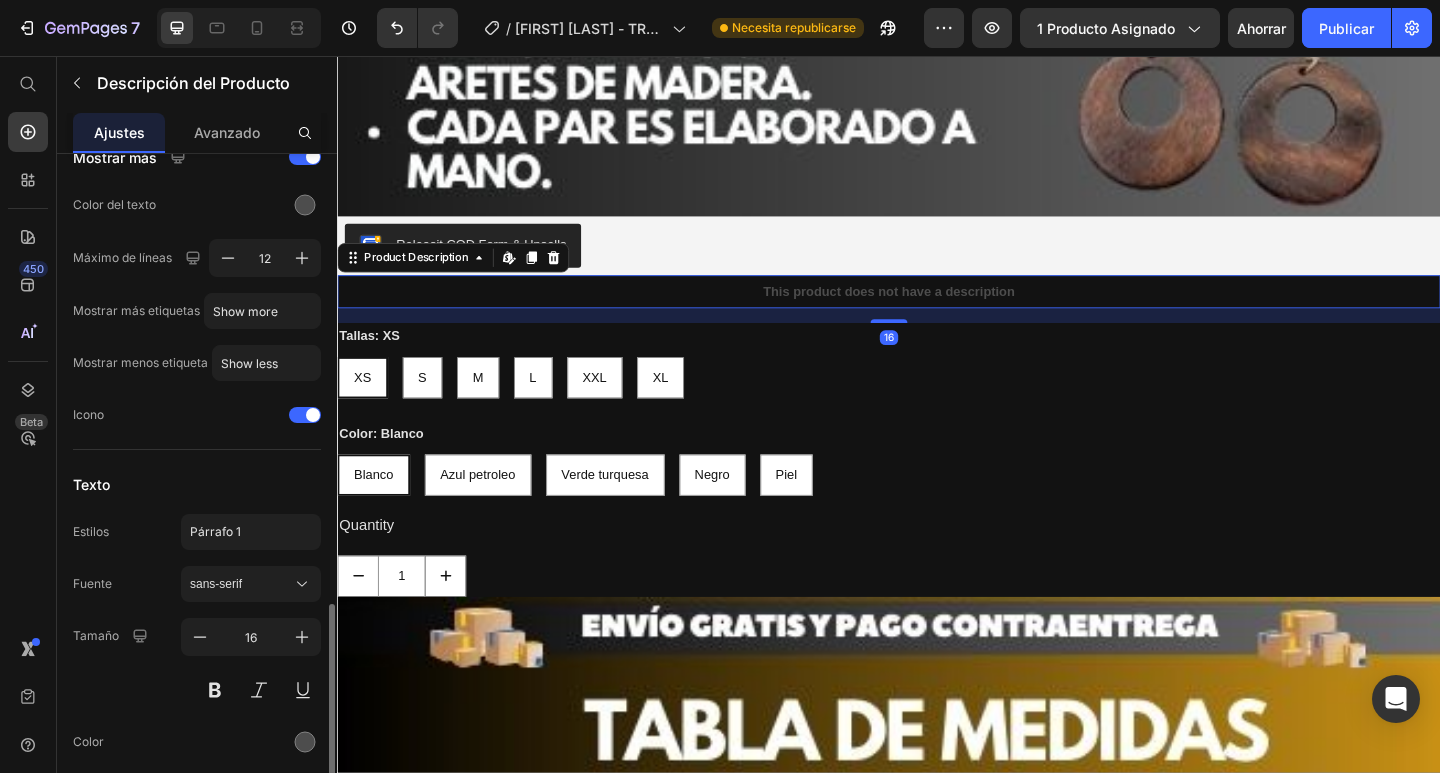 scroll, scrollTop: 399, scrollLeft: 0, axis: vertical 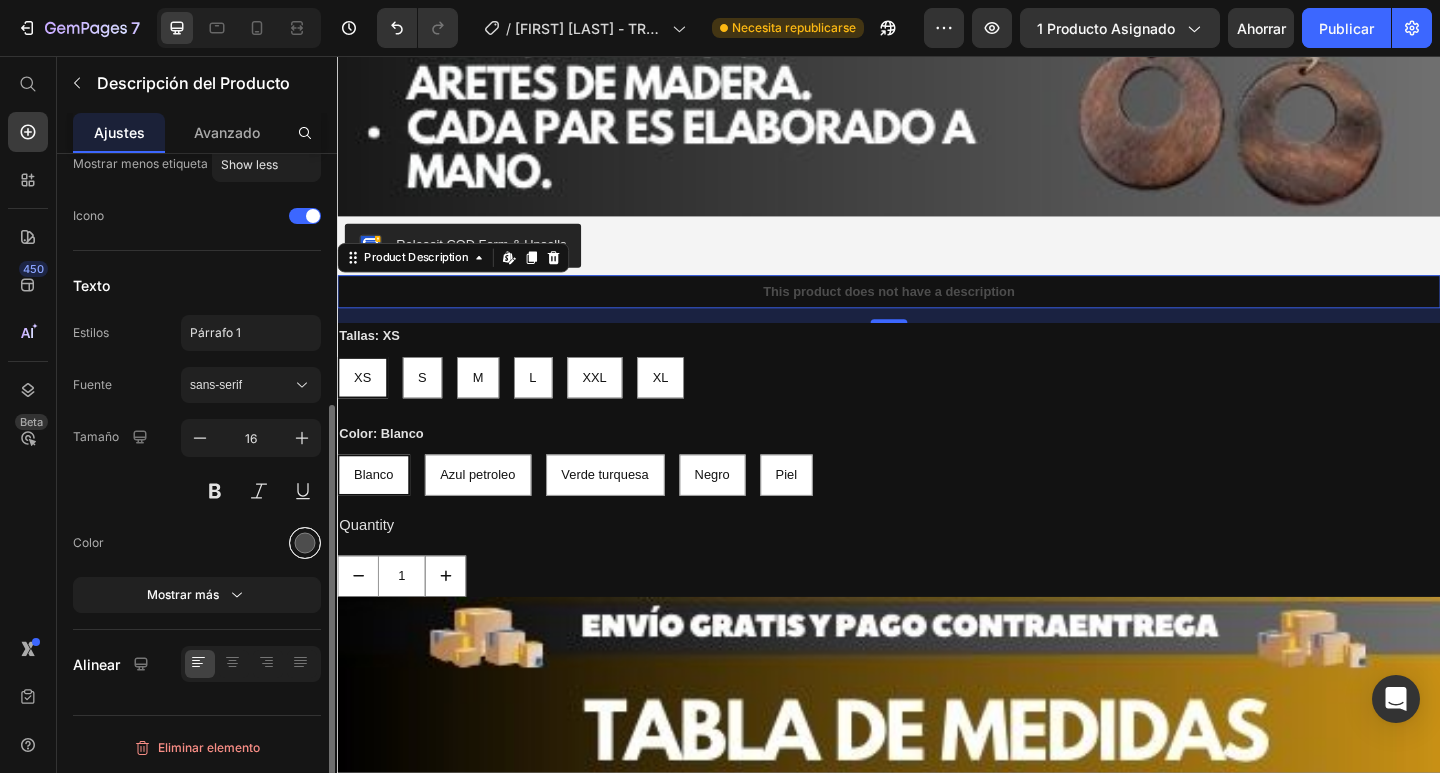 click at bounding box center [305, 543] 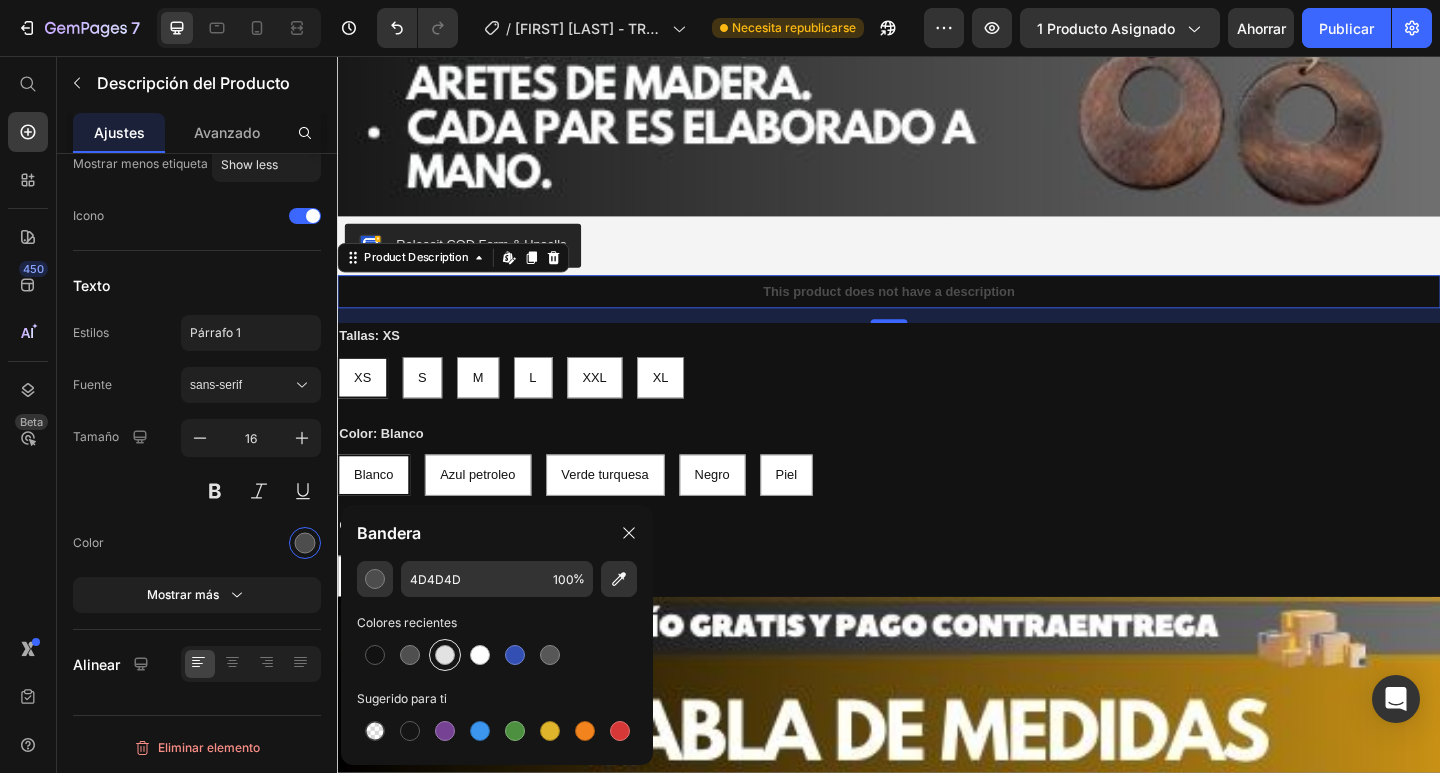 click at bounding box center (445, 655) 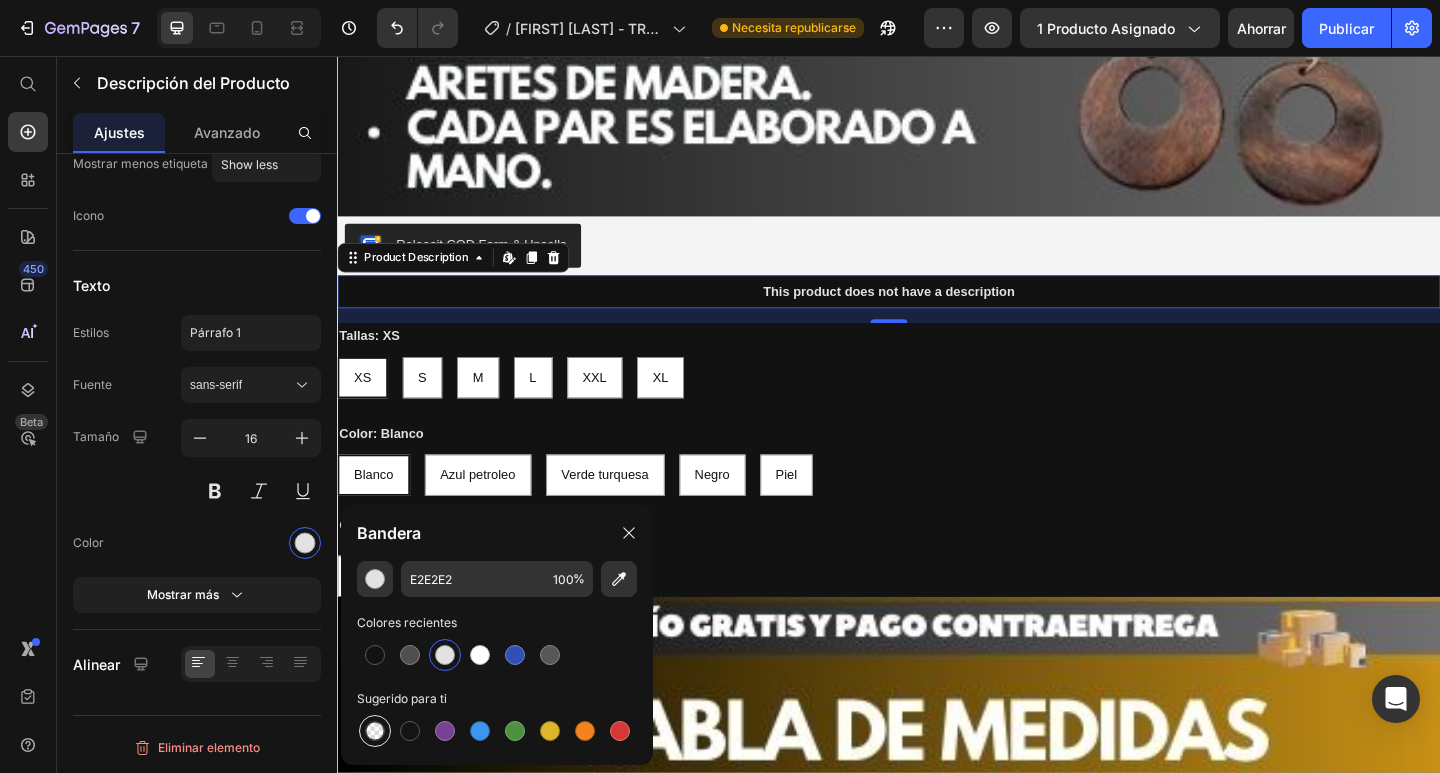 click at bounding box center [375, 731] 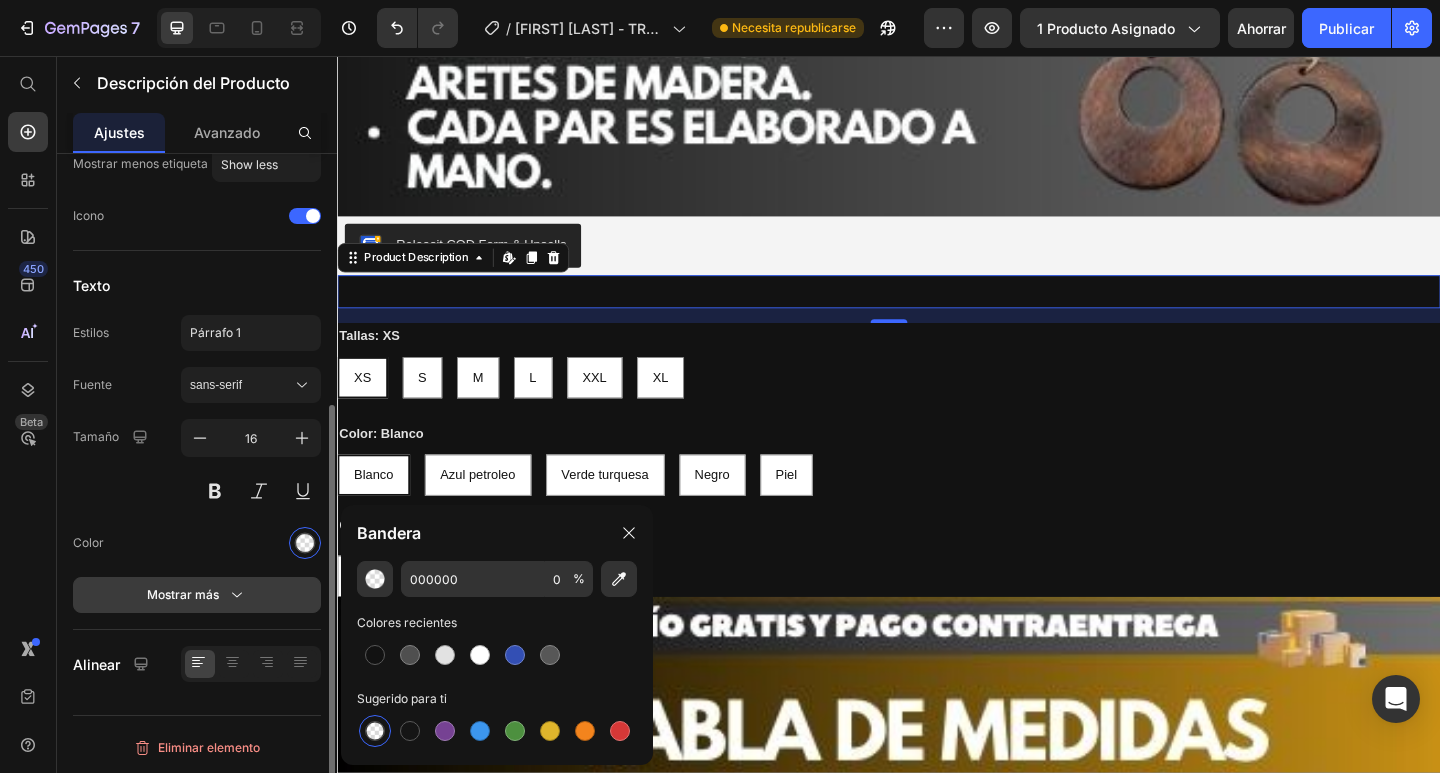 click on "Mostrar más" at bounding box center (197, 595) 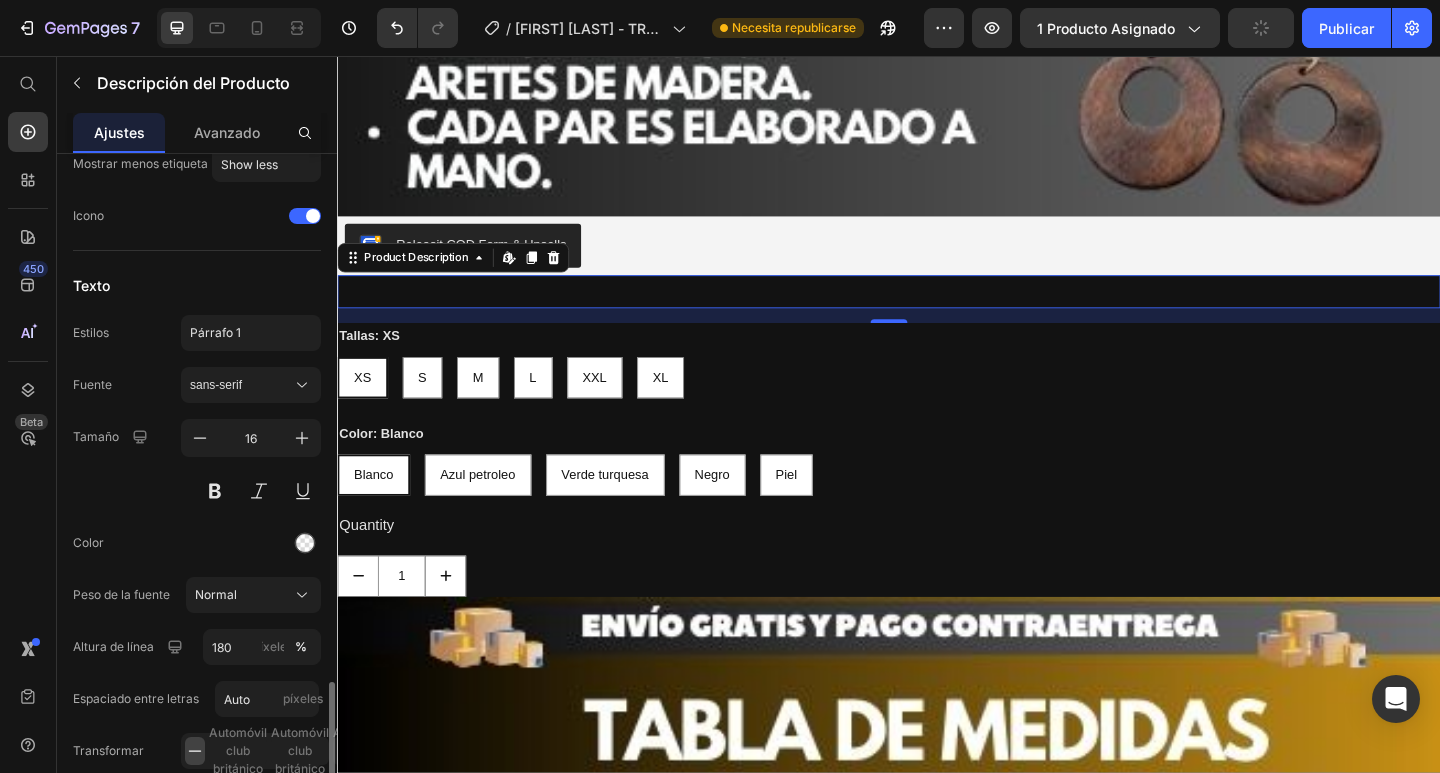 scroll, scrollTop: 607, scrollLeft: 0, axis: vertical 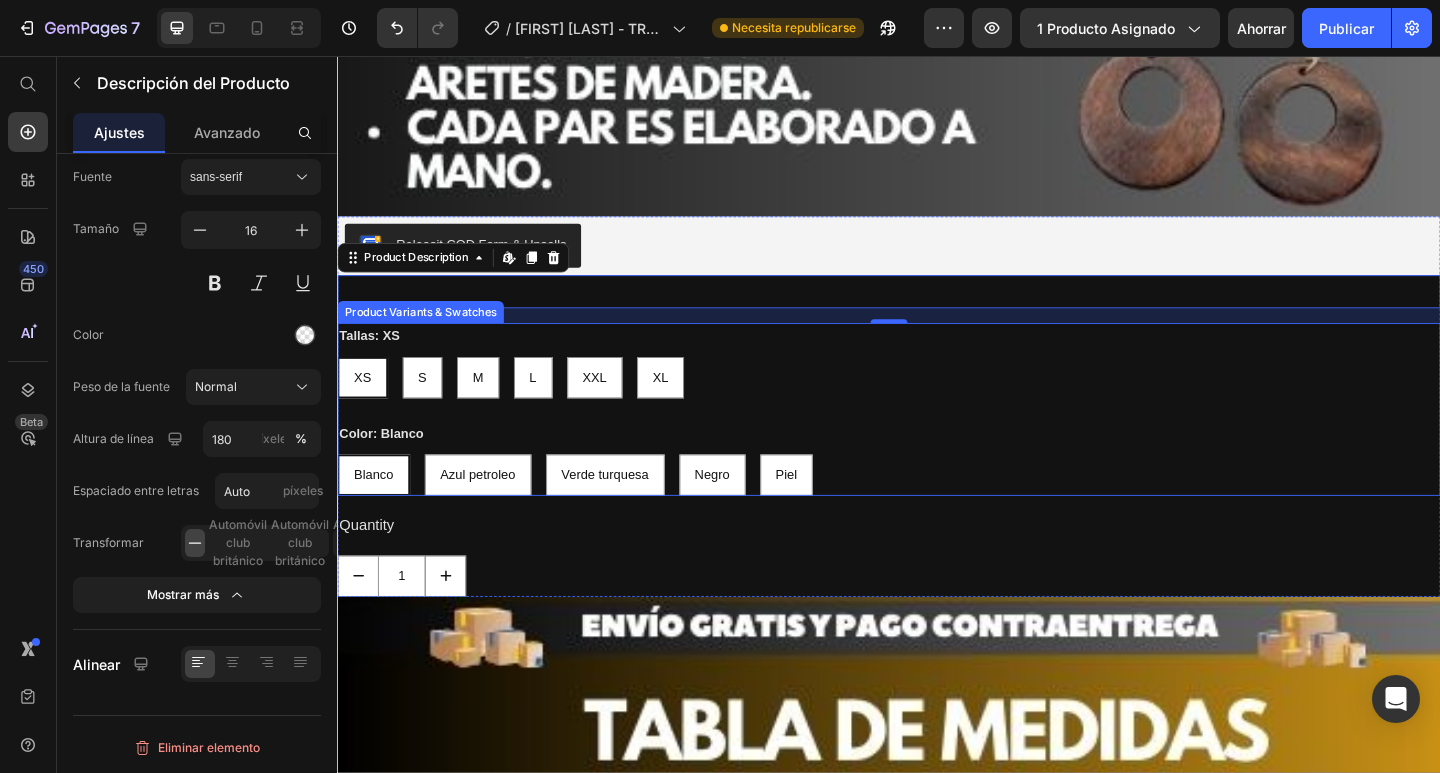click on "Tallas: XS XS XS XS S S S M M M L L L XXL XXL XXL XL XL XL Color: Blanco Blanco Blanco Blanco Azul petroleo Azul petroleo Azul petroleo Verde turquesa Verde turquesa Verde turquesa Negro Negro Negro Piel Piel Piel" at bounding box center (937, 441) 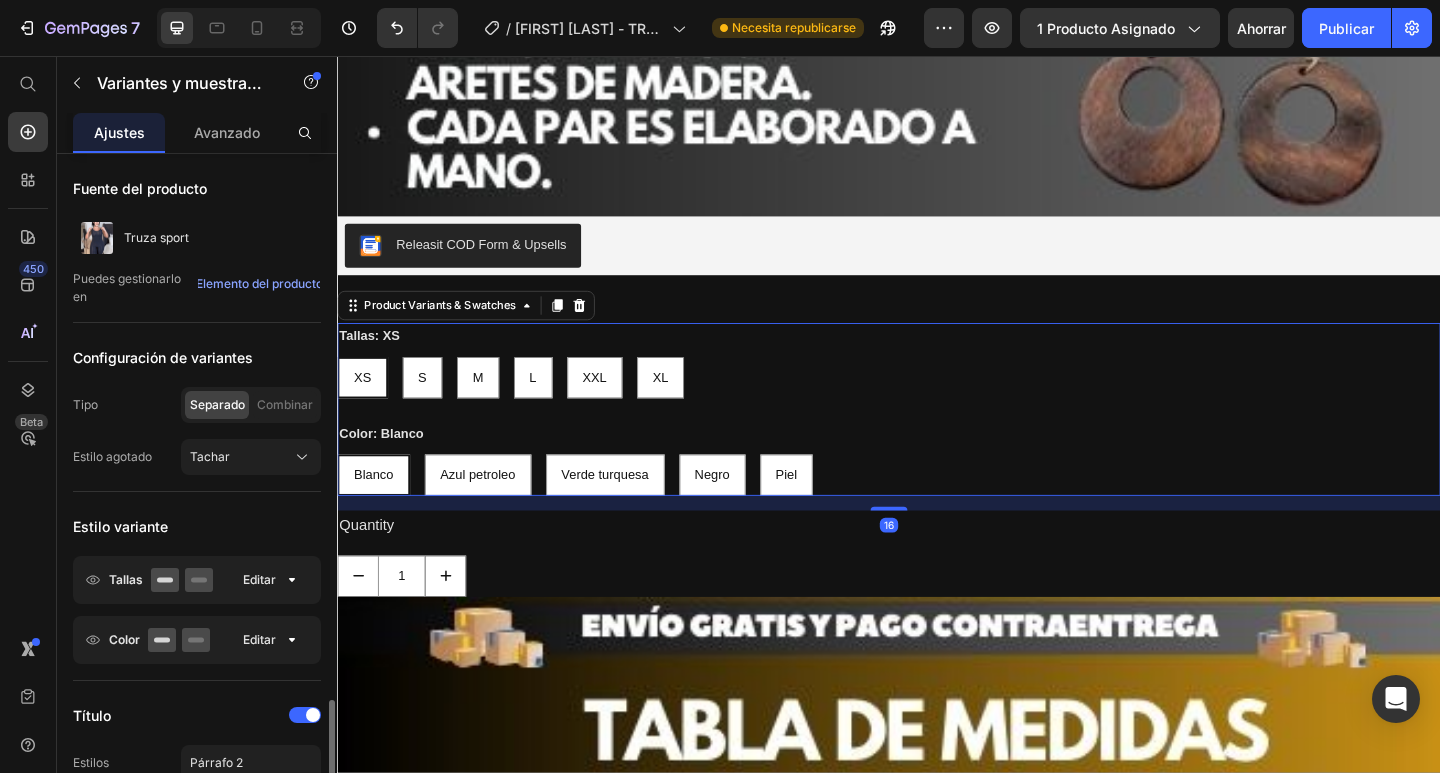 scroll, scrollTop: 400, scrollLeft: 0, axis: vertical 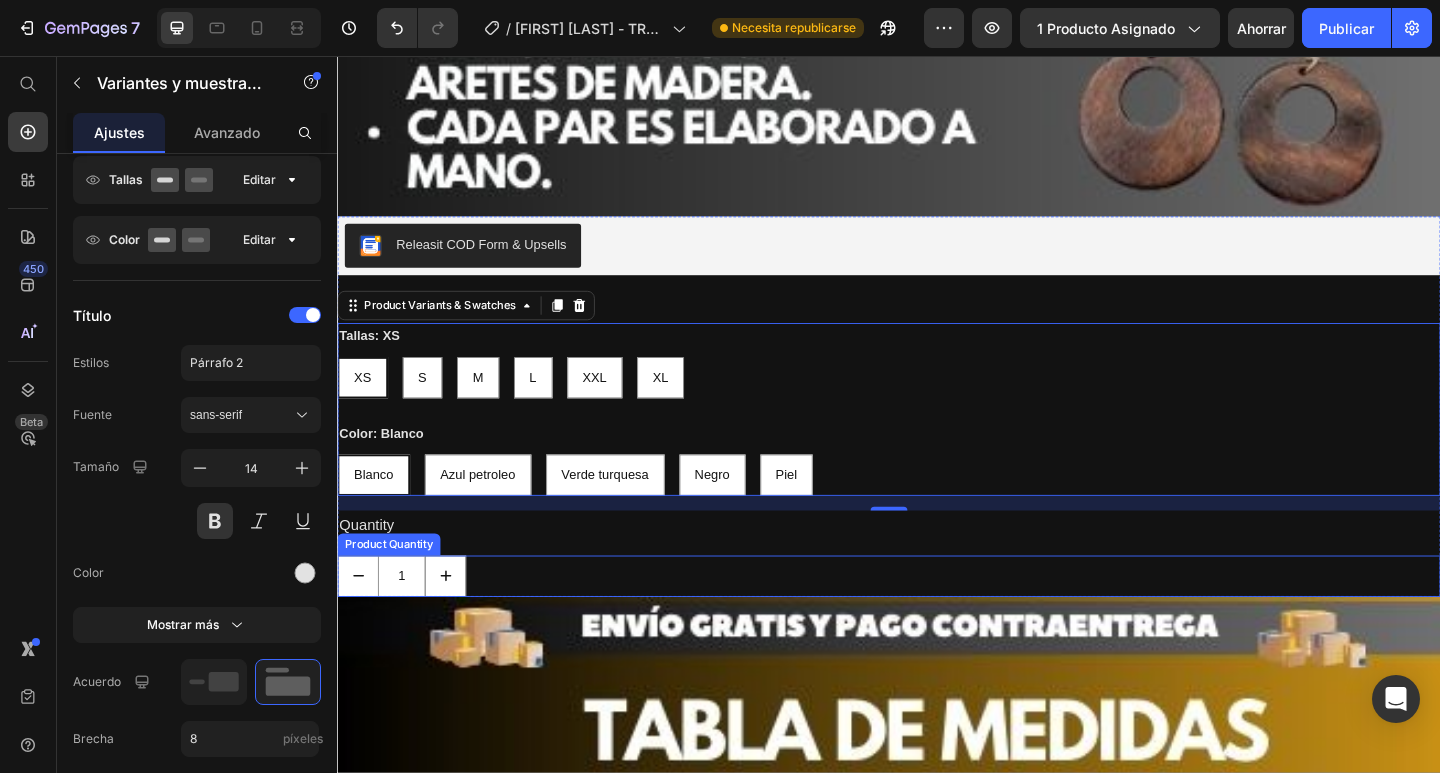 click on "1" at bounding box center [937, 622] 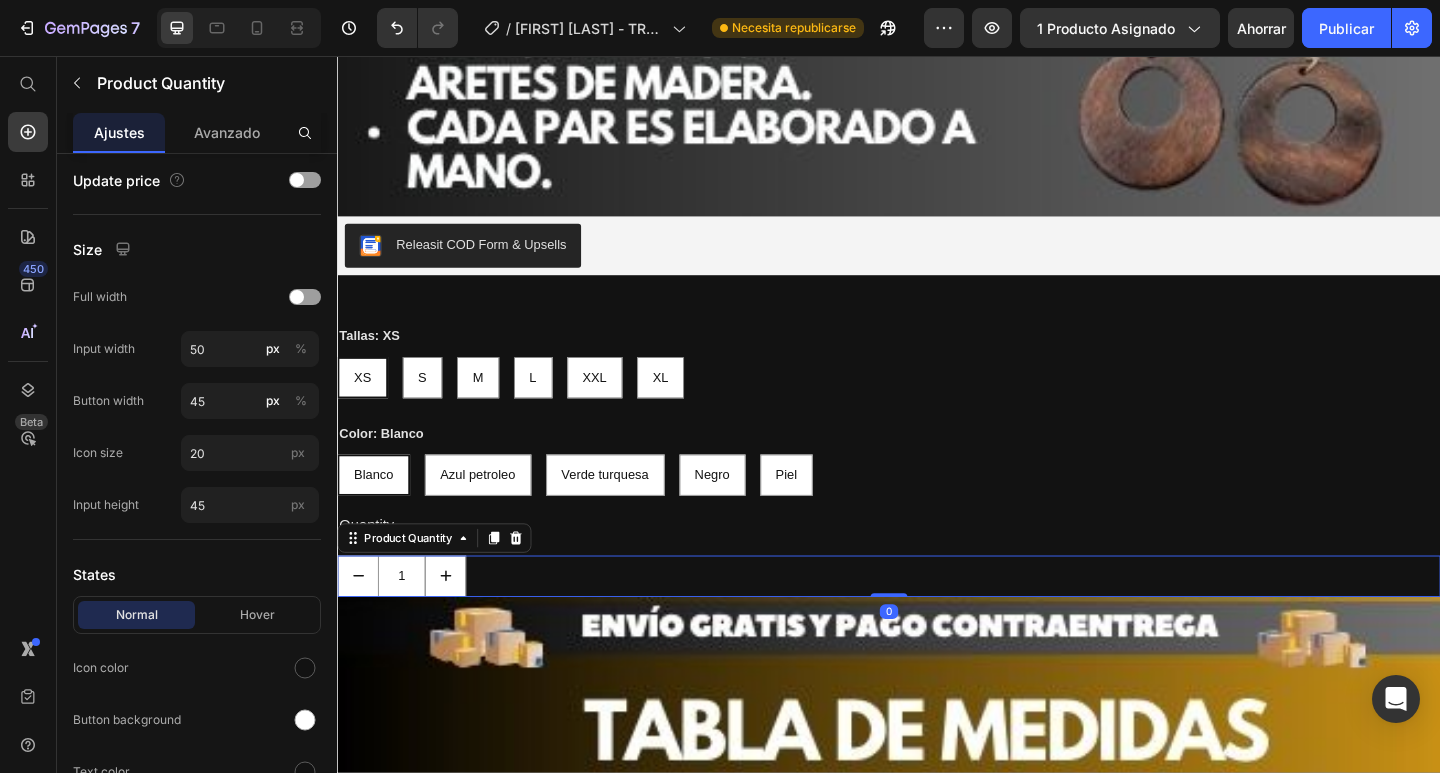 scroll, scrollTop: 0, scrollLeft: 0, axis: both 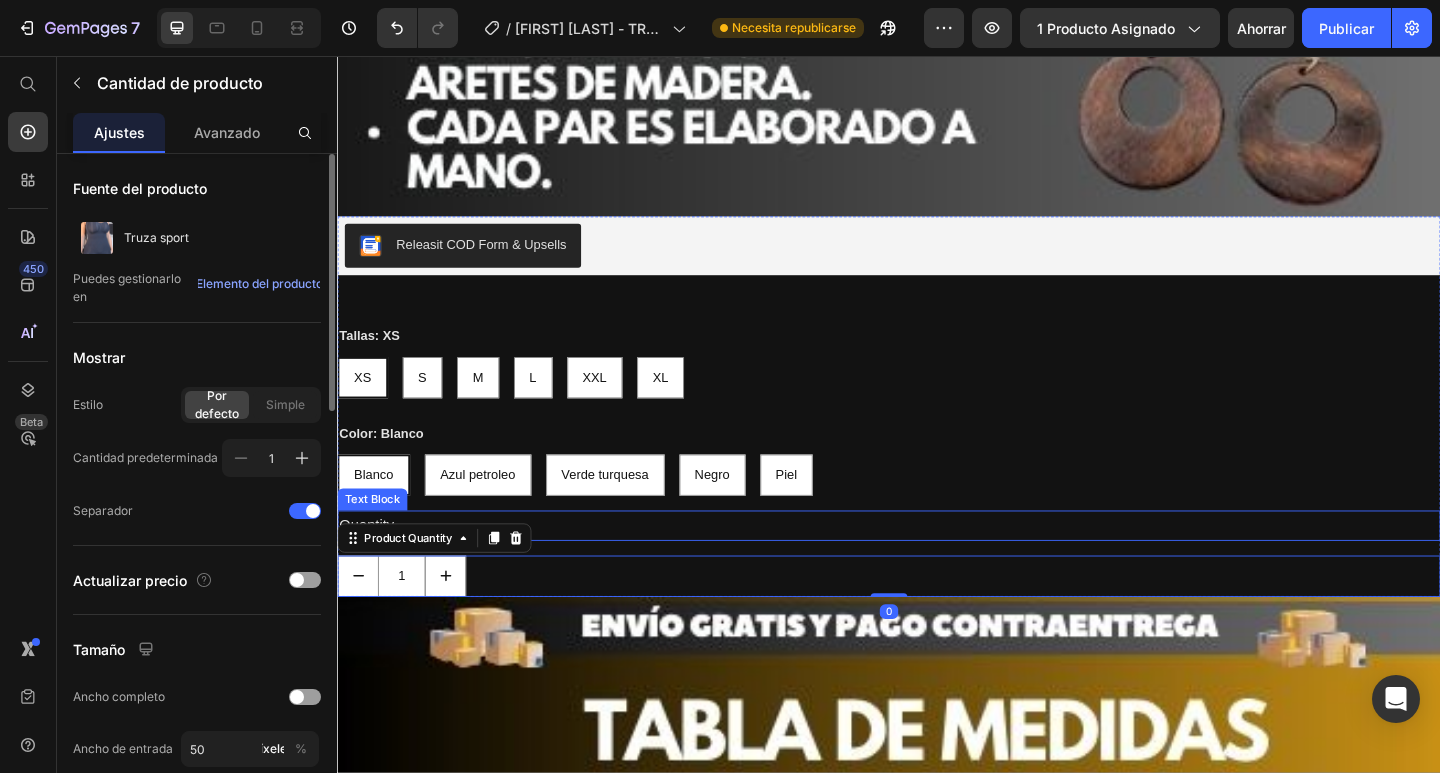 click on "Quantity" at bounding box center (937, 567) 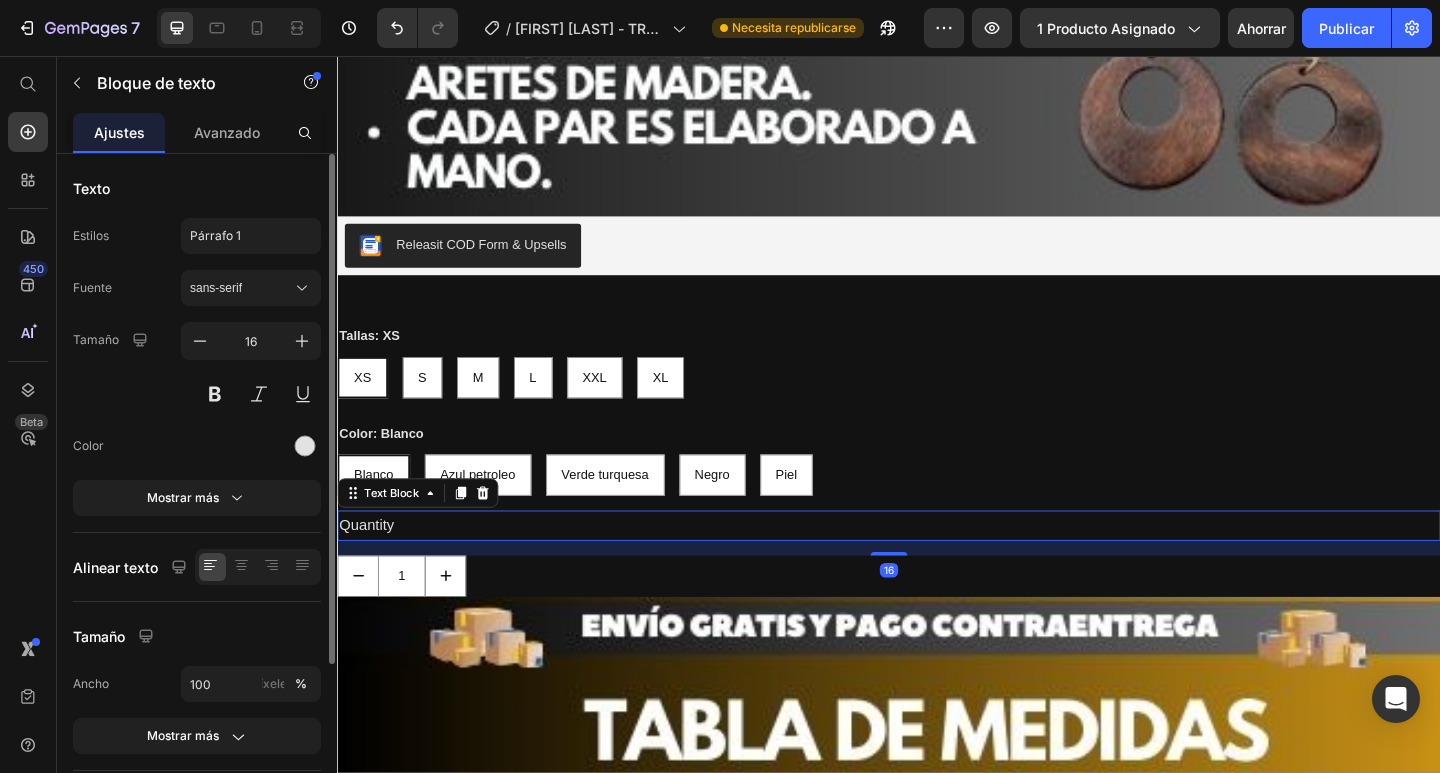 scroll, scrollTop: 219, scrollLeft: 0, axis: vertical 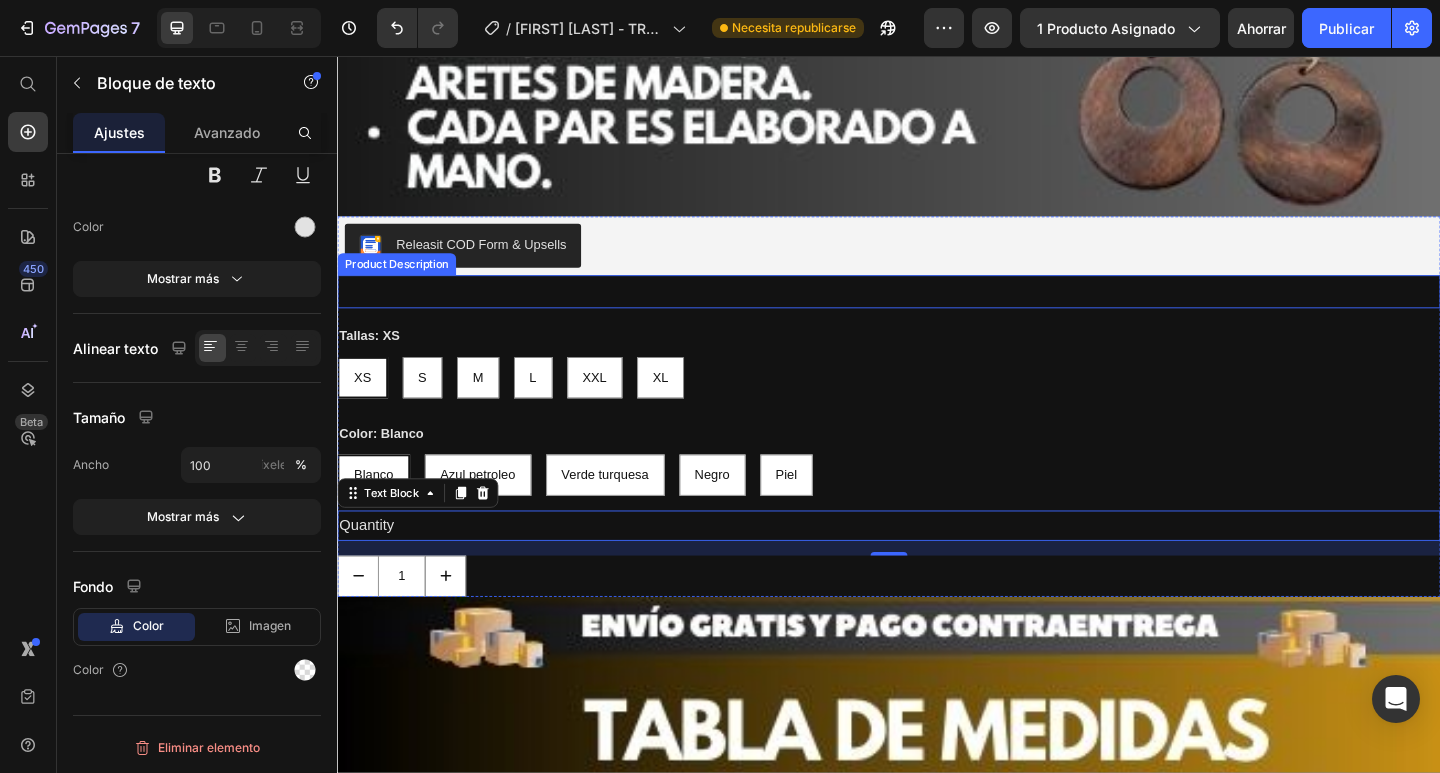 click on "This product does not have a description" at bounding box center [937, 313] 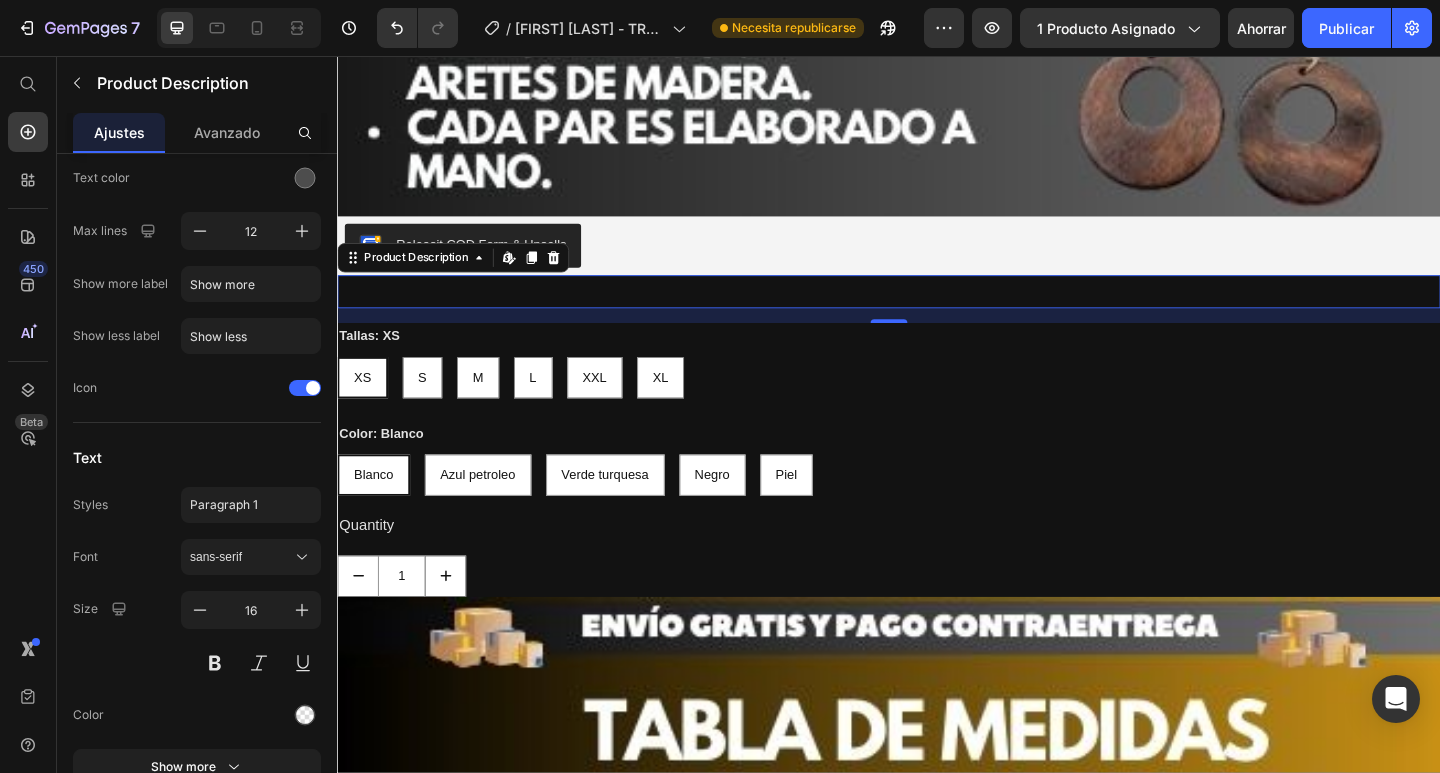 scroll, scrollTop: 0, scrollLeft: 0, axis: both 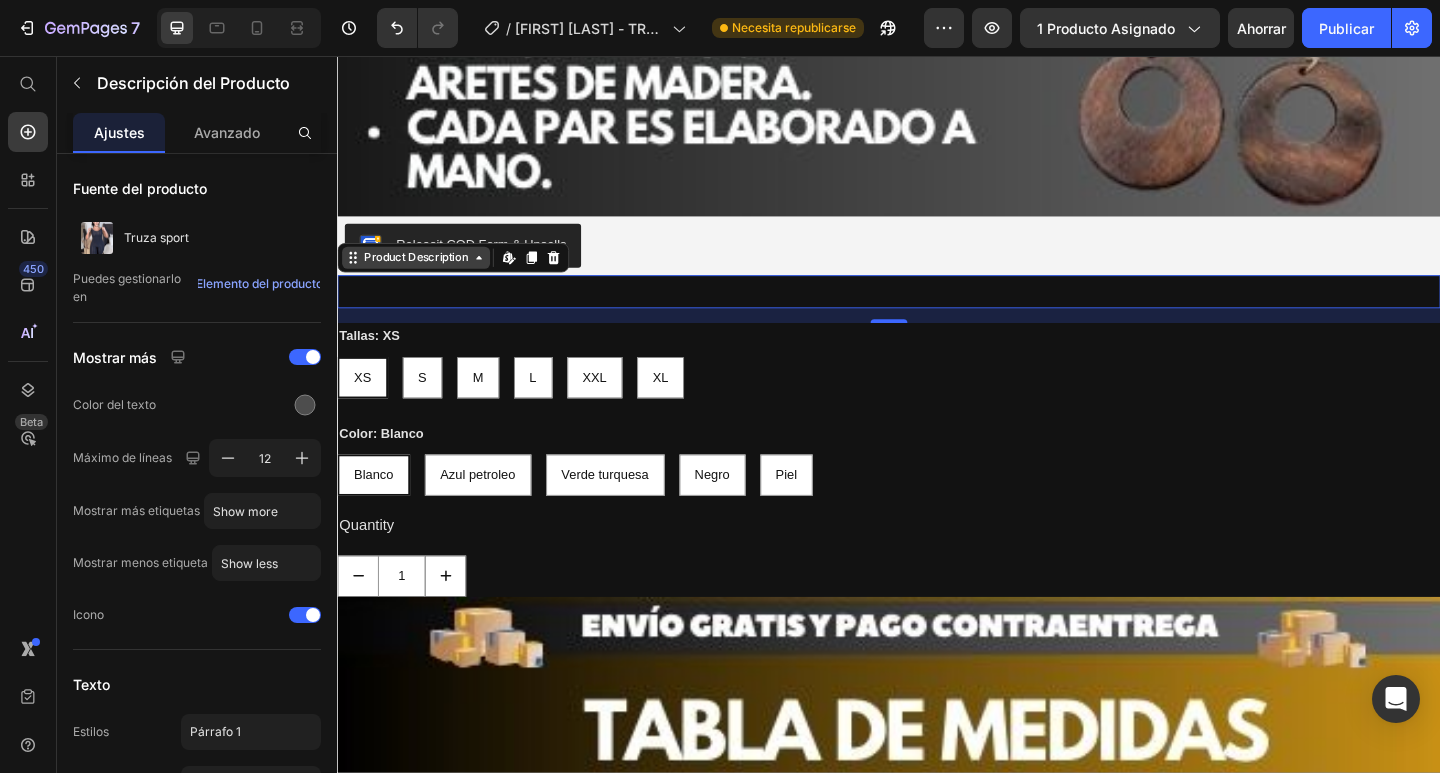 click on "Product Description" at bounding box center (422, 276) 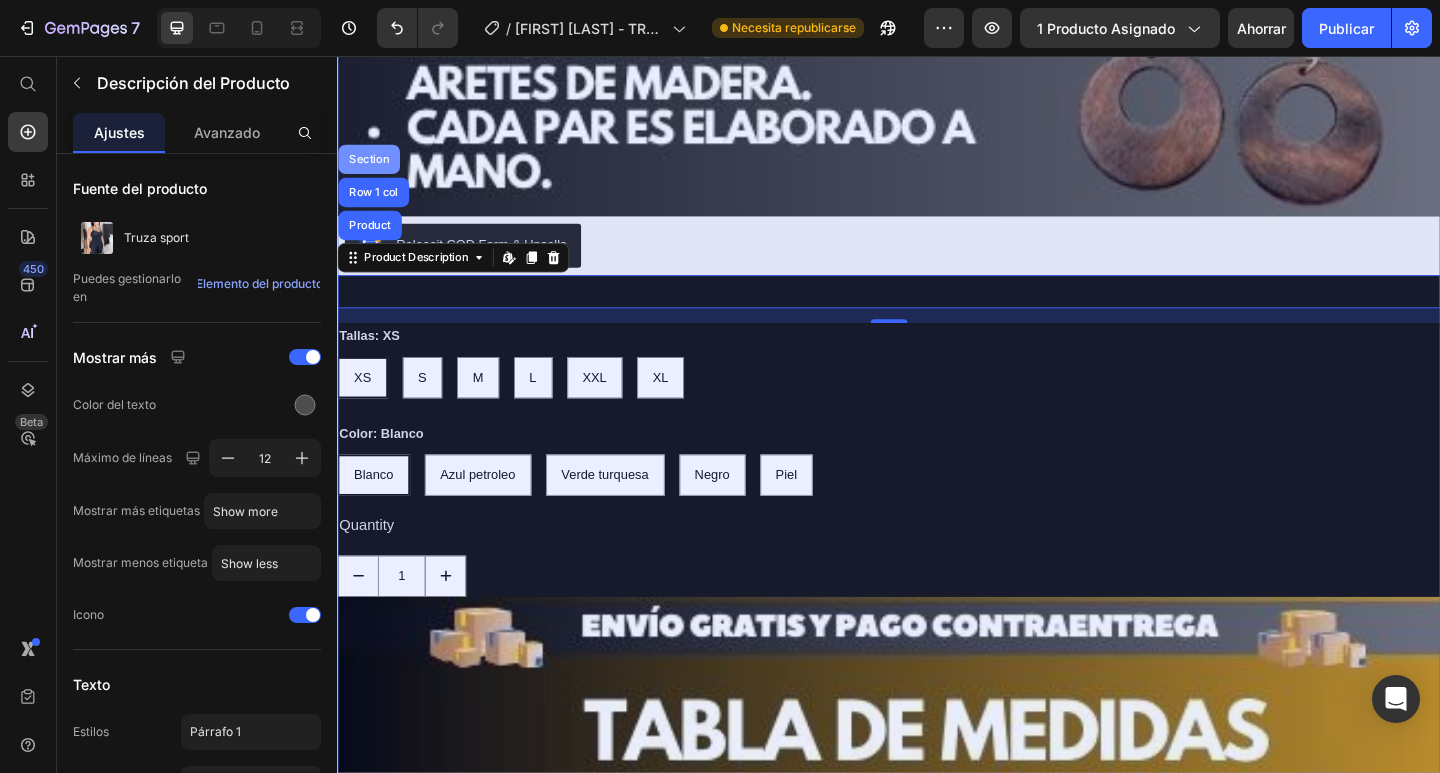 click on "Section" at bounding box center [371, 169] 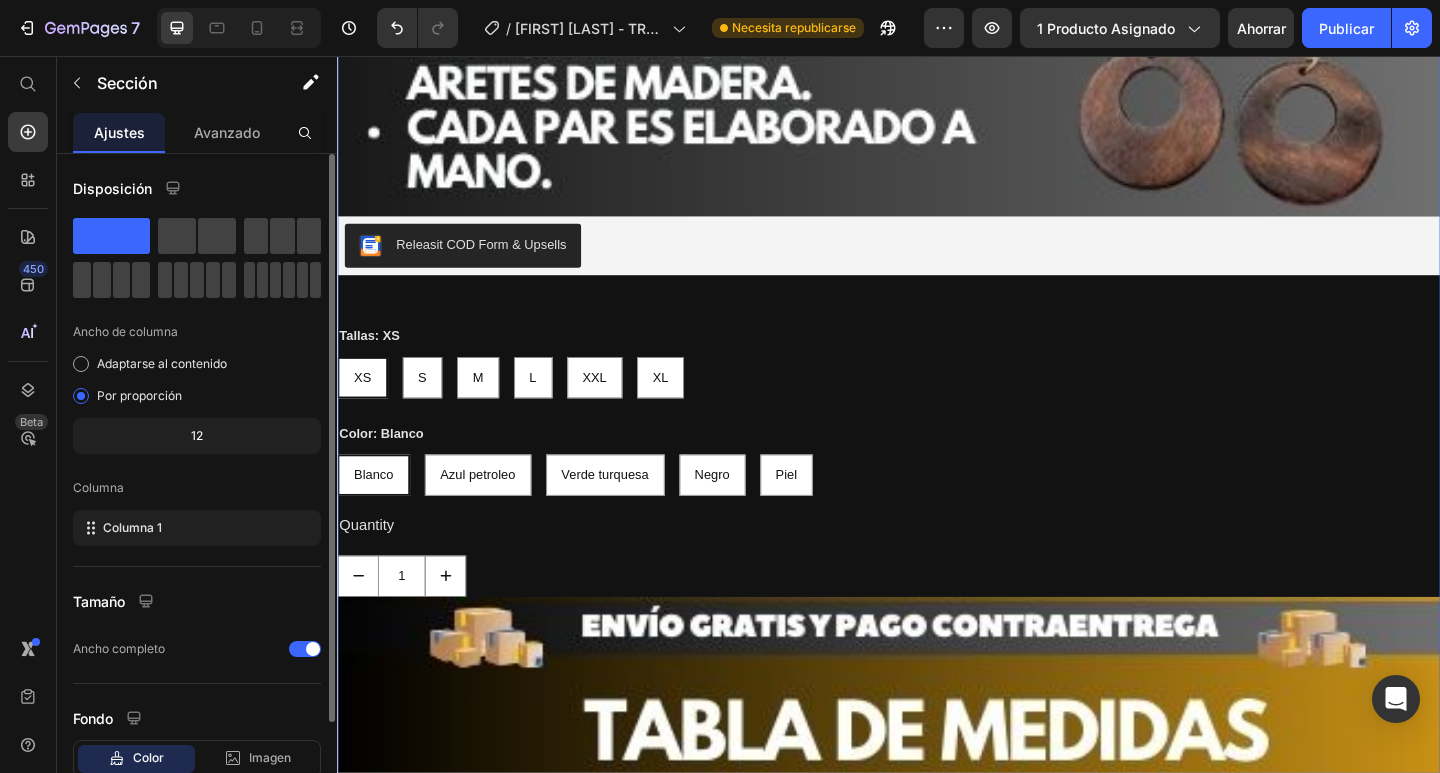 scroll, scrollTop: 132, scrollLeft: 0, axis: vertical 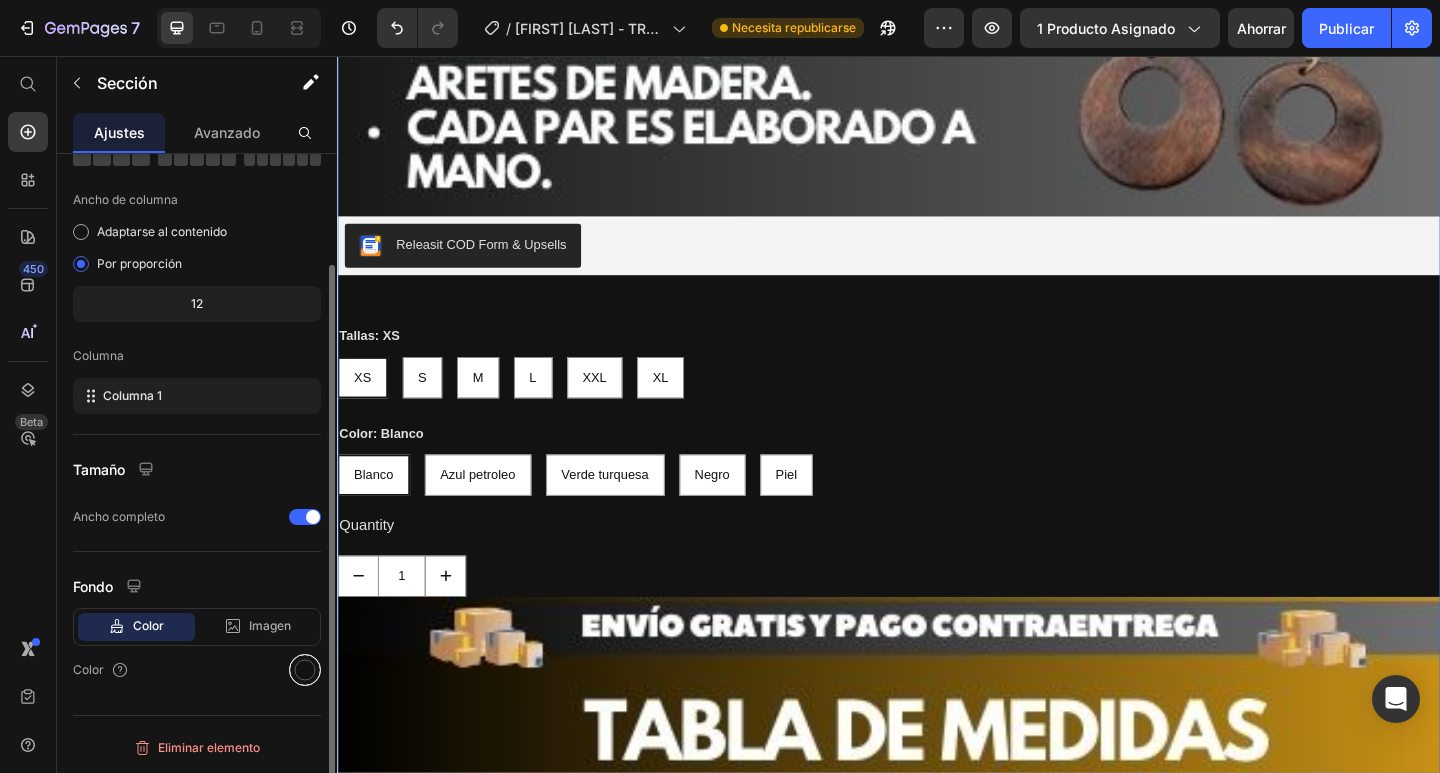 click at bounding box center [305, 670] 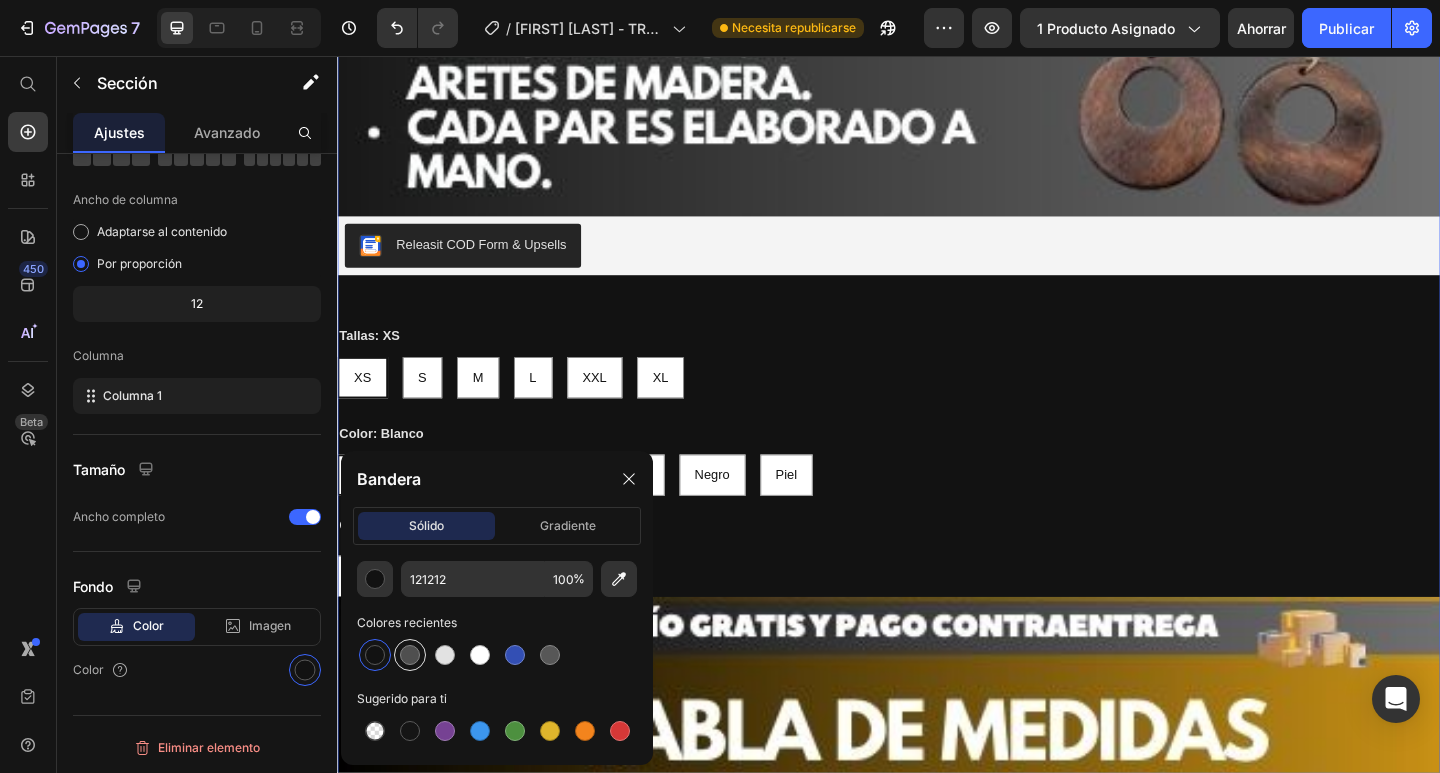 click at bounding box center [410, 655] 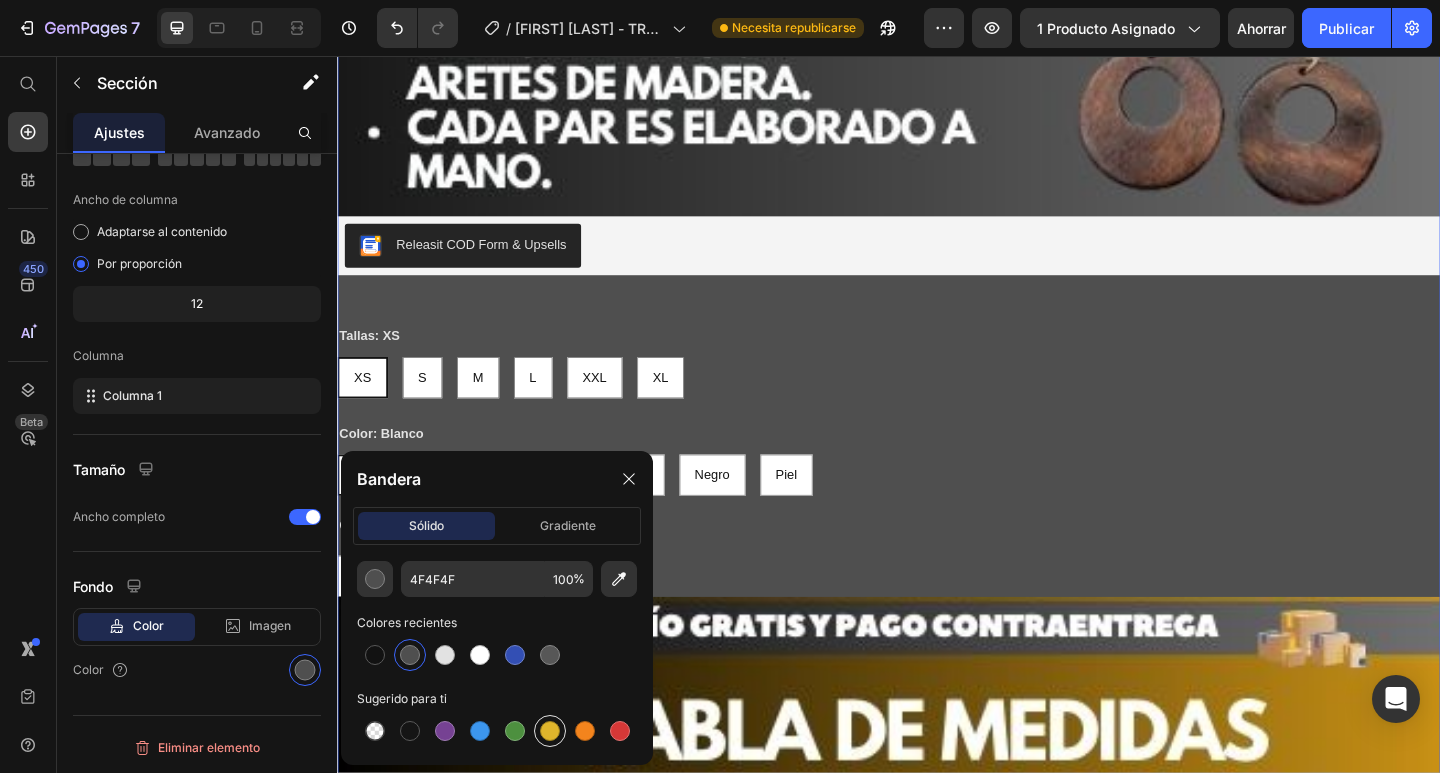 click at bounding box center (550, 731) 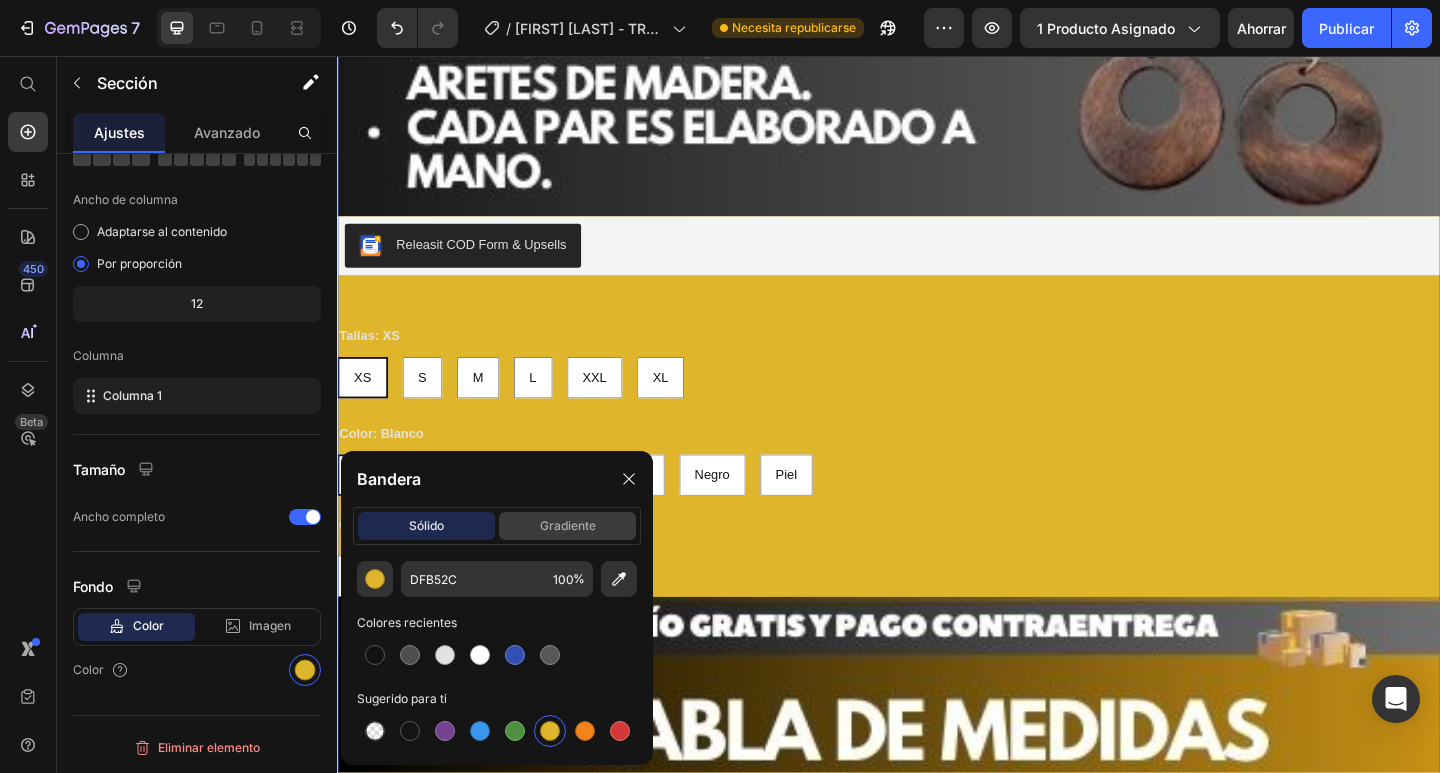 click on "gradiente" at bounding box center (568, 525) 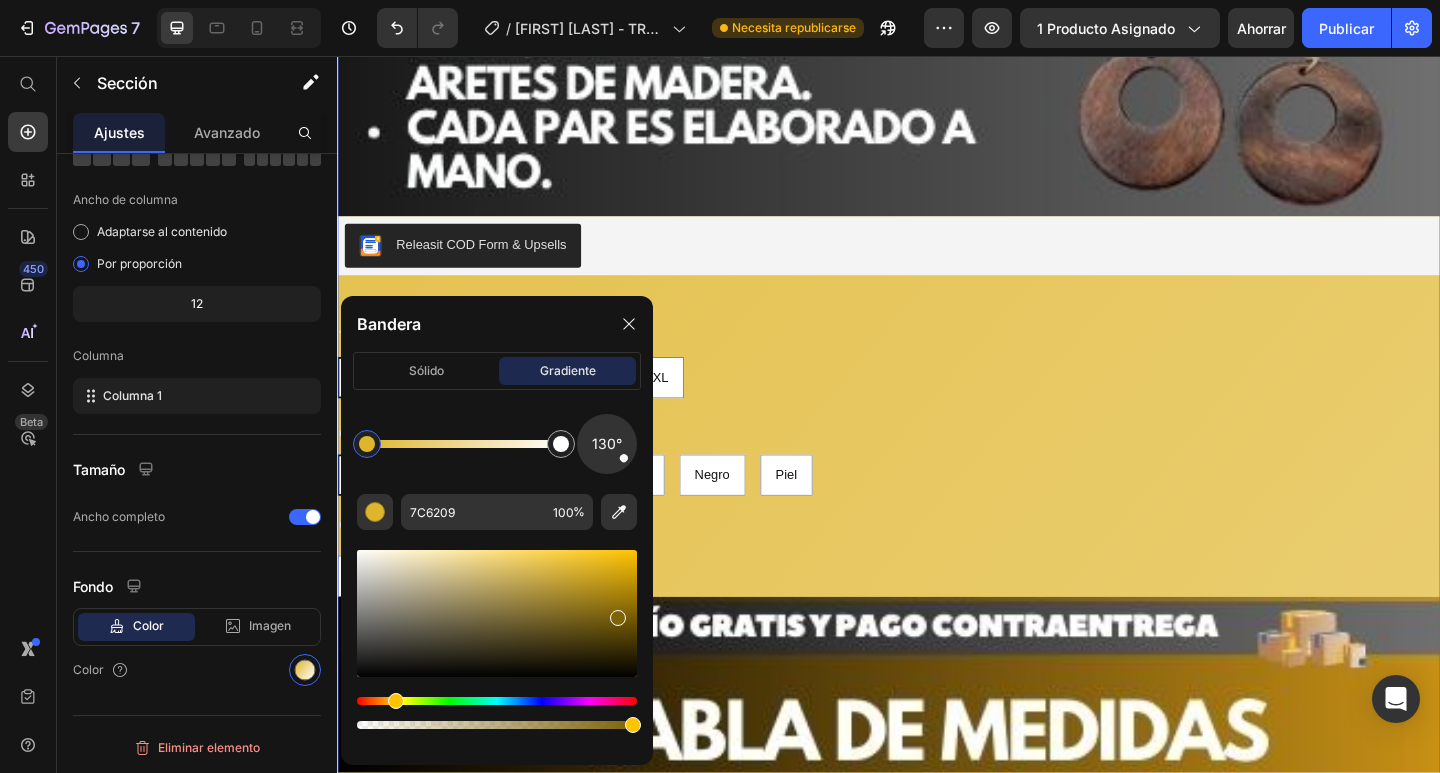 drag, startPoint x: 600, startPoint y: 652, endPoint x: 604, endPoint y: 607, distance: 45.17743 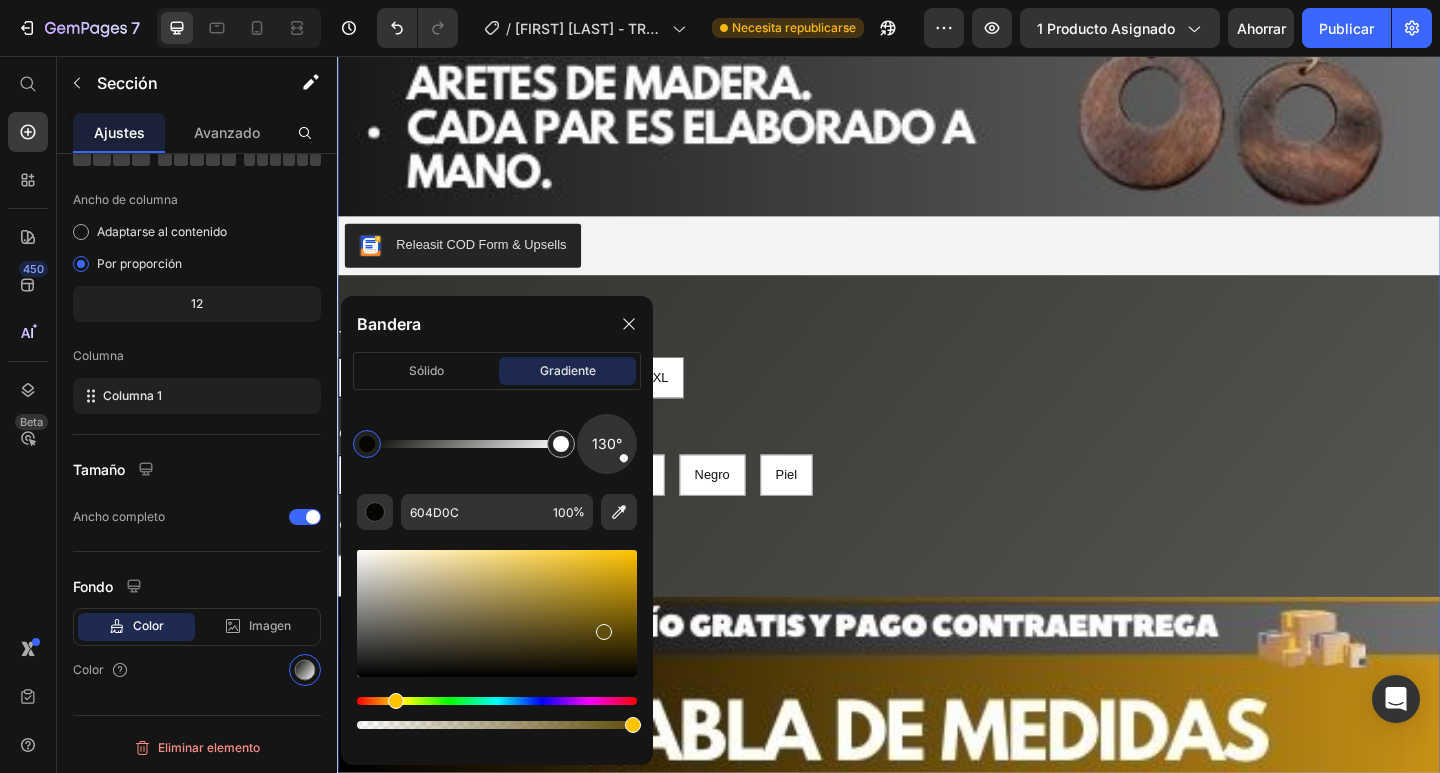 drag, startPoint x: 610, startPoint y: 581, endPoint x: 602, endPoint y: 628, distance: 47.67599 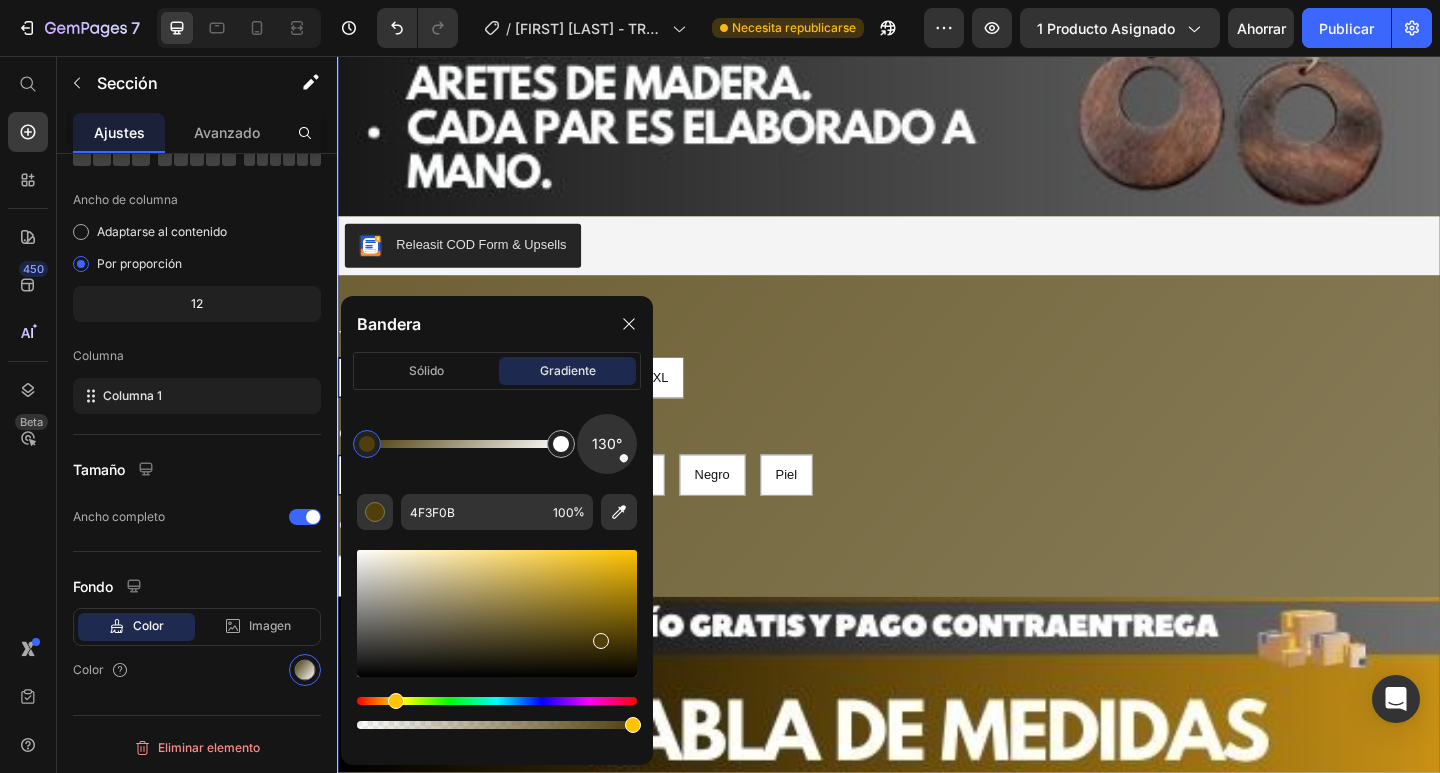 drag, startPoint x: 587, startPoint y: 644, endPoint x: 599, endPoint y: 637, distance: 13.892444 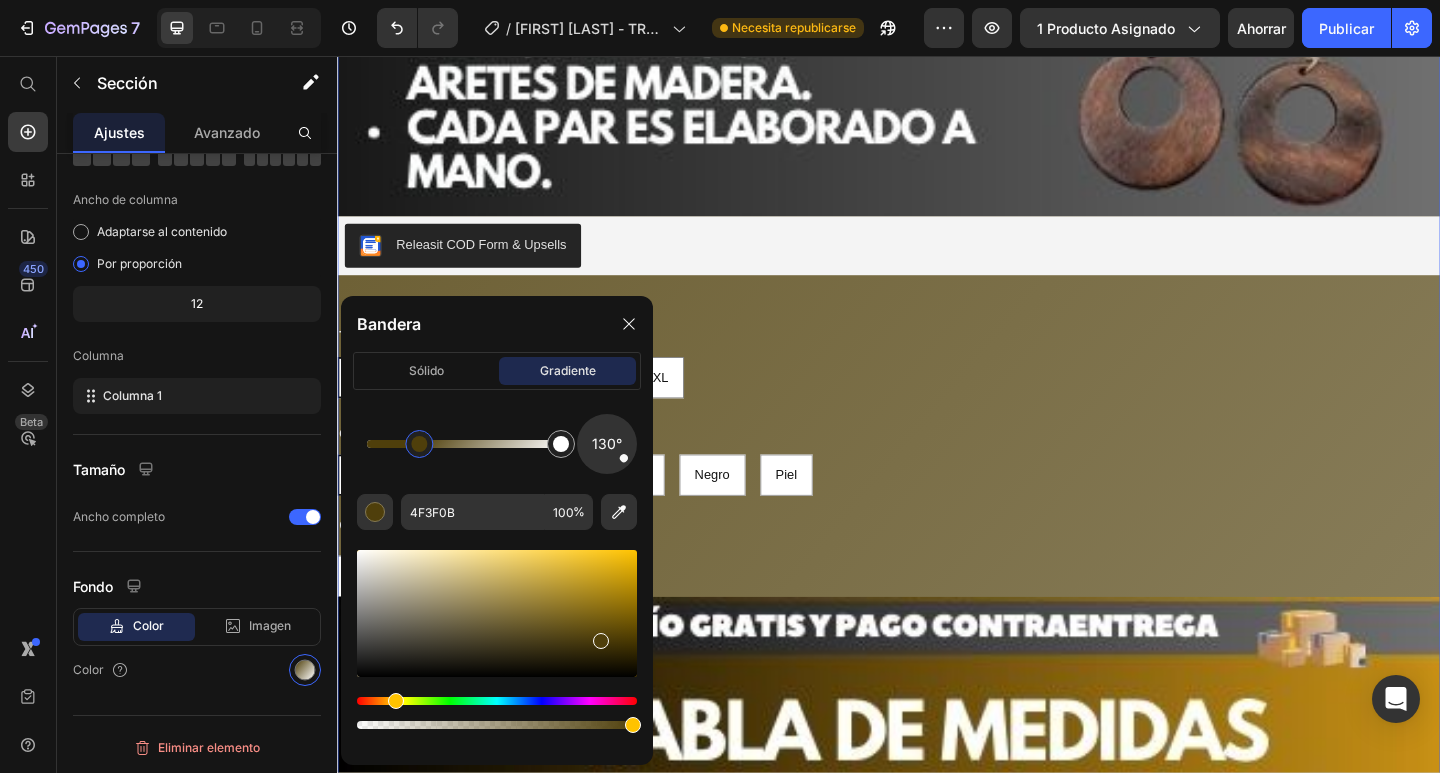 drag, startPoint x: 371, startPoint y: 450, endPoint x: 421, endPoint y: 461, distance: 51.1957 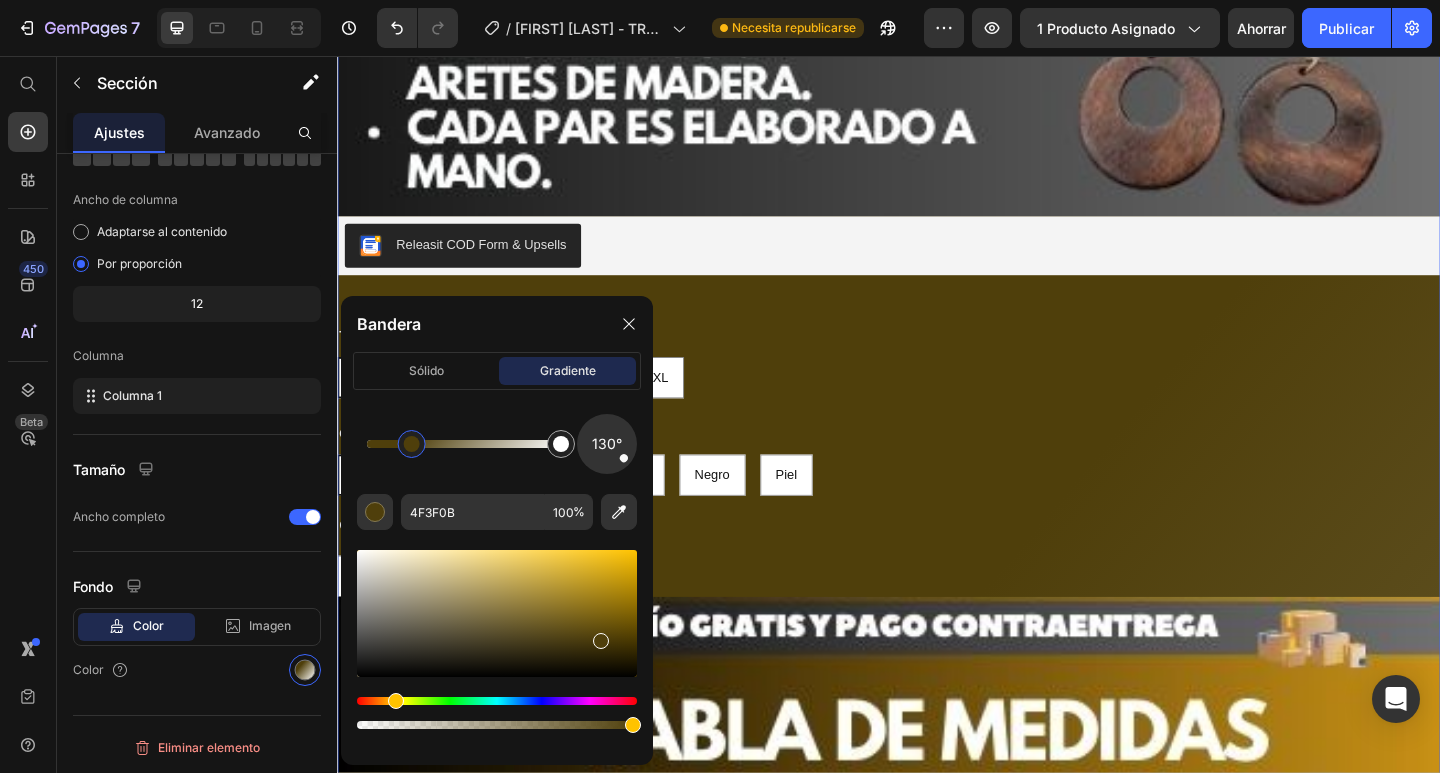 drag, startPoint x: 425, startPoint y: 458, endPoint x: 412, endPoint y: 456, distance: 13.152946 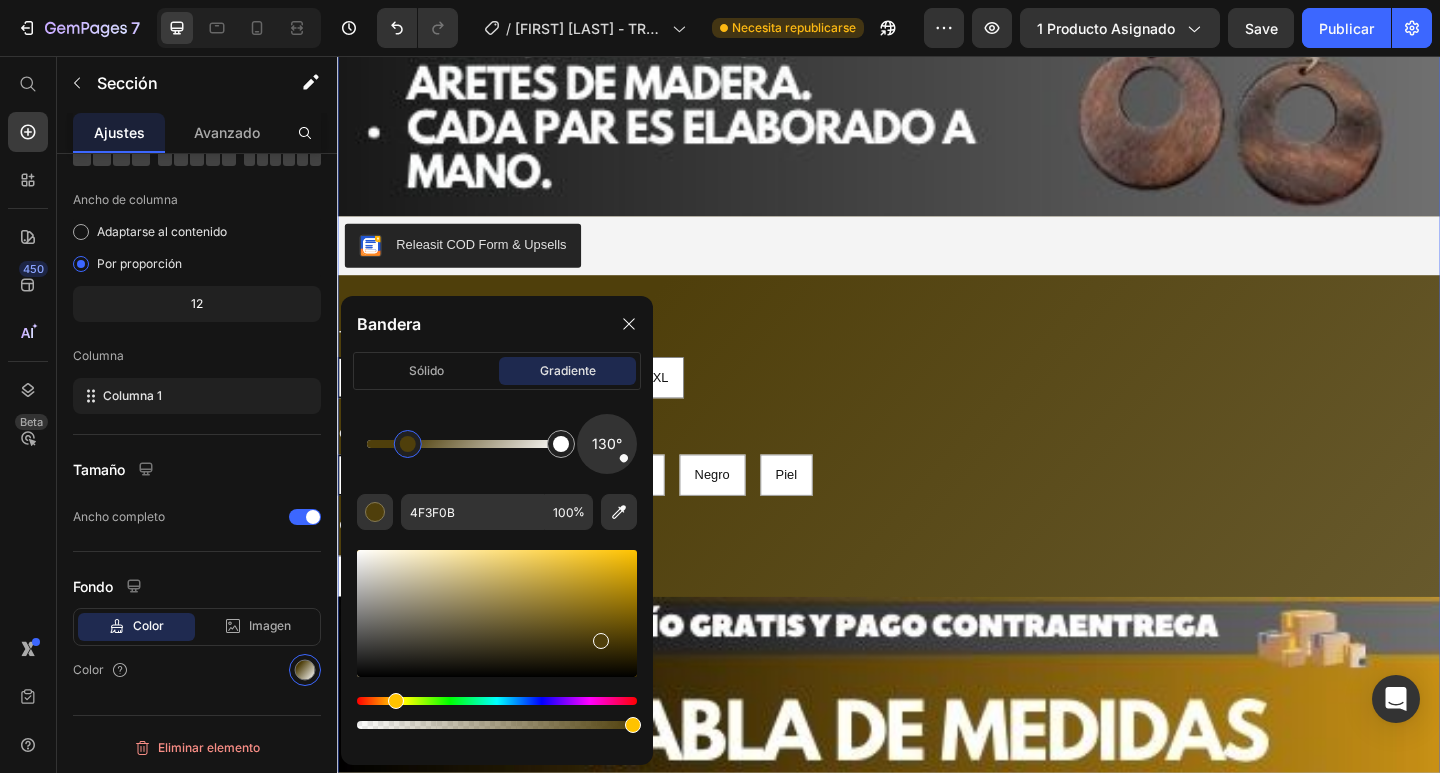 click at bounding box center (408, 444) 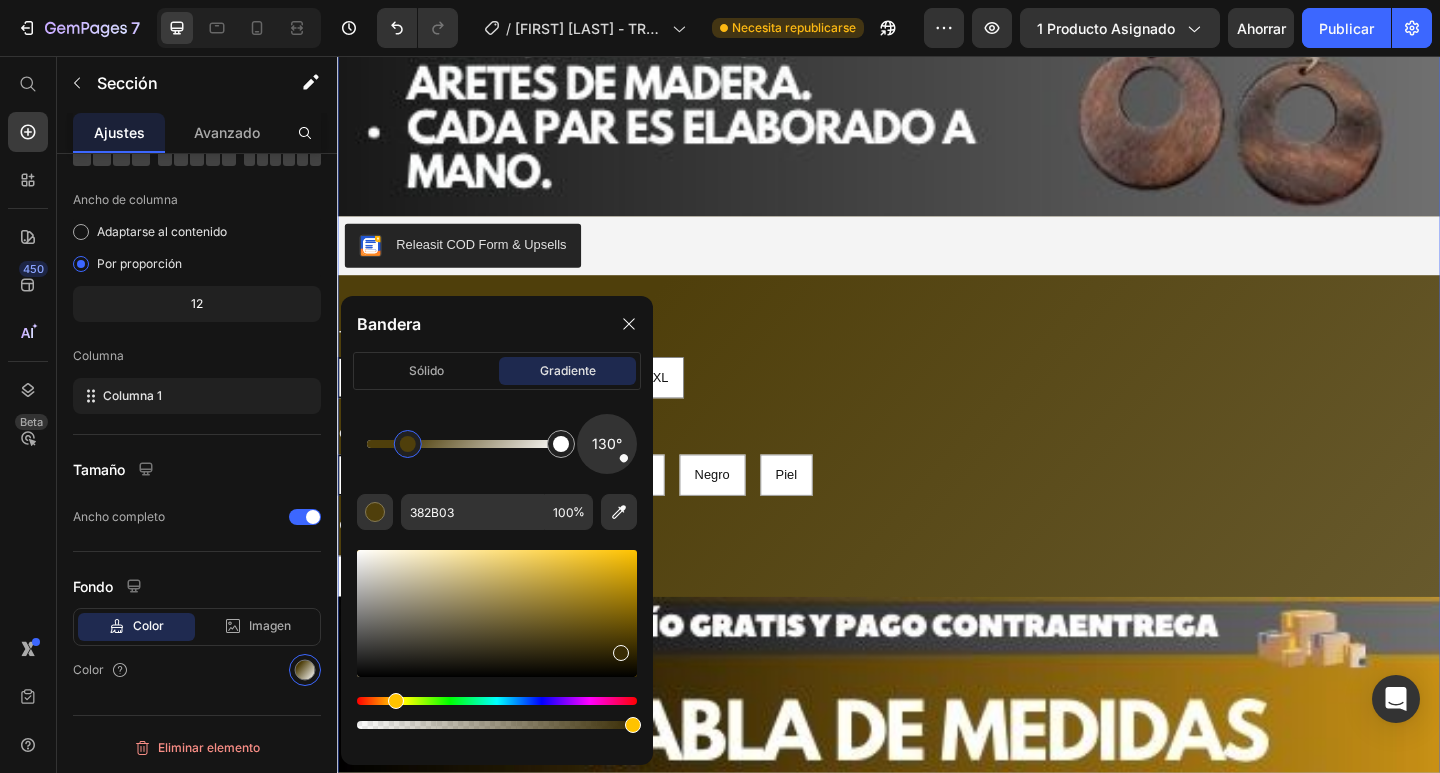 click at bounding box center (497, 613) 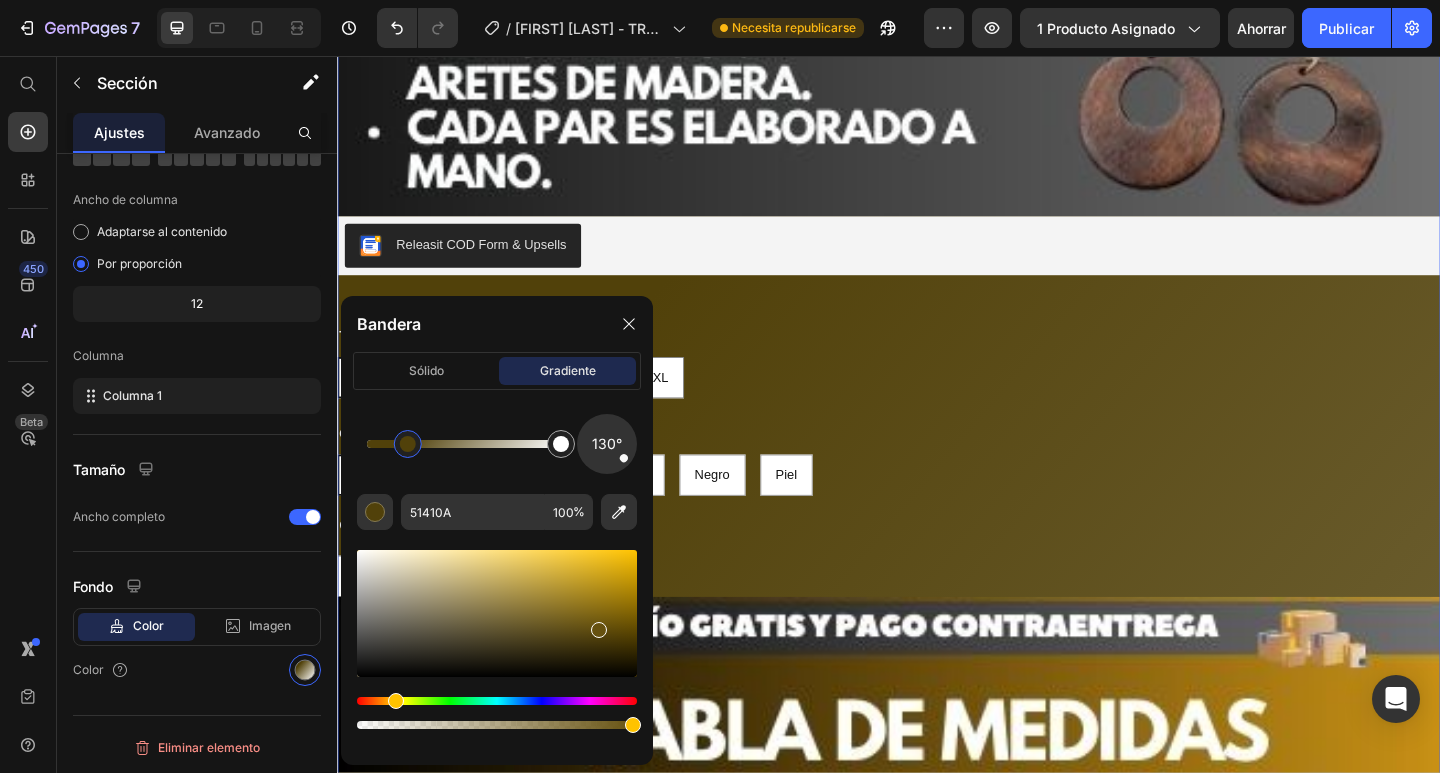 type on "66510F" 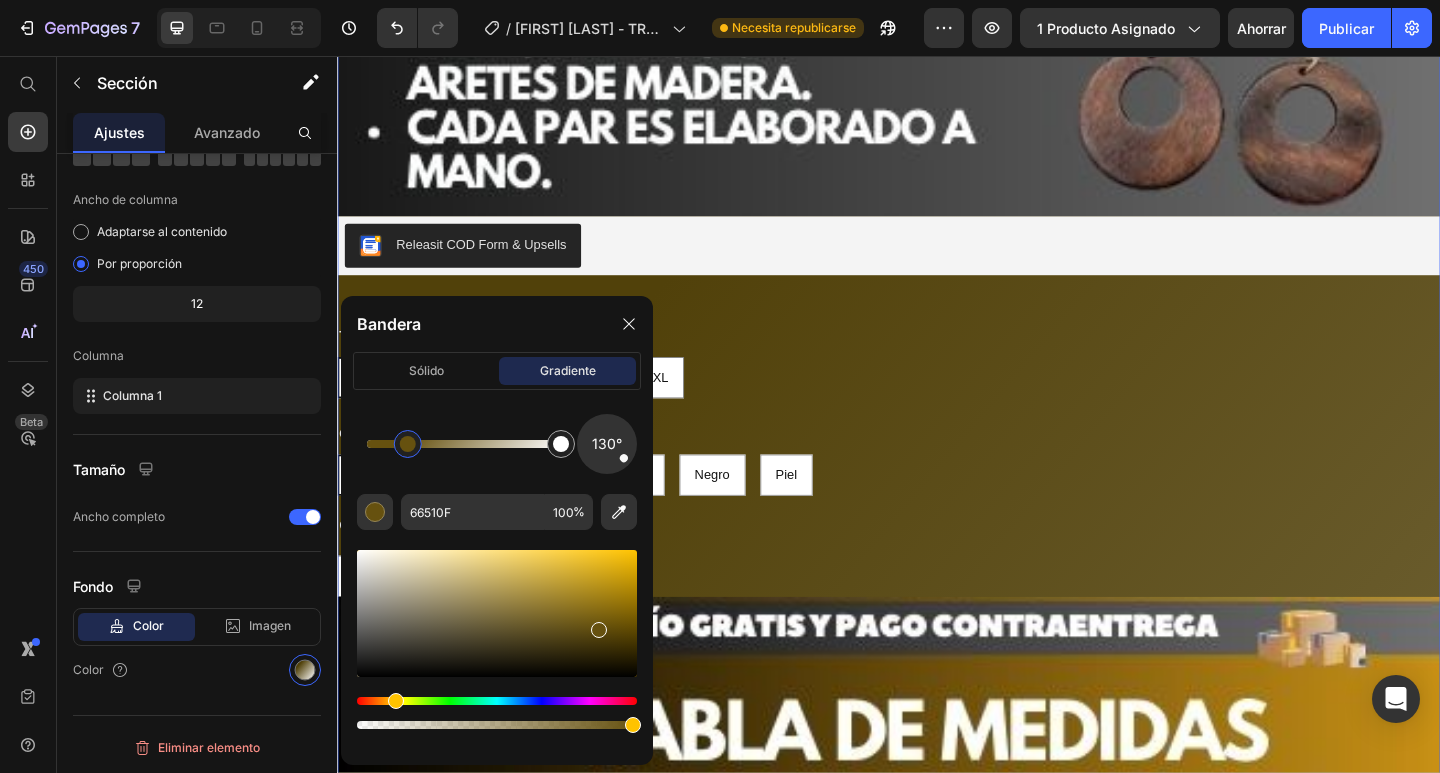 drag, startPoint x: 615, startPoint y: 648, endPoint x: 596, endPoint y: 626, distance: 29.068884 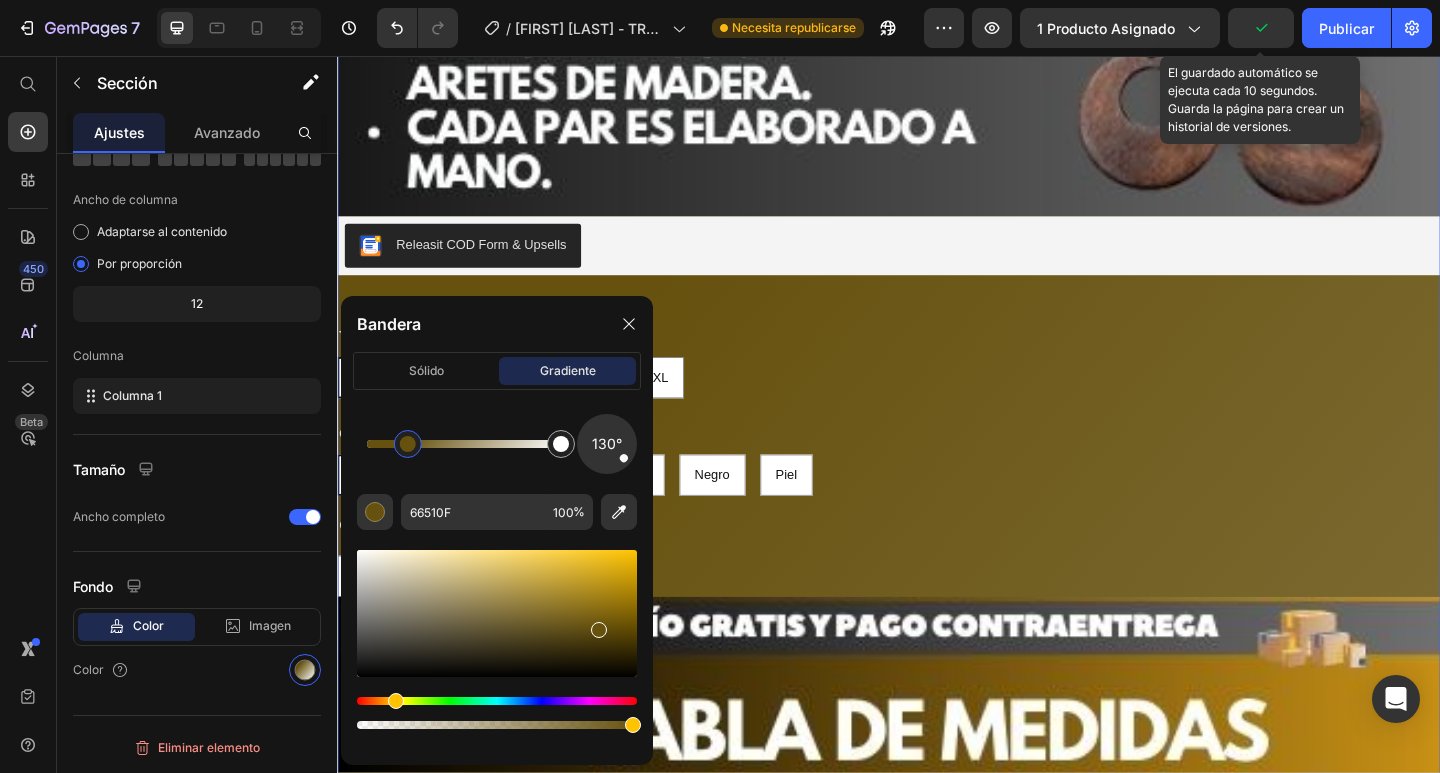 click 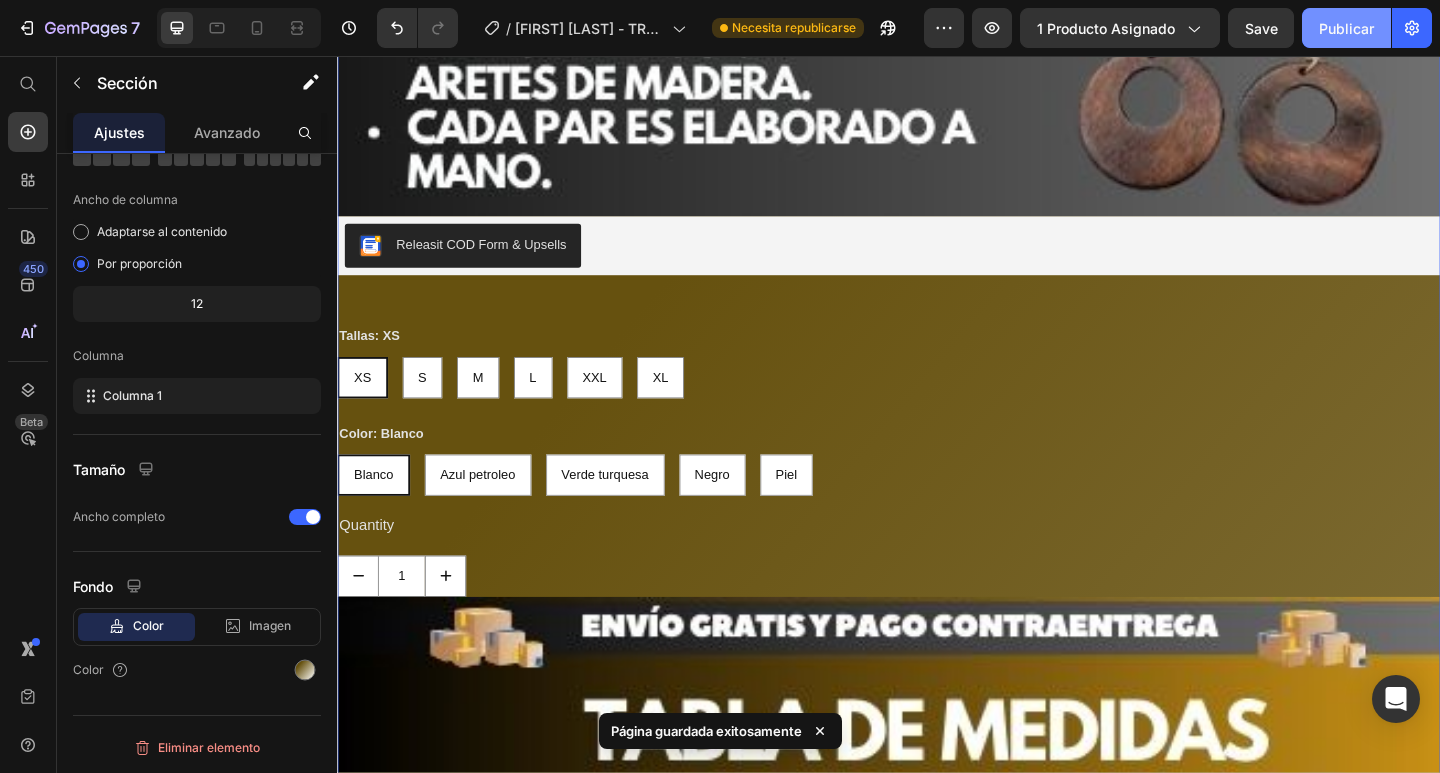 click on "Publicar" 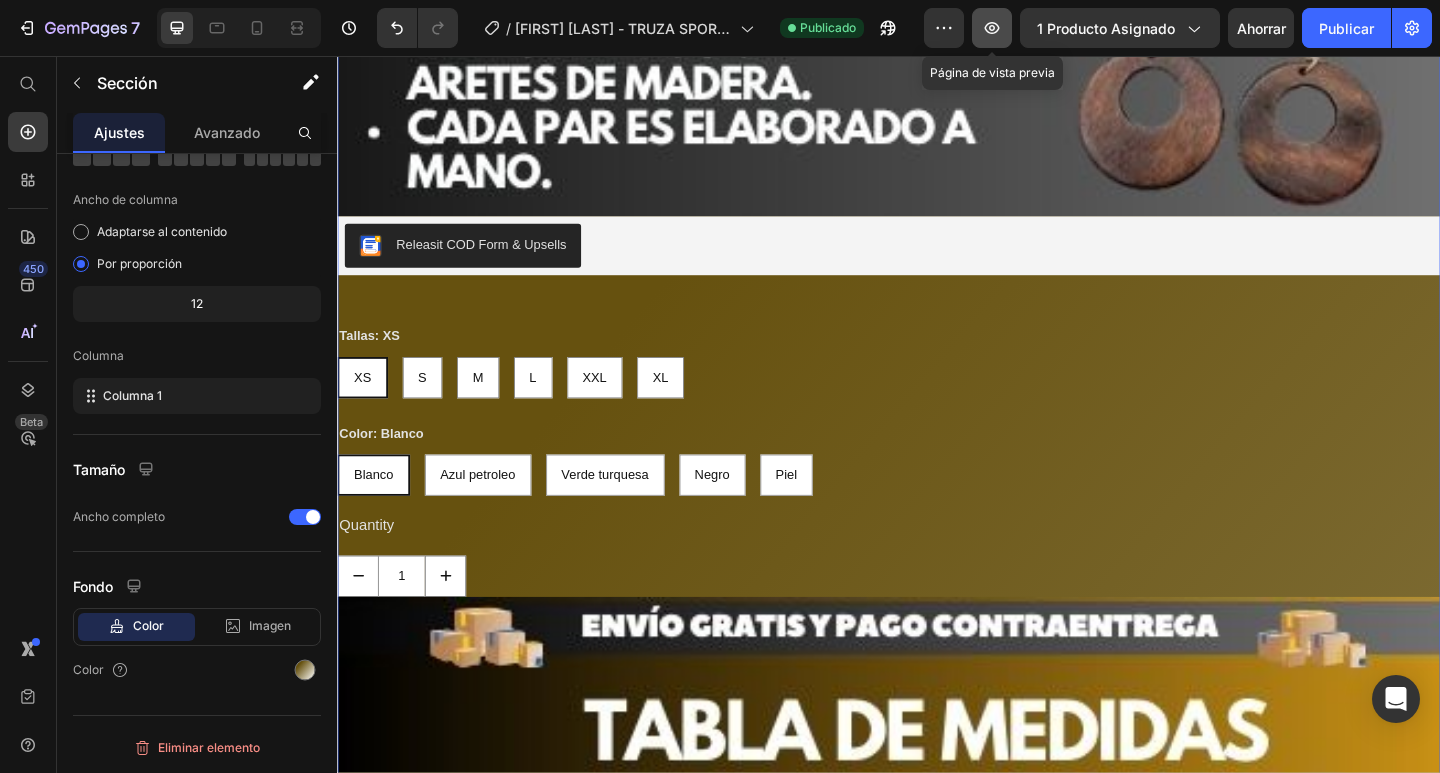 click 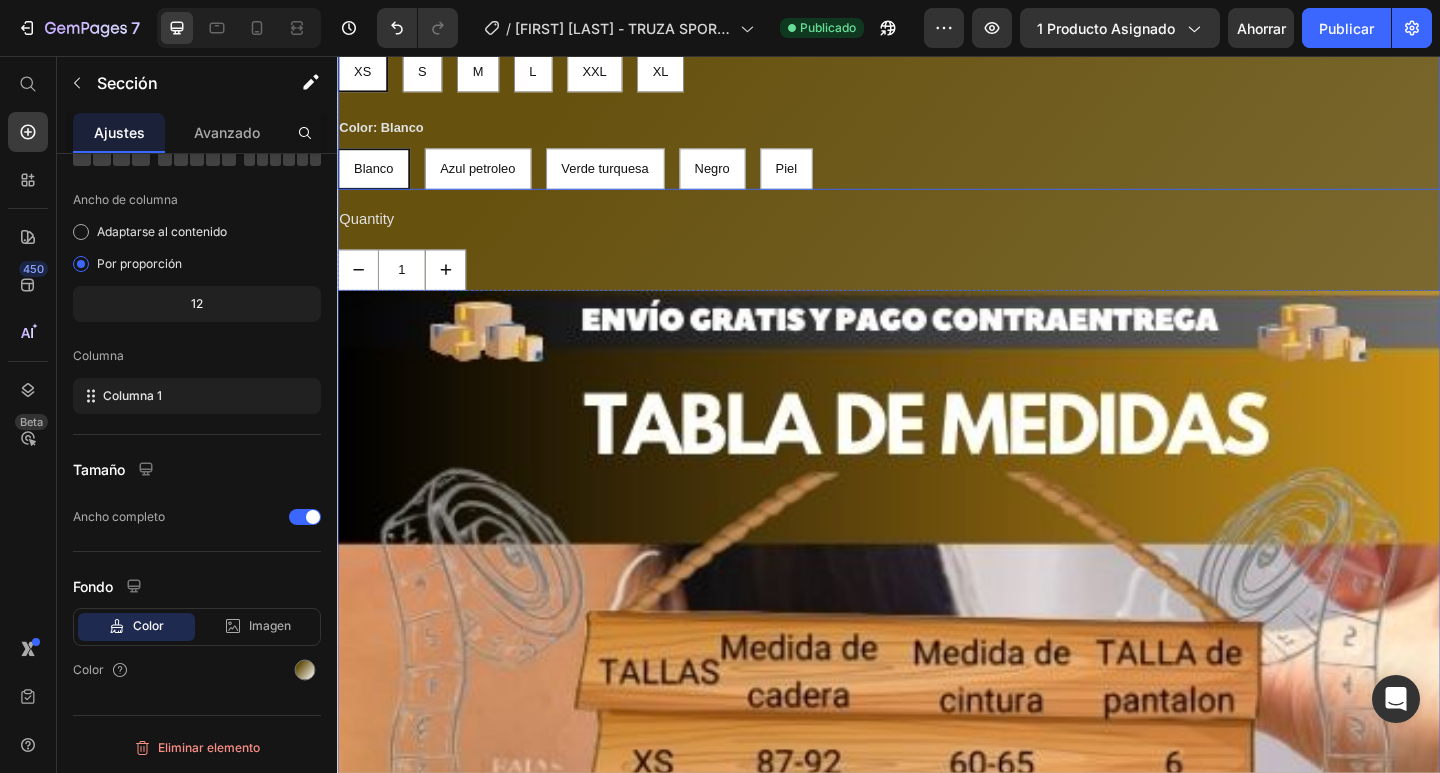 scroll, scrollTop: 2300, scrollLeft: 0, axis: vertical 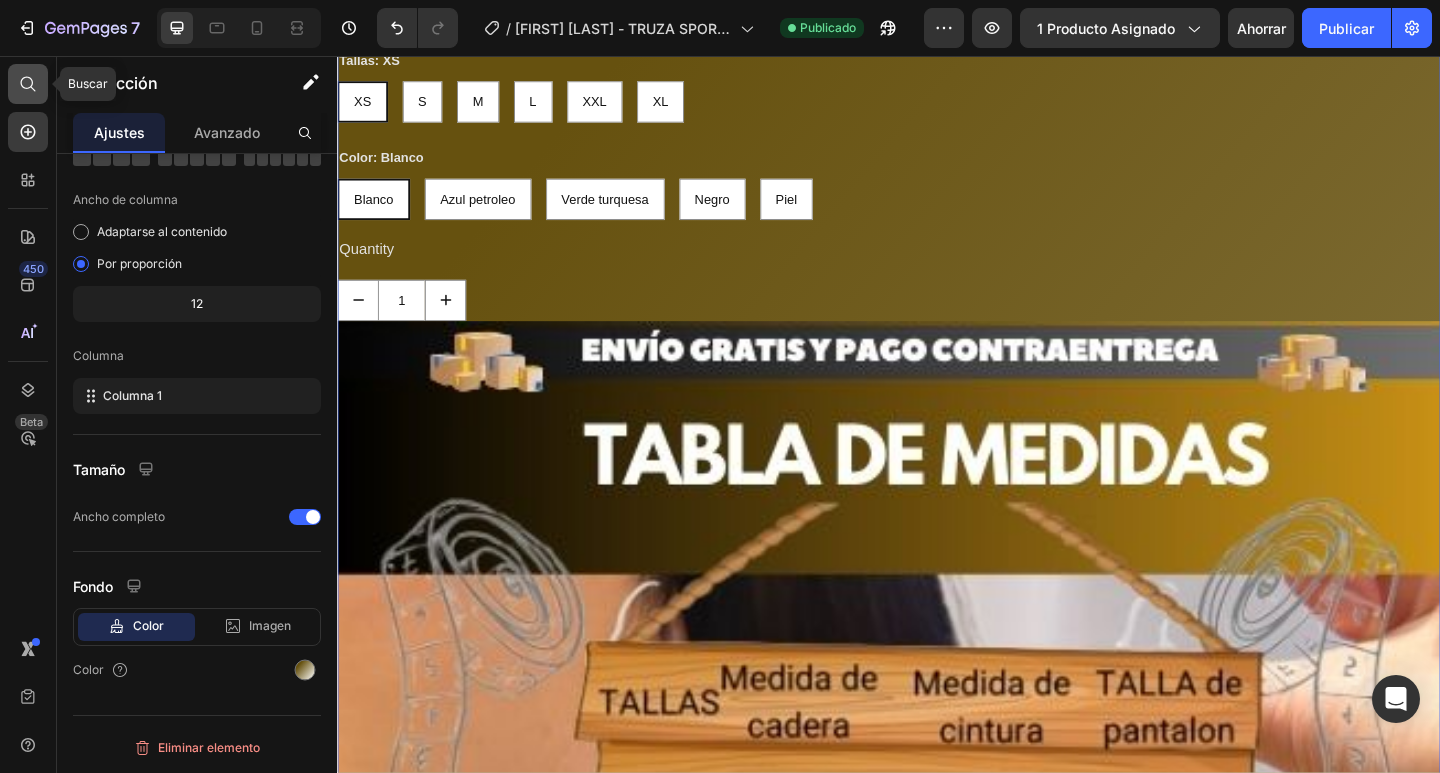 click 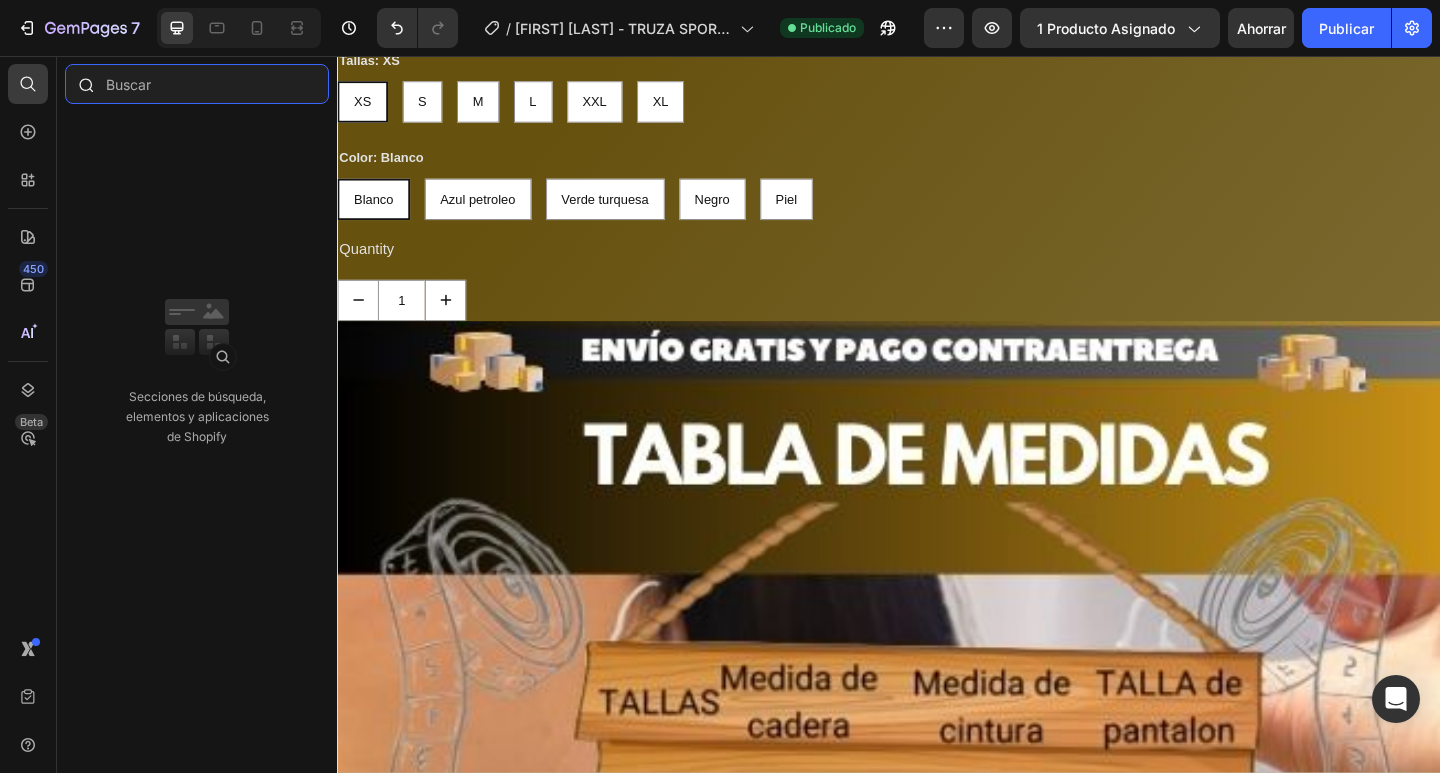 click at bounding box center (197, 84) 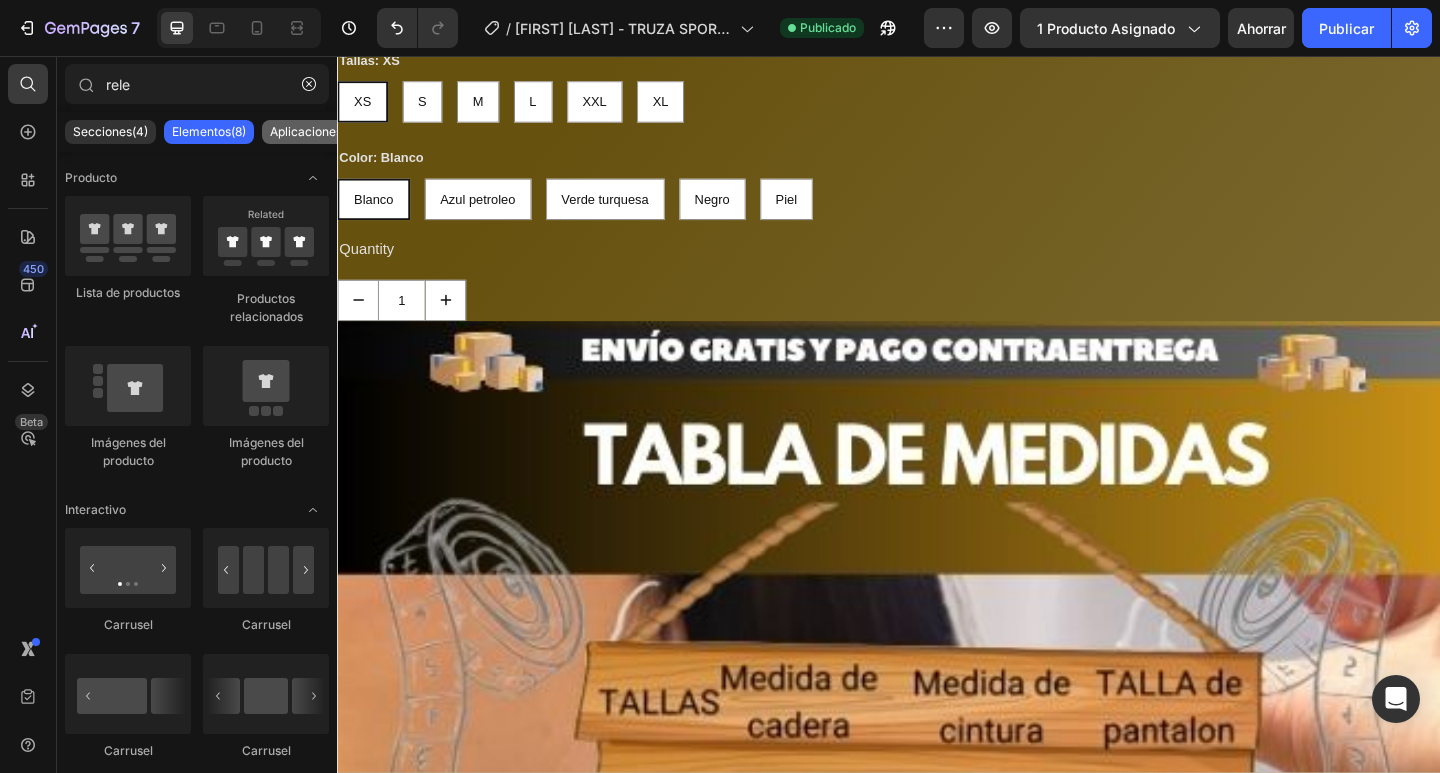 click on "Aplicaciones(4)" 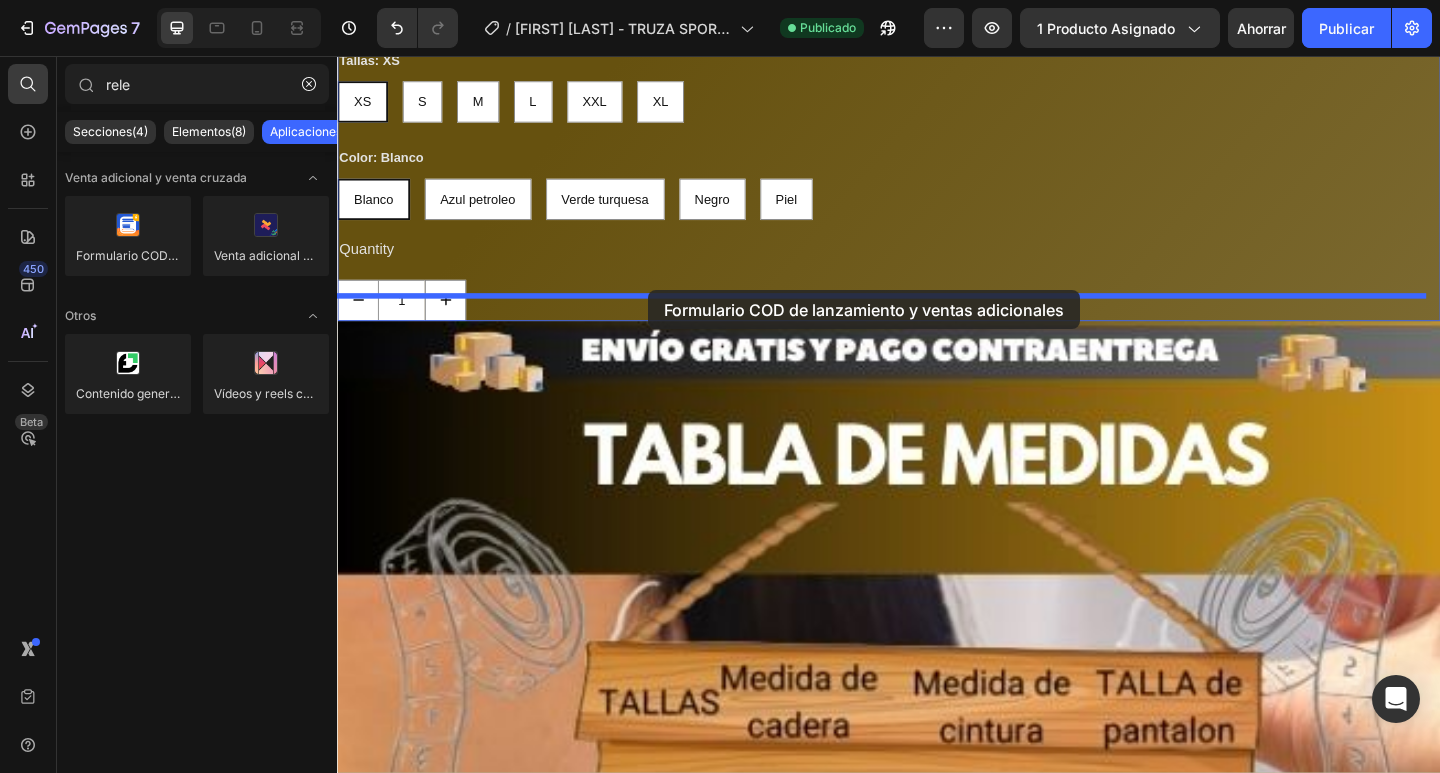 drag, startPoint x: 359, startPoint y: 301, endPoint x: 675, endPoint y: 311, distance: 316.1582 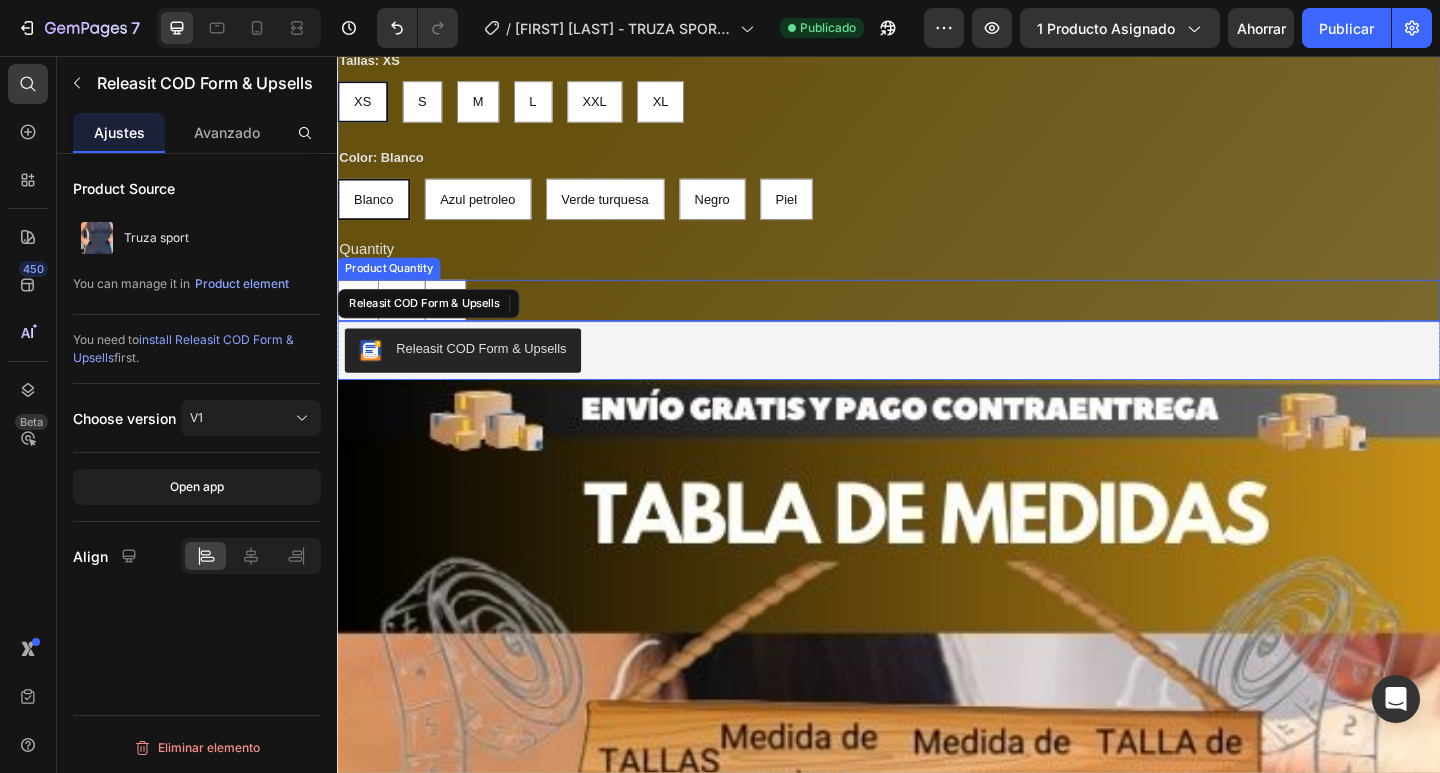 scroll, scrollTop: 0, scrollLeft: 0, axis: both 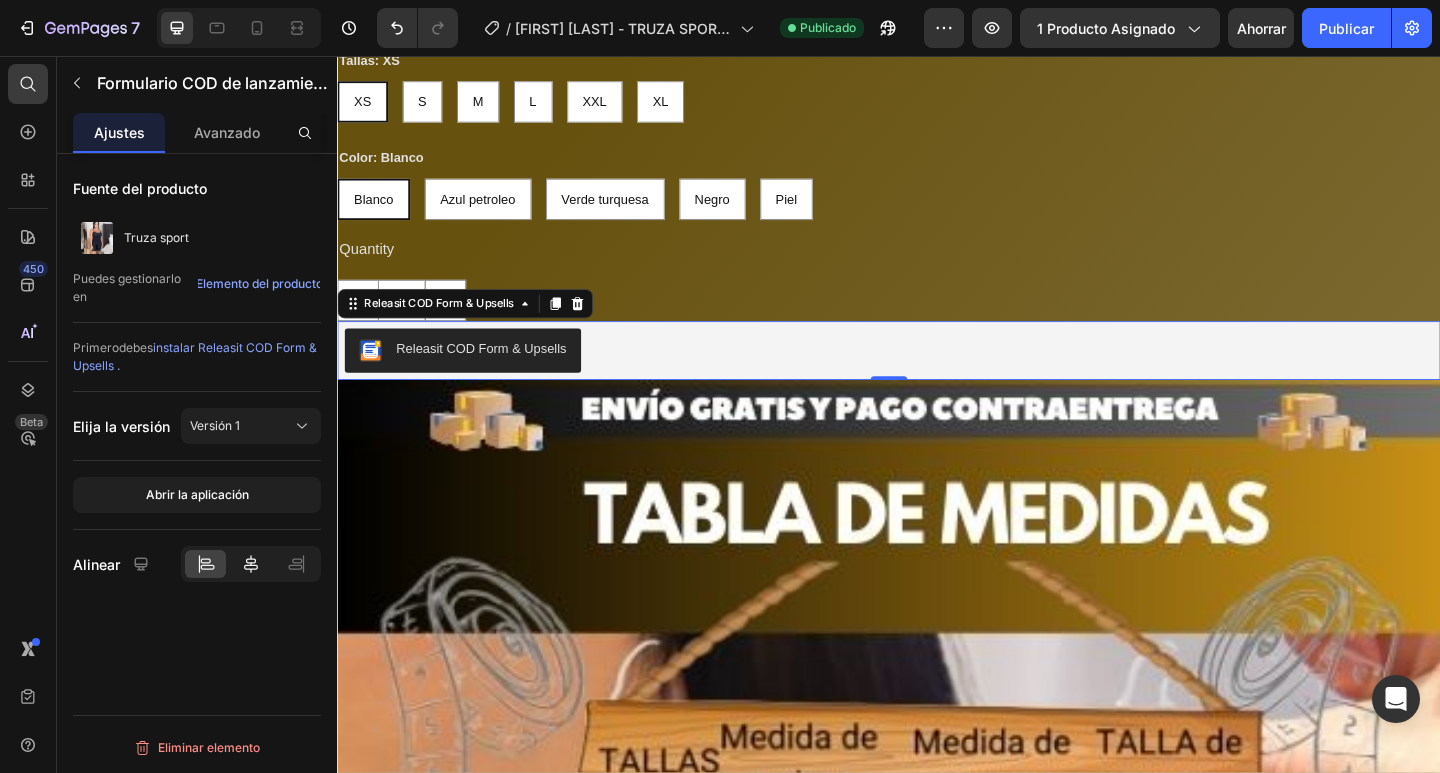 click 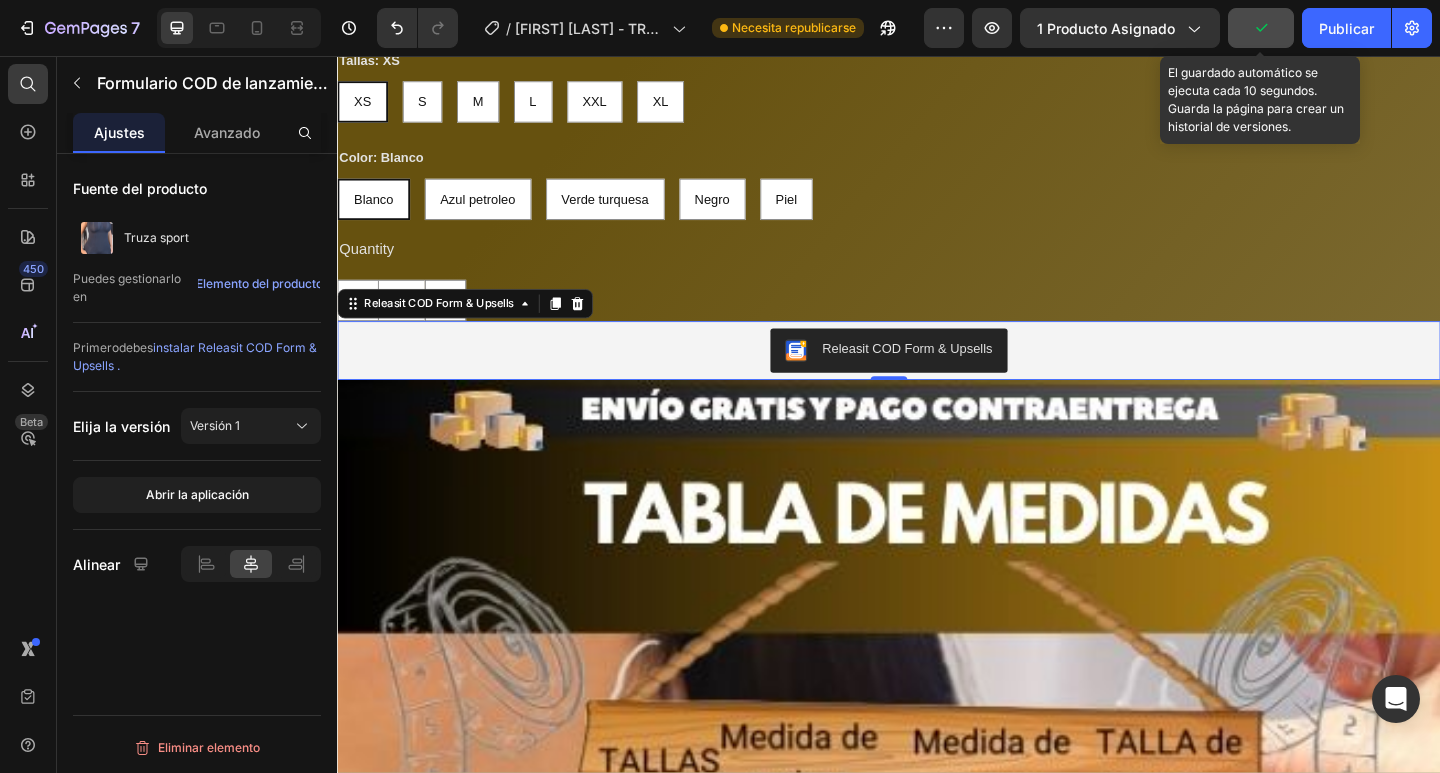 click 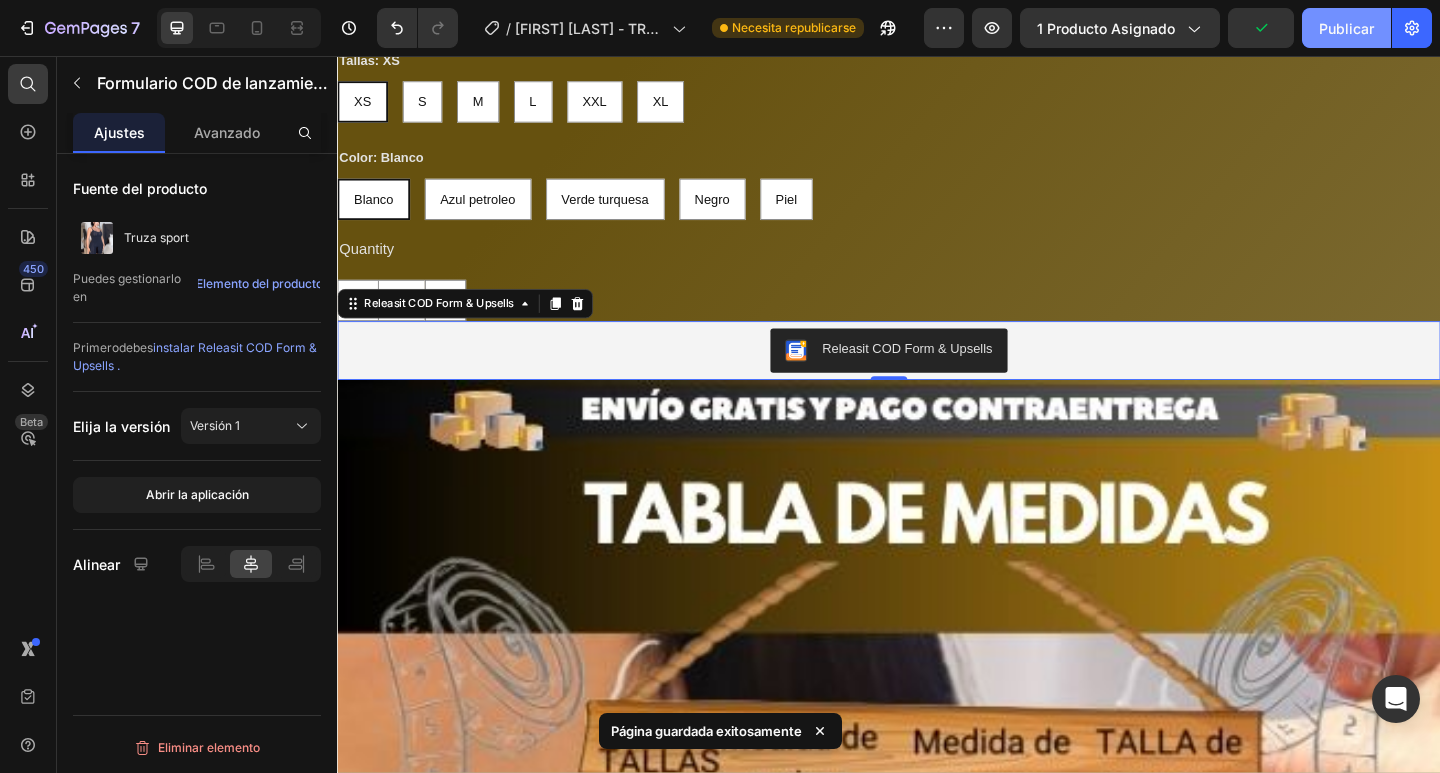 click on "Publicar" at bounding box center [1346, 28] 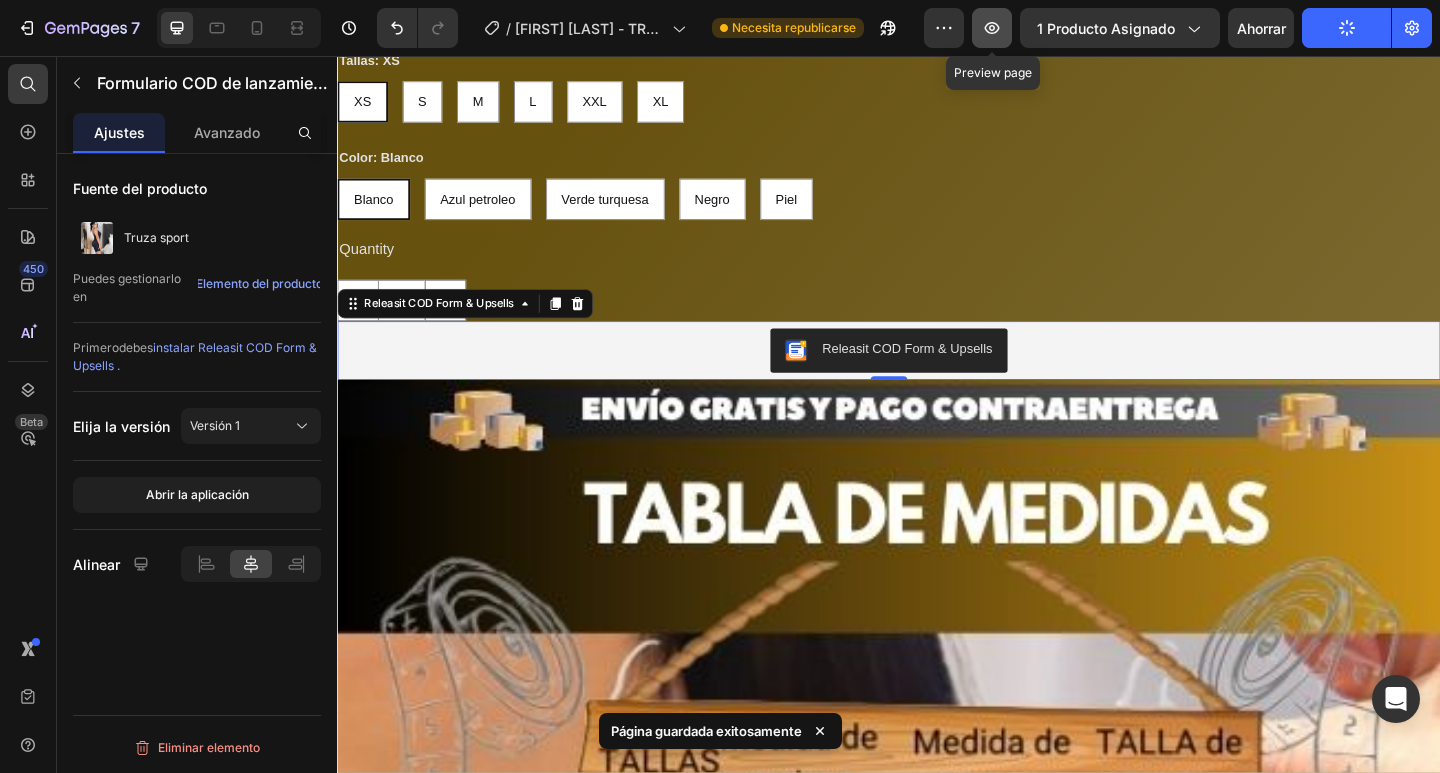 click 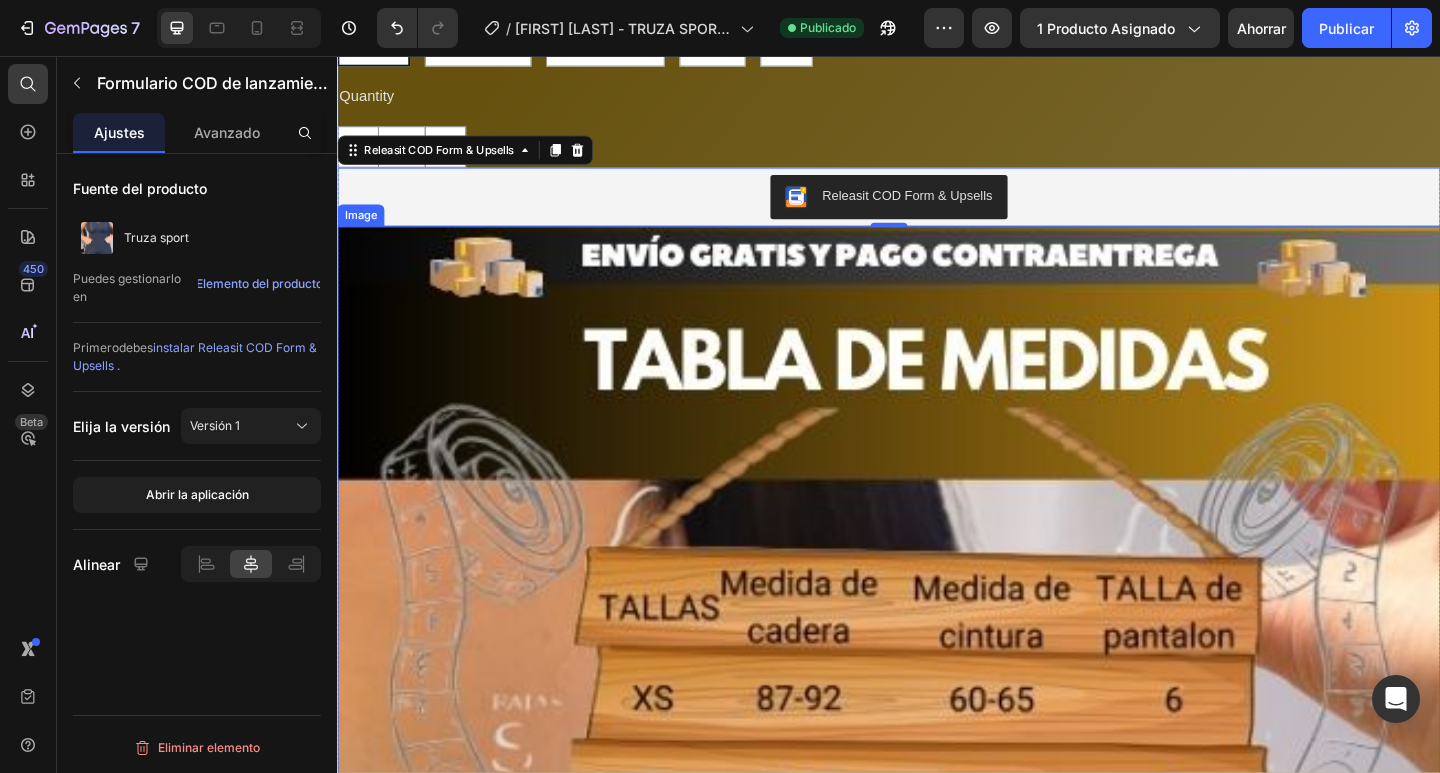 scroll, scrollTop: 2300, scrollLeft: 0, axis: vertical 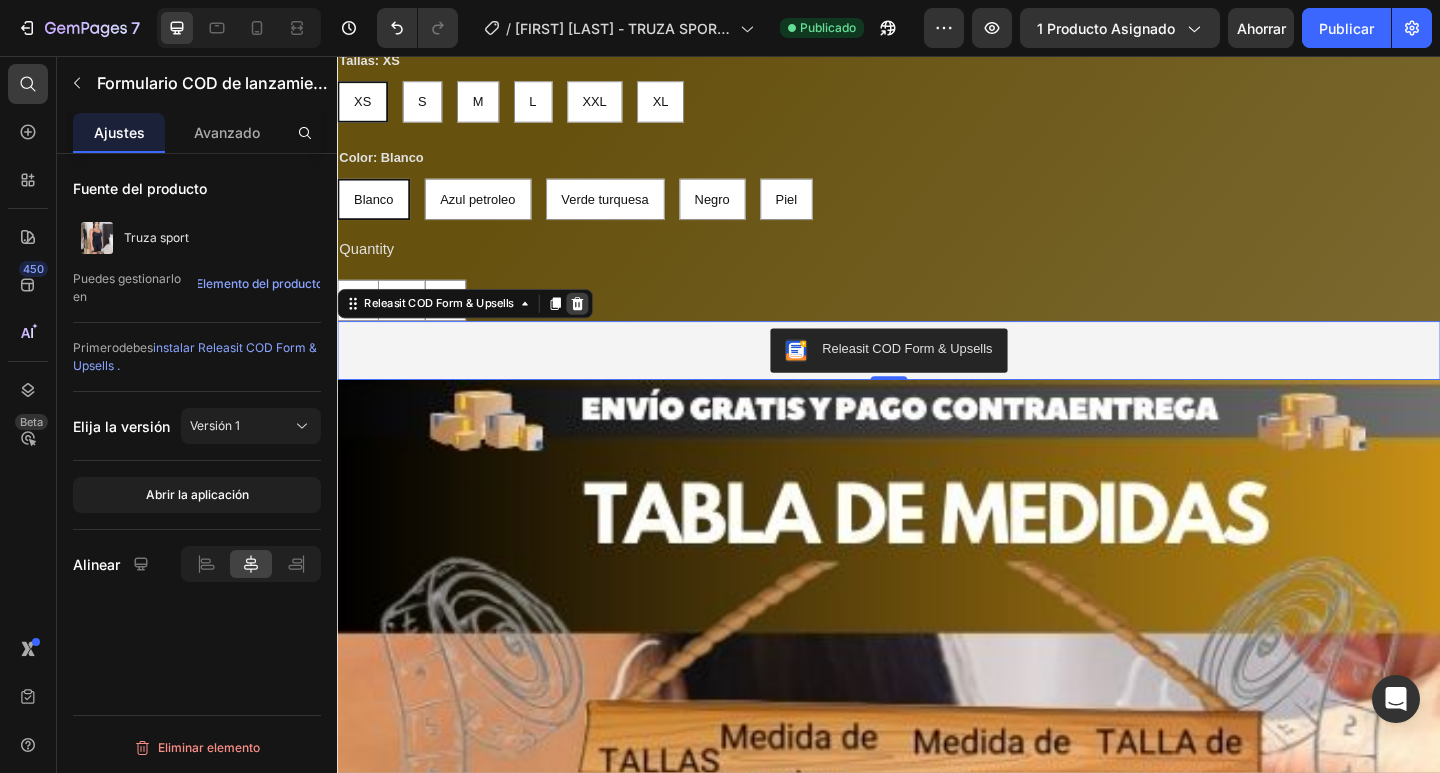 click 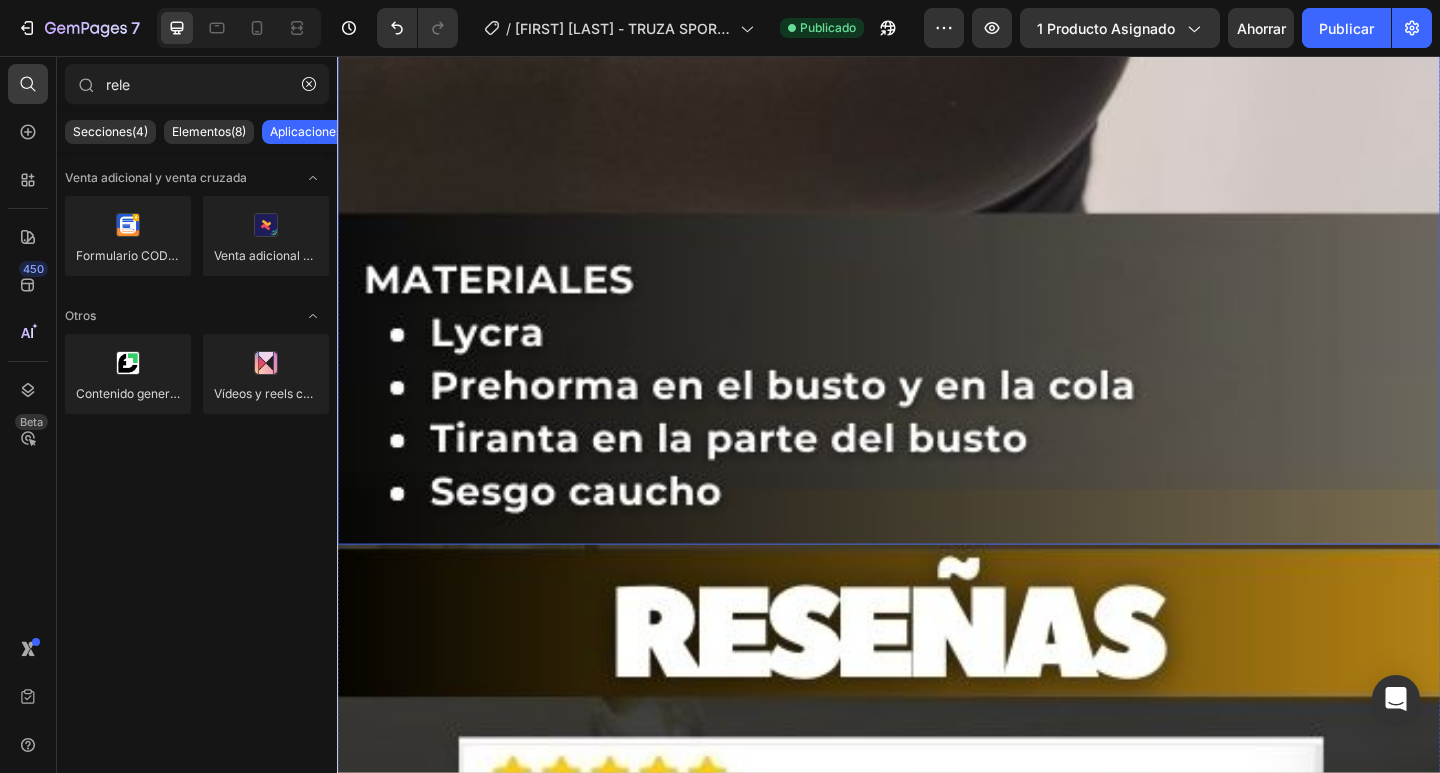 scroll, scrollTop: 4300, scrollLeft: 0, axis: vertical 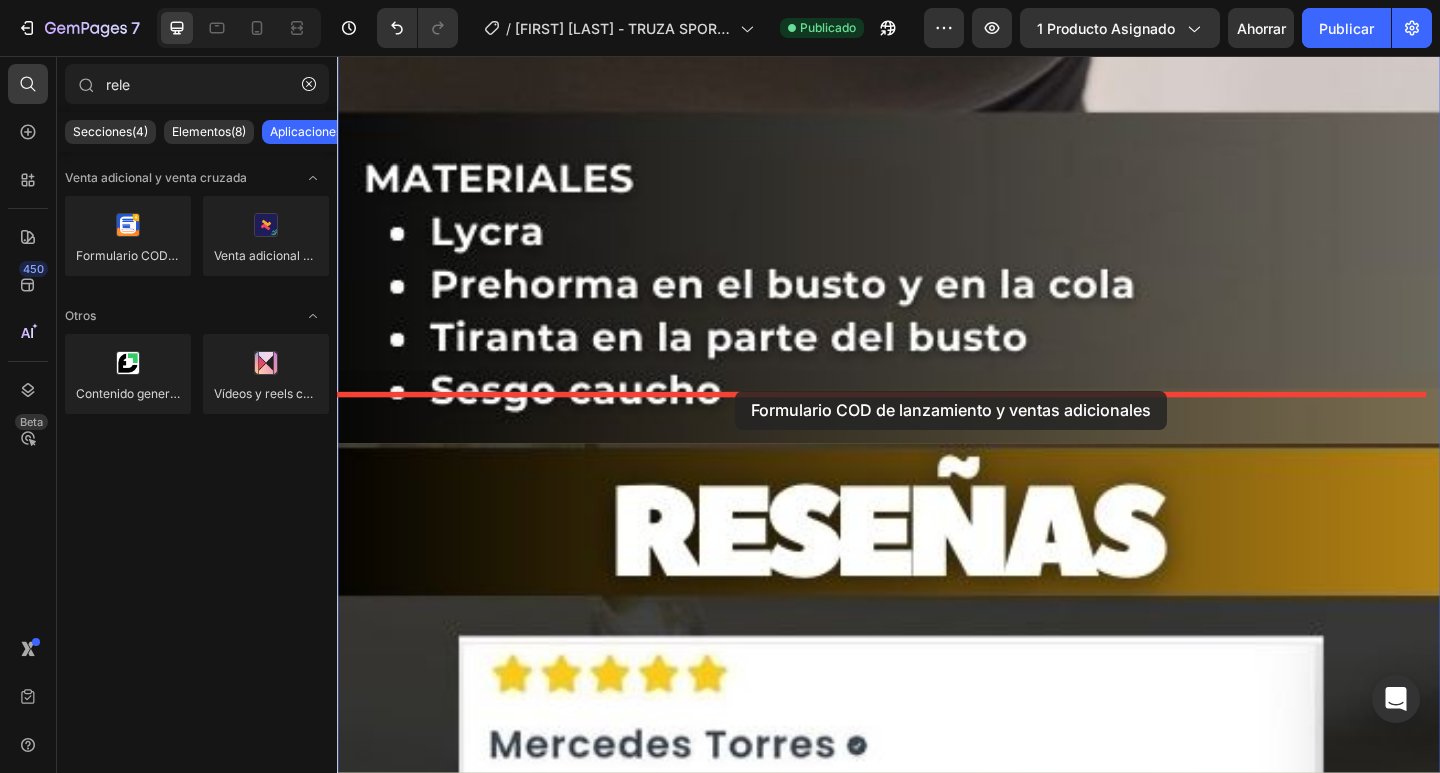 drag, startPoint x: 647, startPoint y: 477, endPoint x: 770, endPoint y: 420, distance: 135.56548 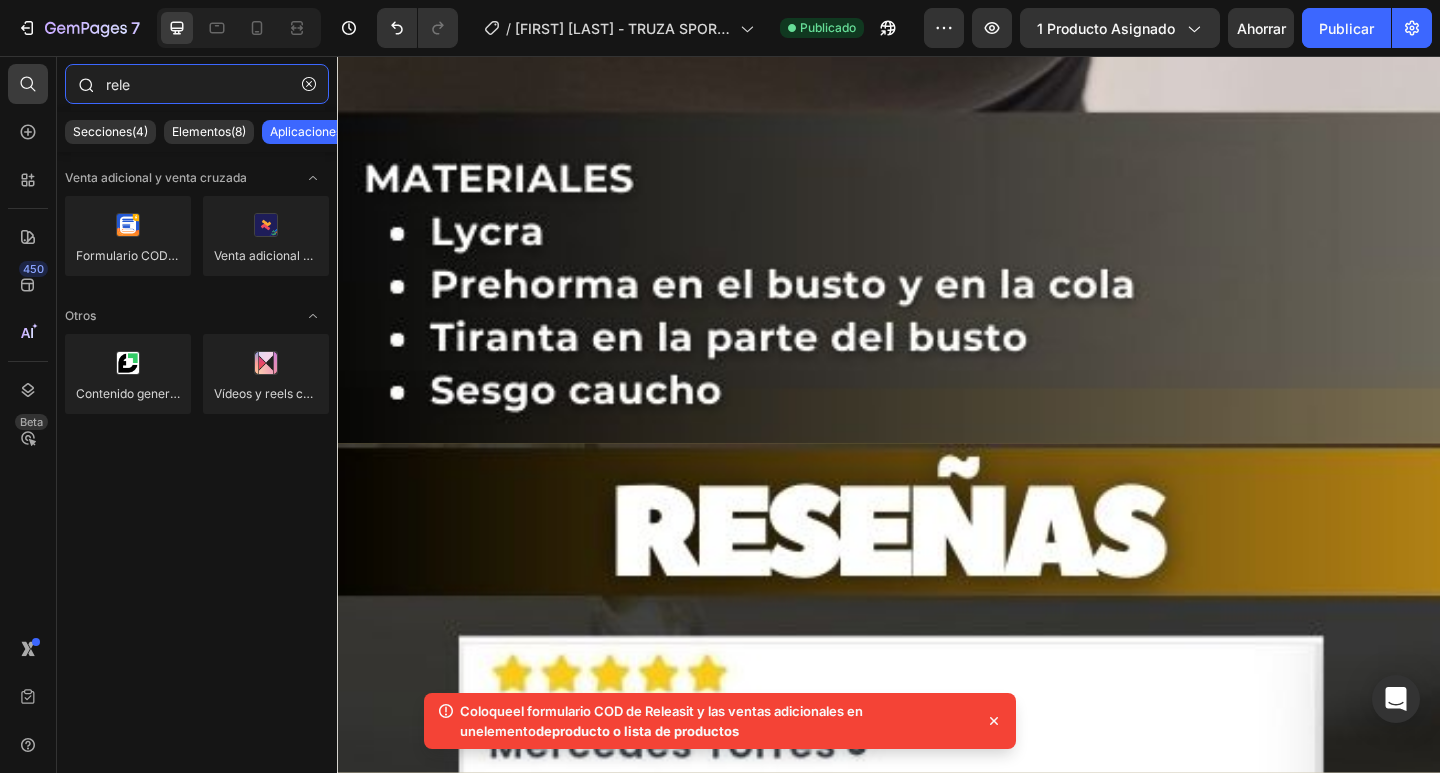 click on "rele" at bounding box center (197, 84) 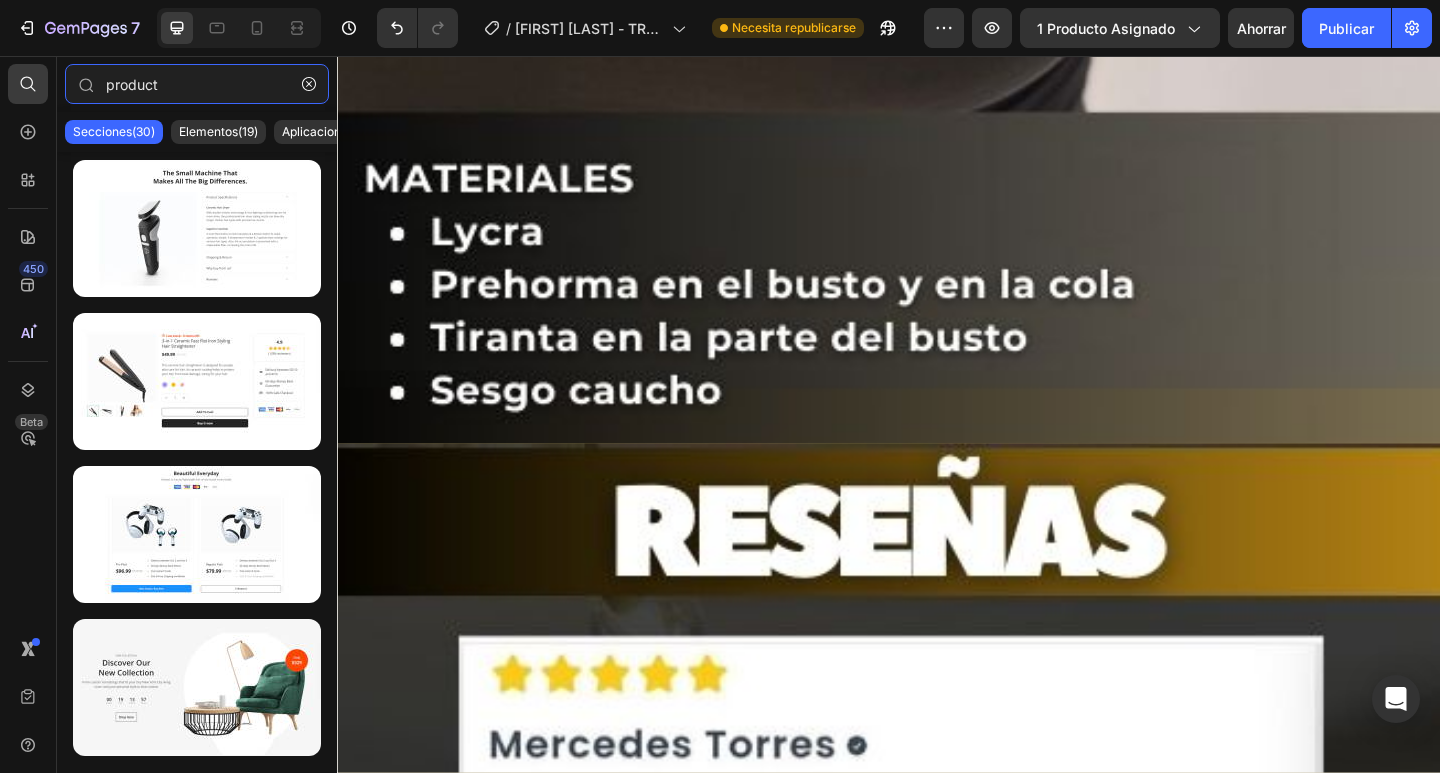 type on "product" 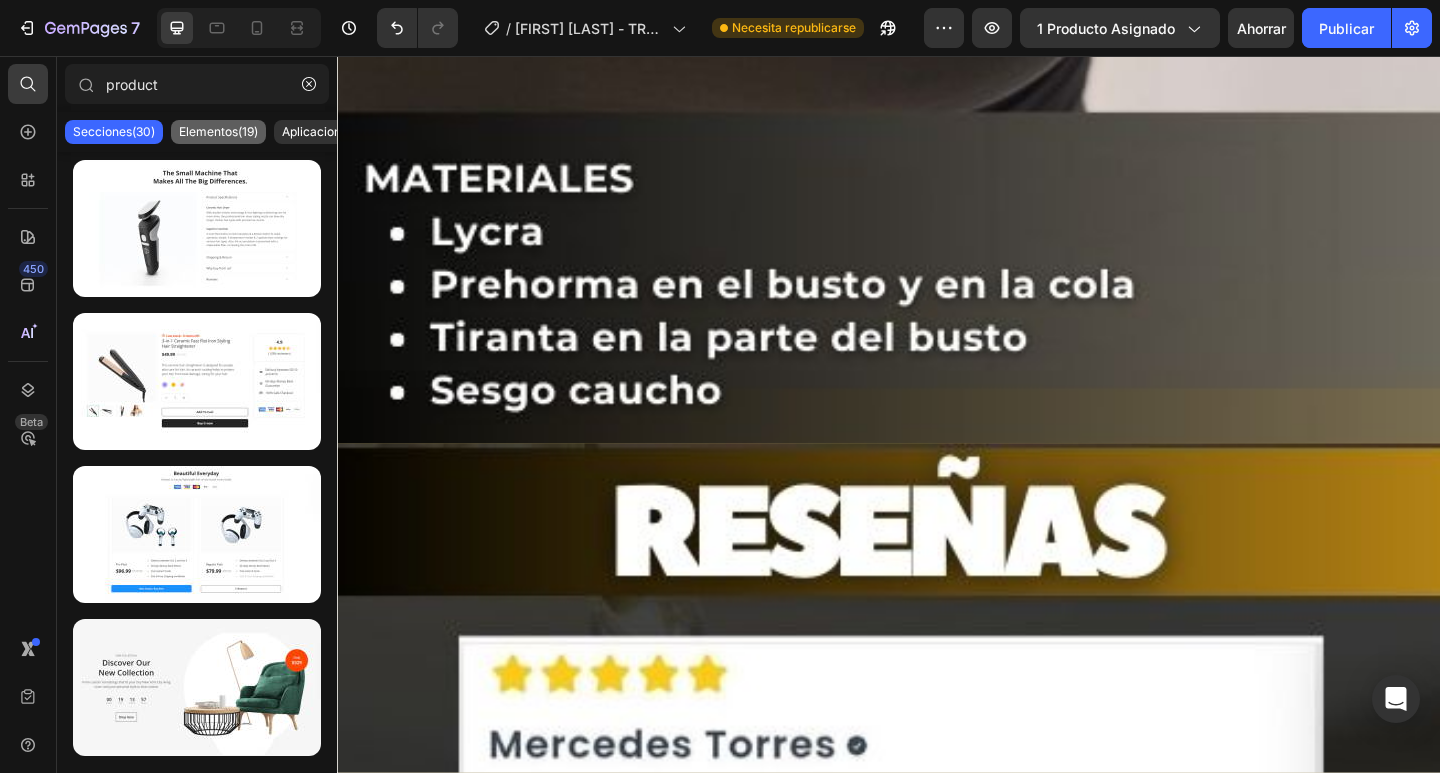 click on "Elementos(19)" at bounding box center [218, 132] 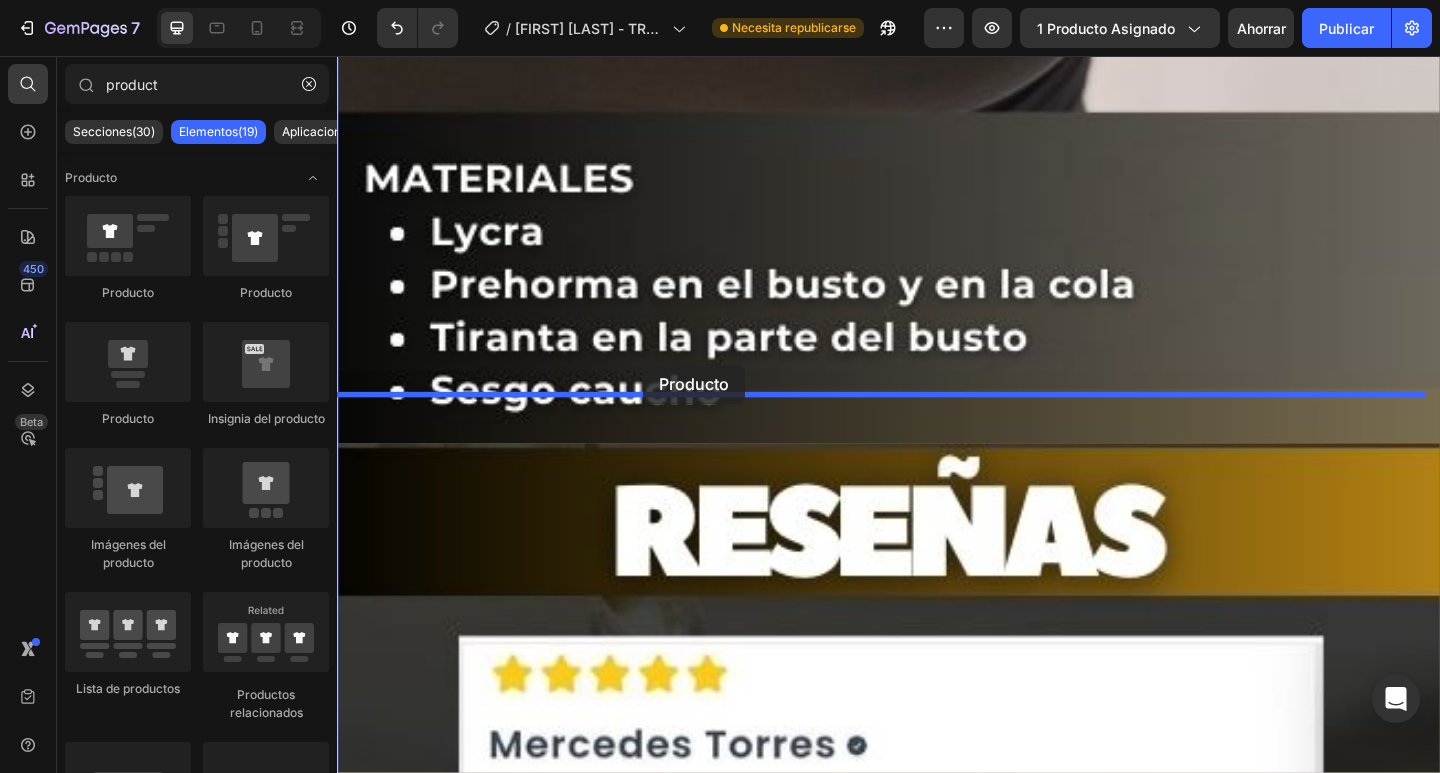 drag, startPoint x: 484, startPoint y: 315, endPoint x: 670, endPoint y: 392, distance: 201.30823 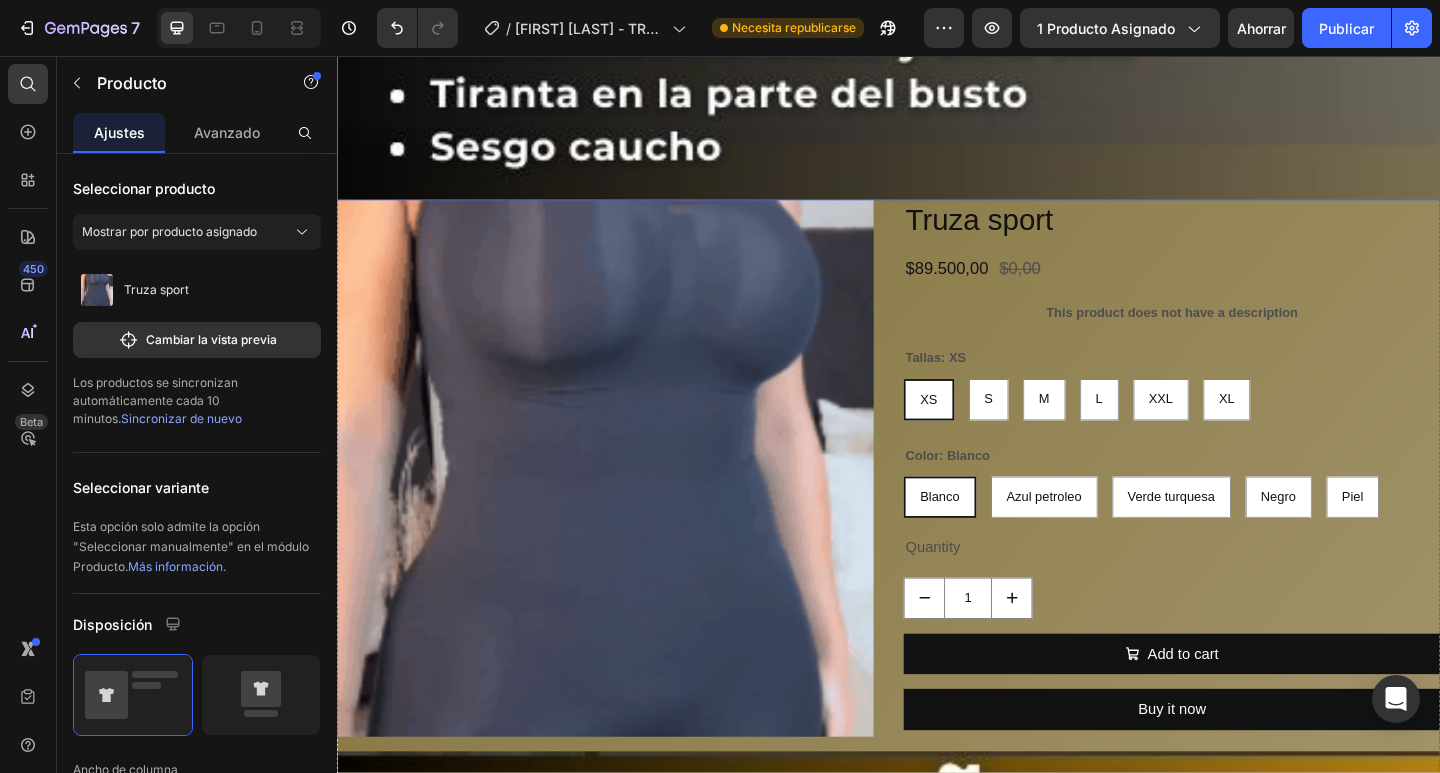 scroll, scrollTop: 4600, scrollLeft: 0, axis: vertical 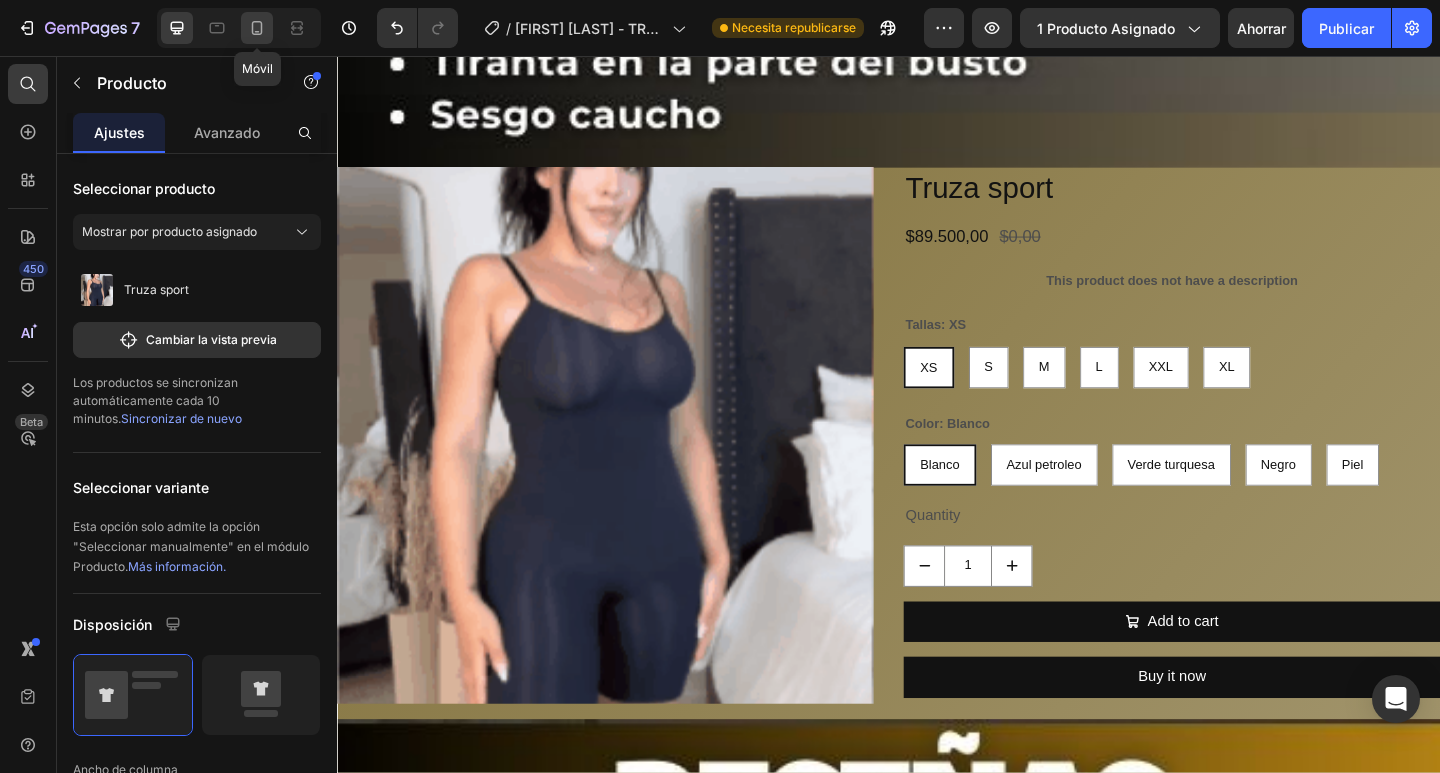 click 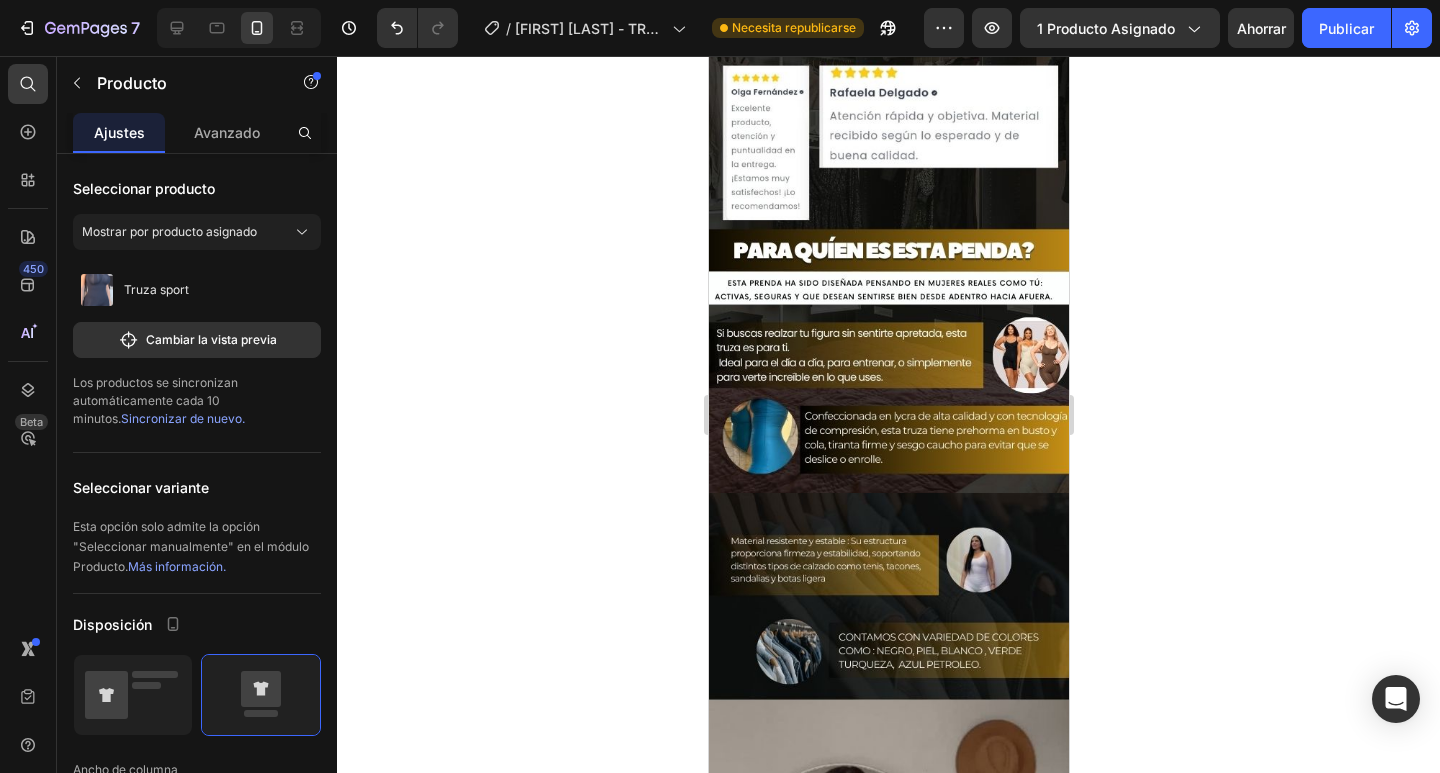 radio on "true" 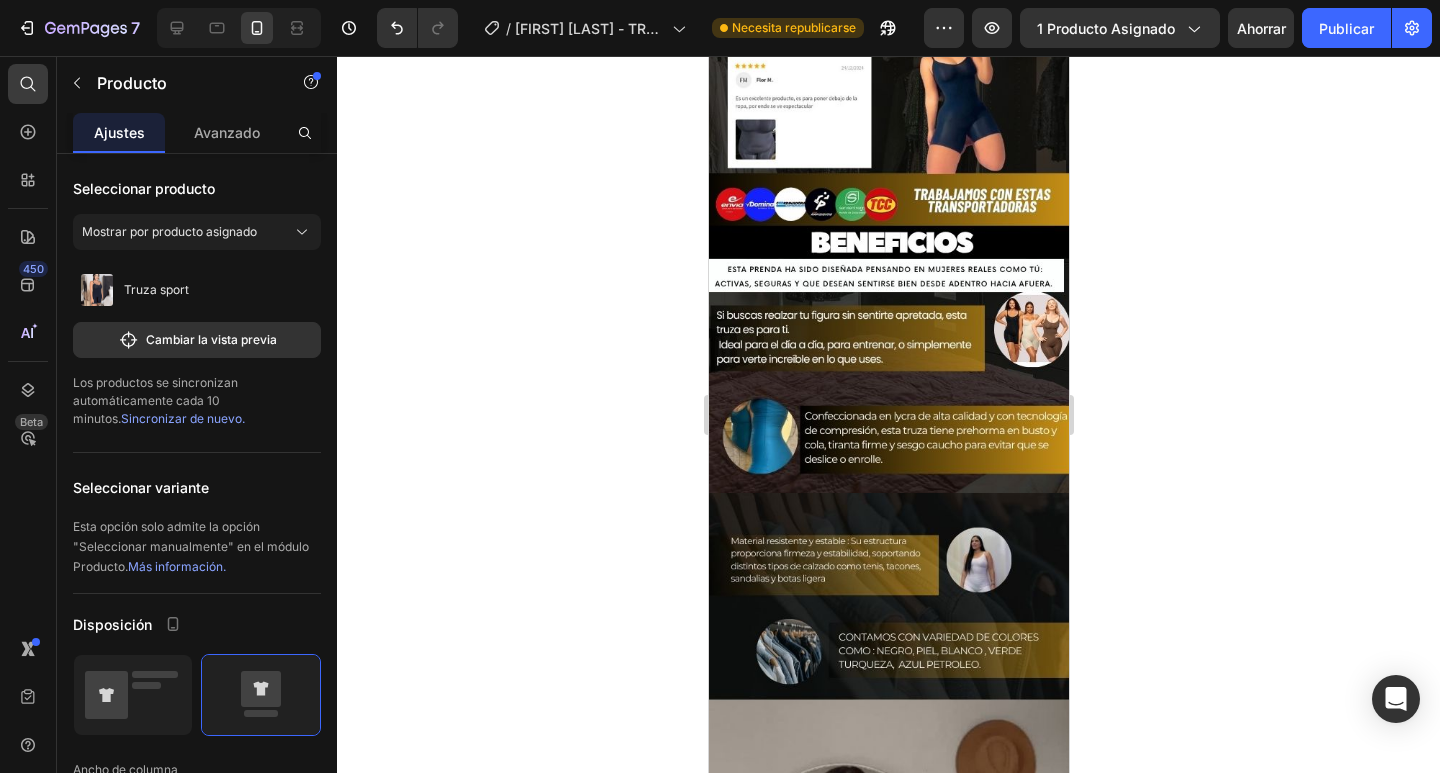 radio on "true" 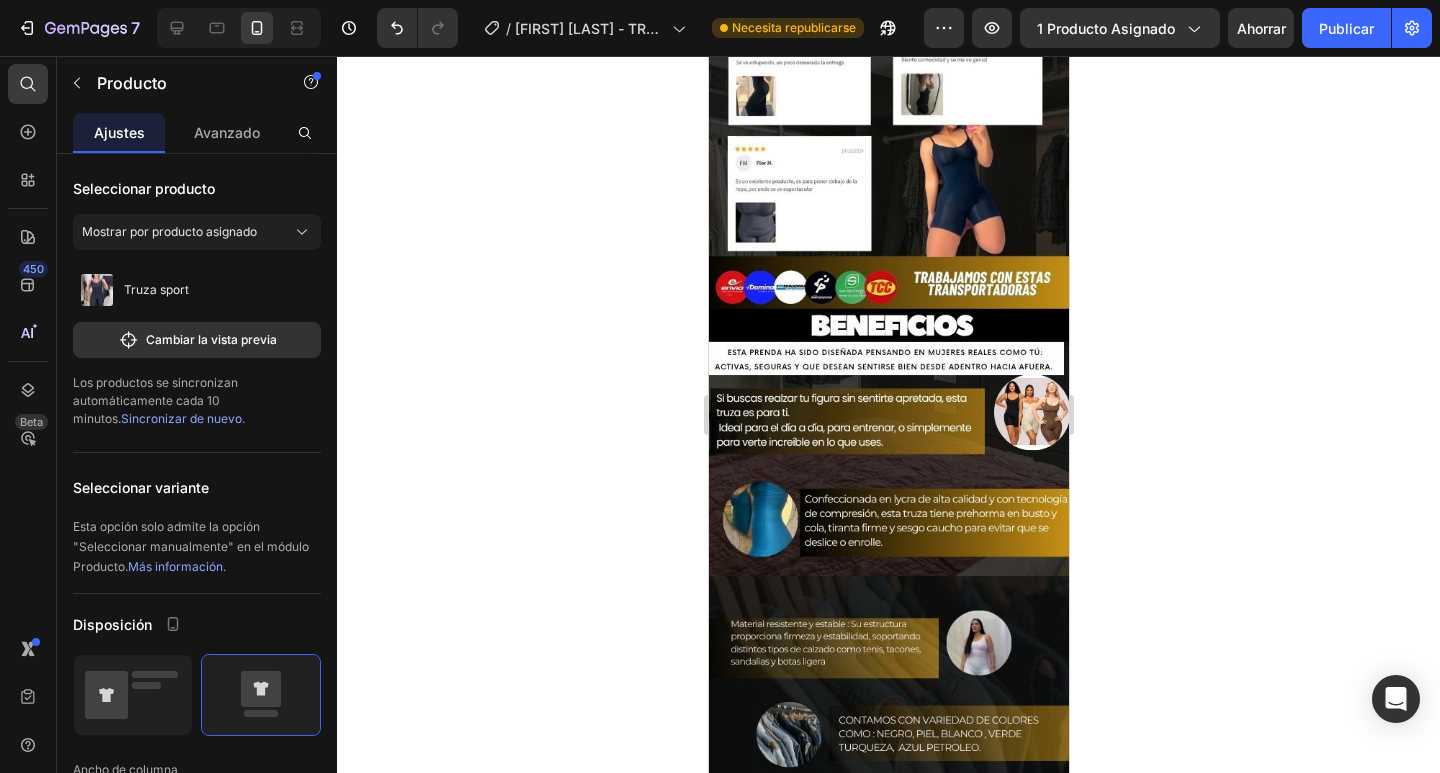 radio on "true" 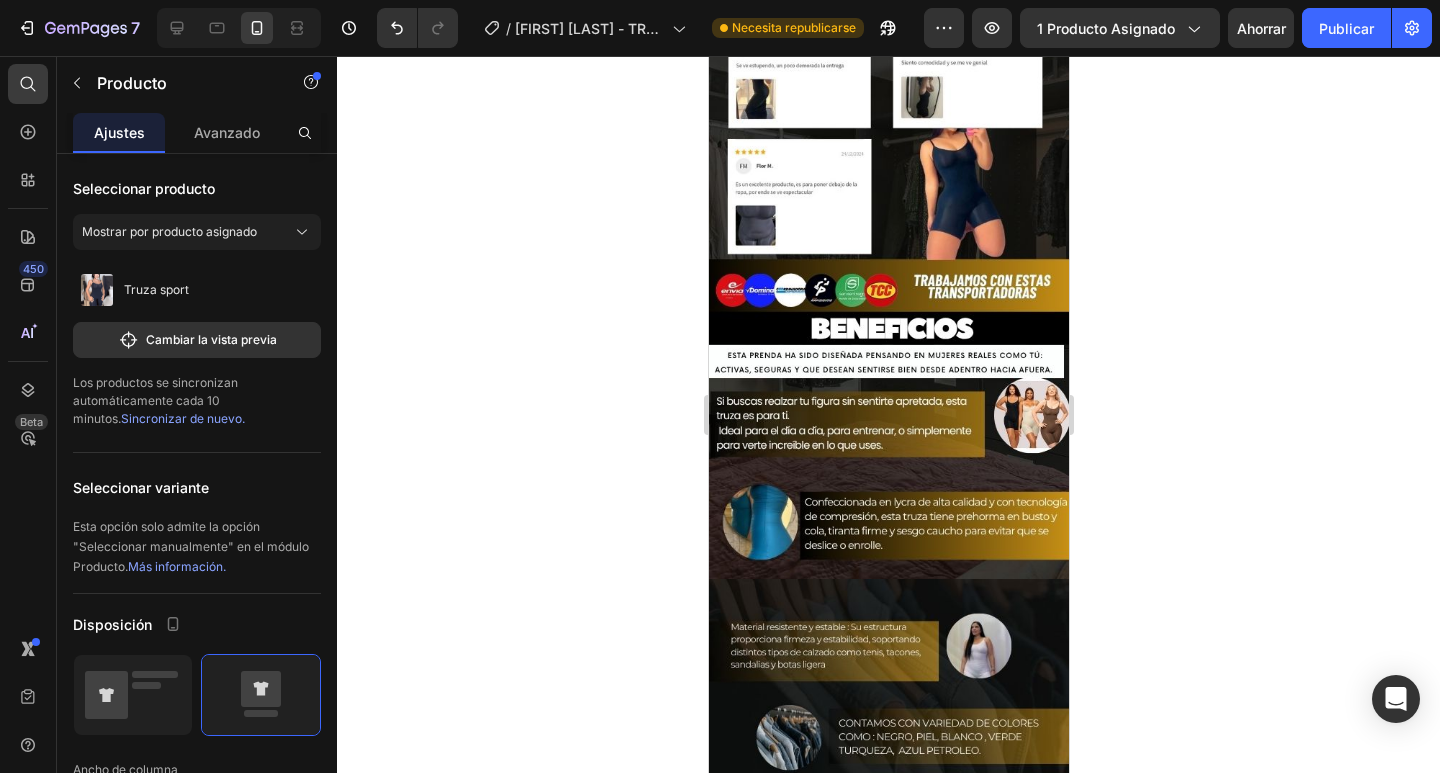 radio on "true" 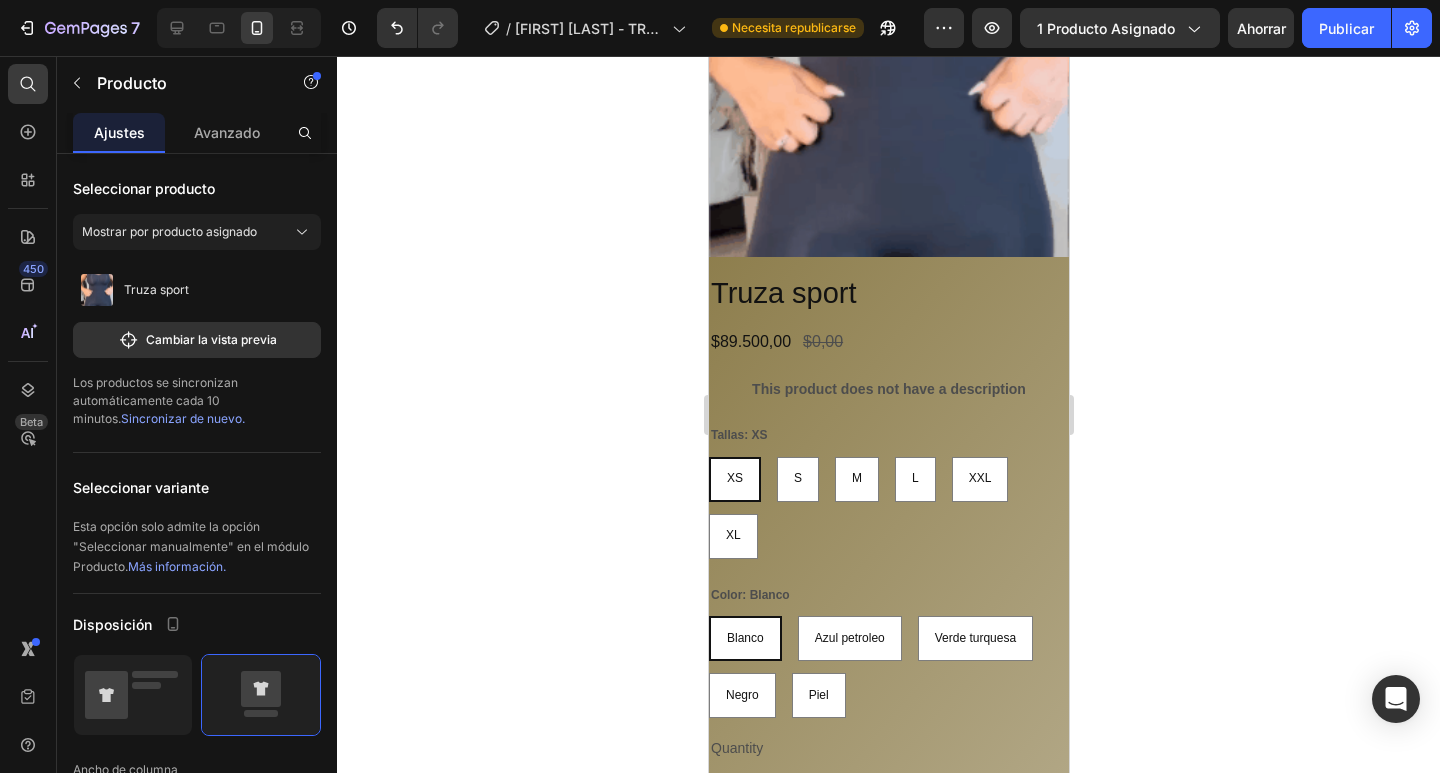 scroll, scrollTop: 1715, scrollLeft: 0, axis: vertical 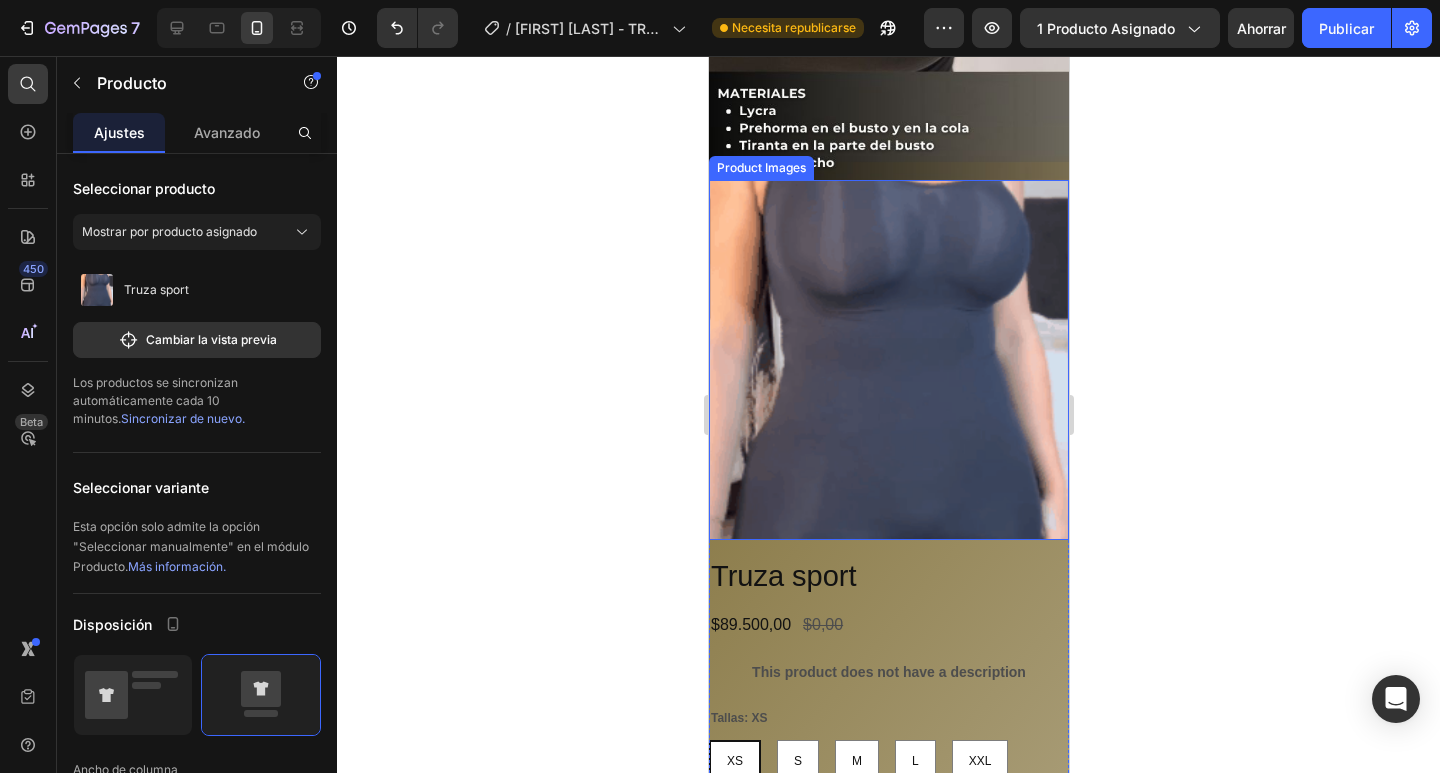click at bounding box center (888, 360) 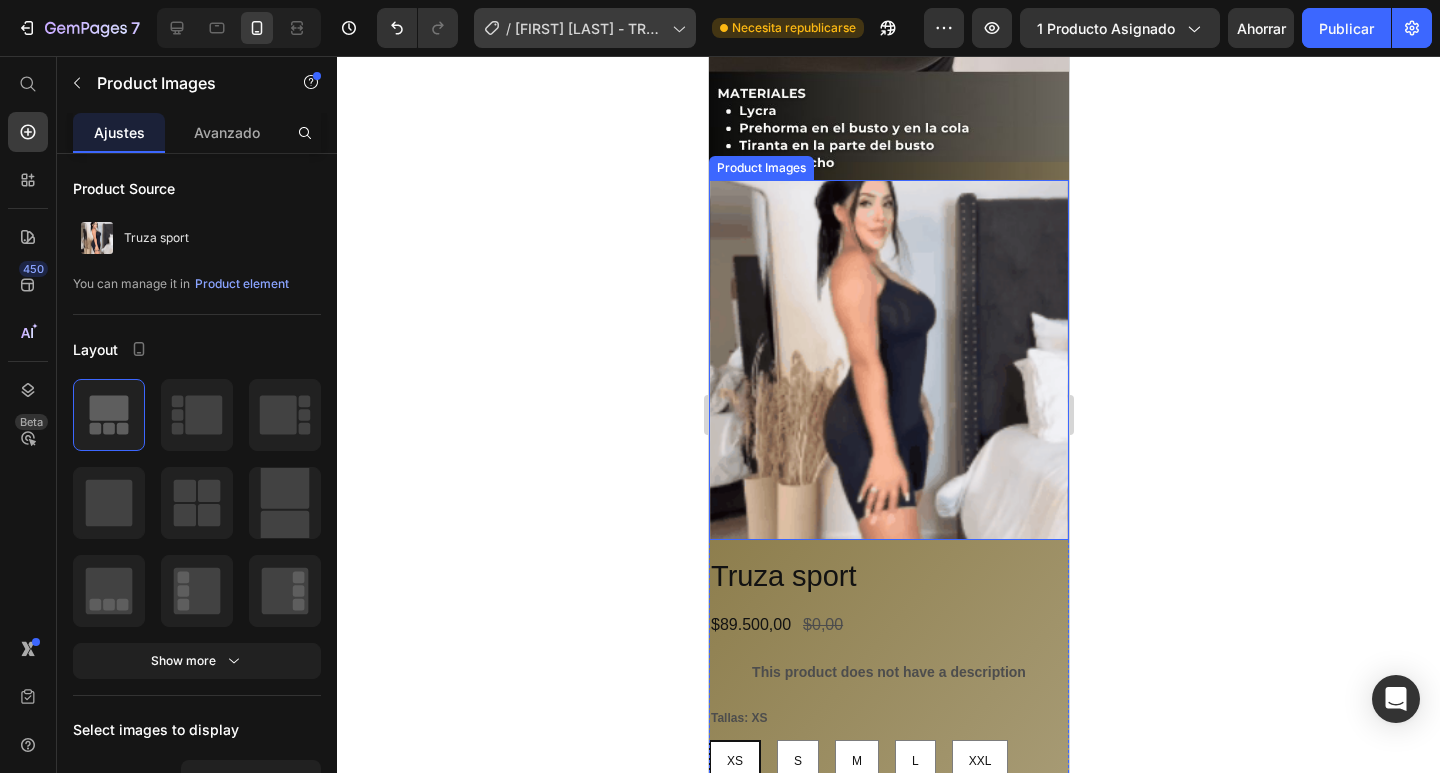 radio on "false" 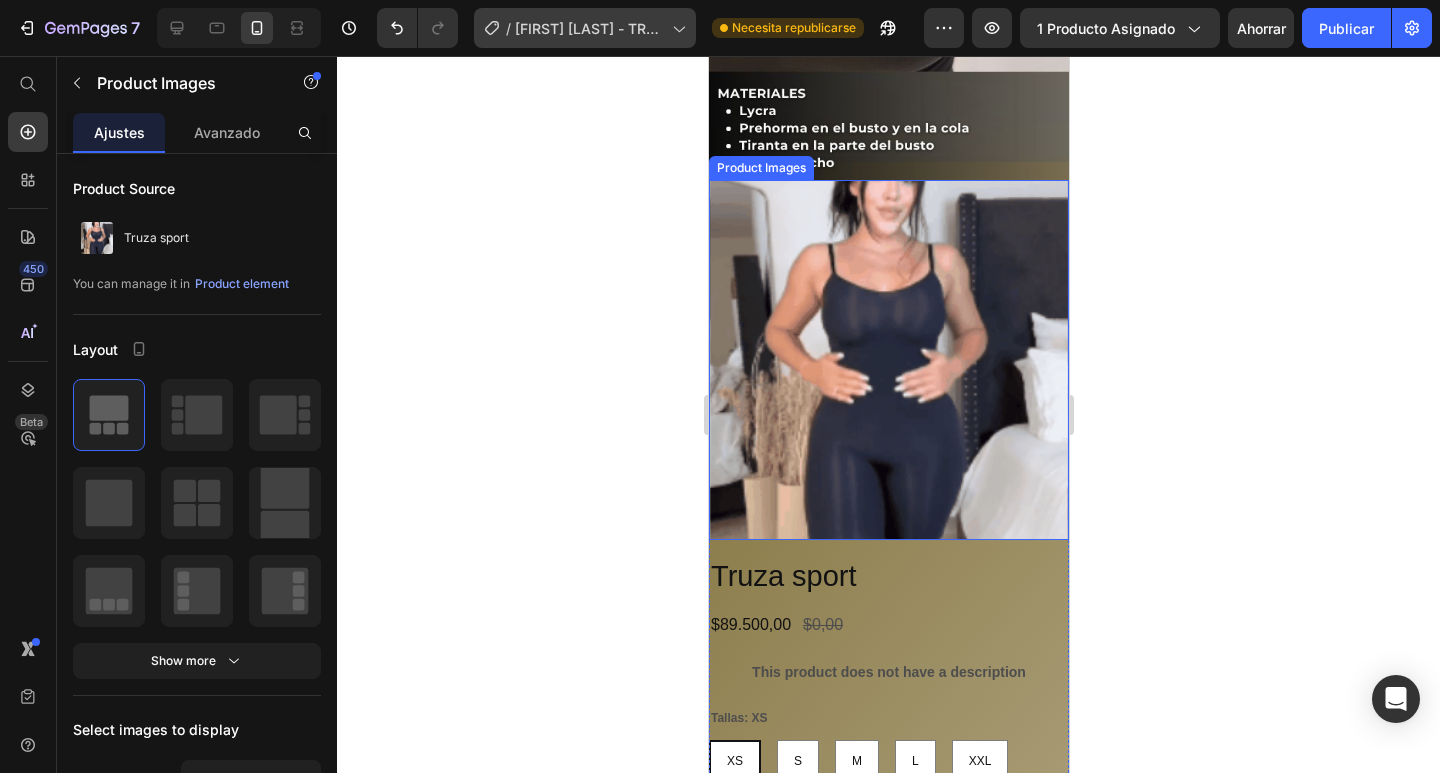 radio on "false" 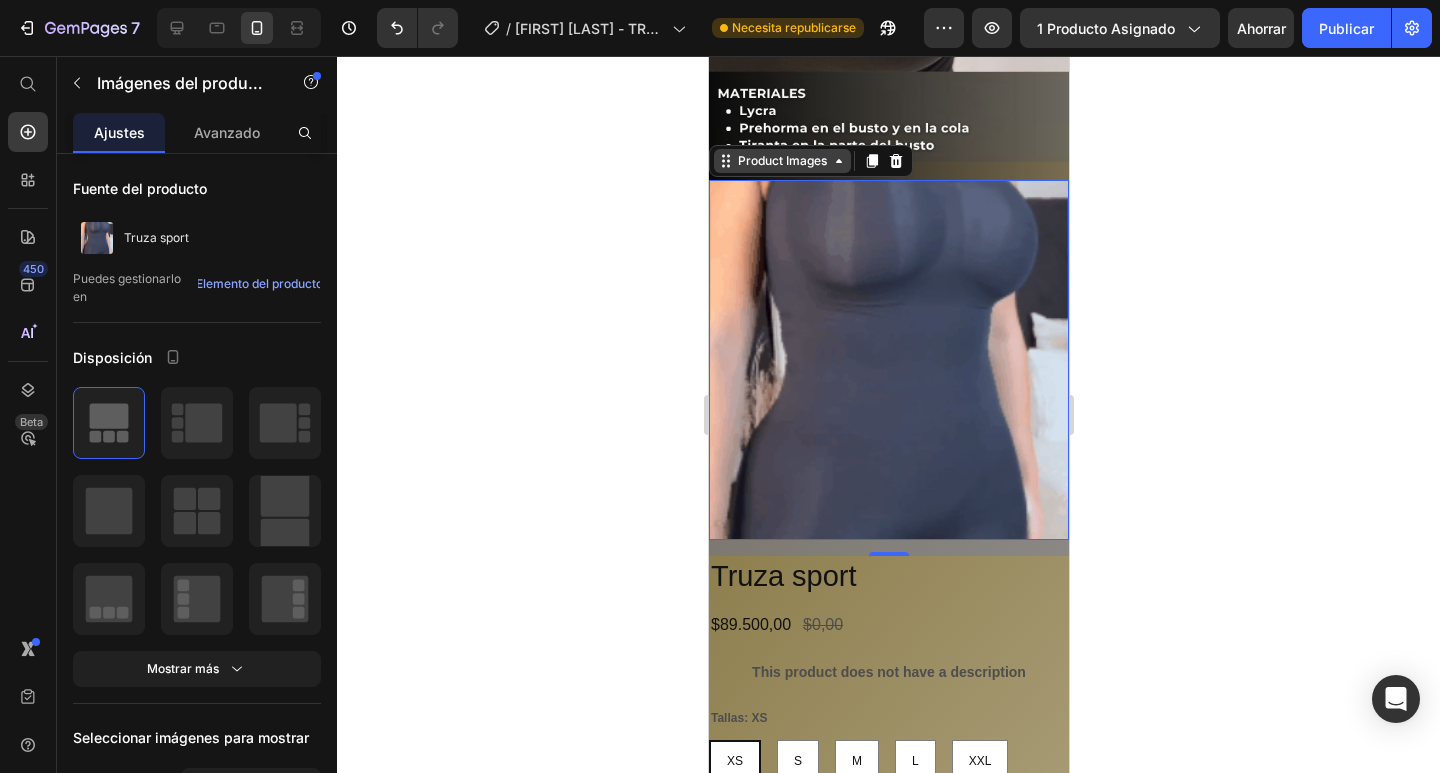 click on "Product Images" at bounding box center [781, 161] 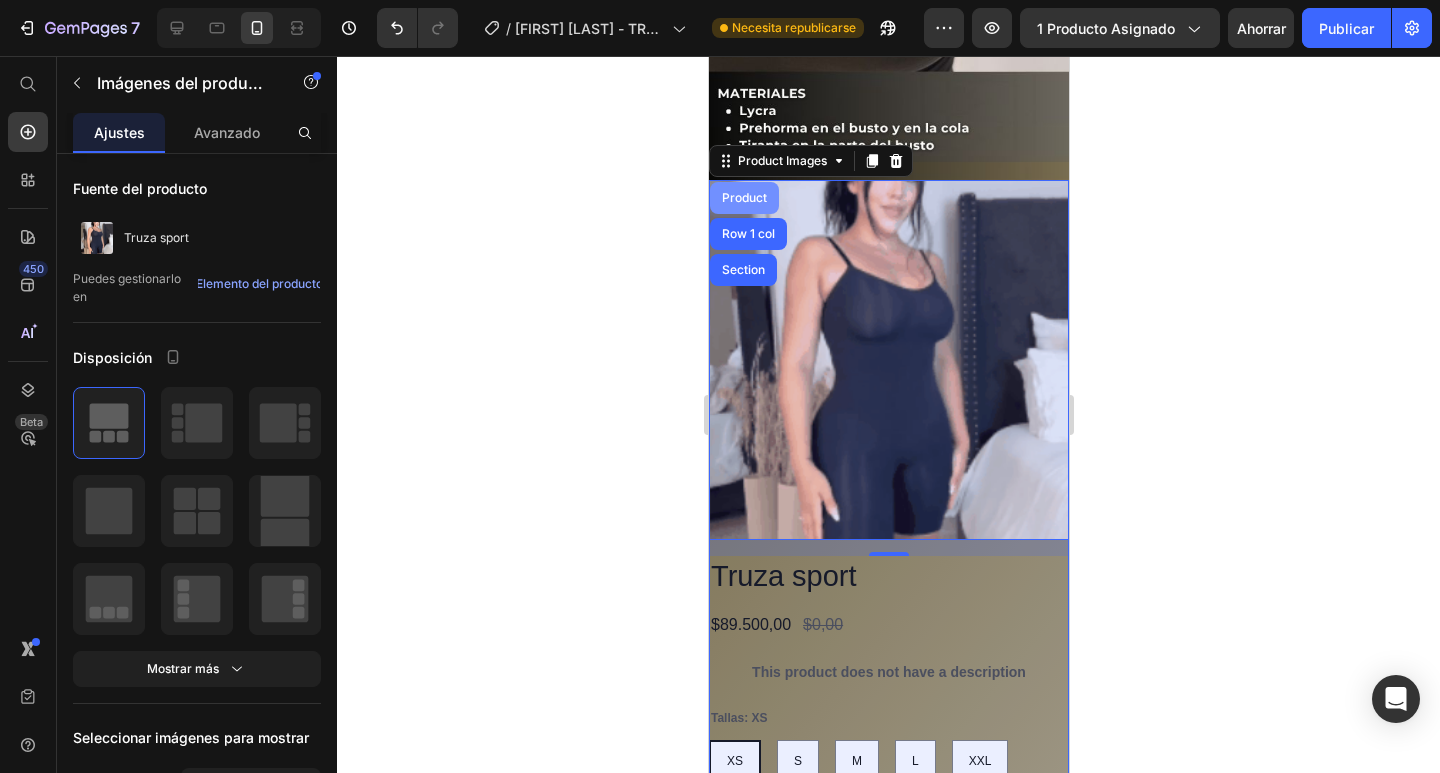 click on "Product" at bounding box center [743, 198] 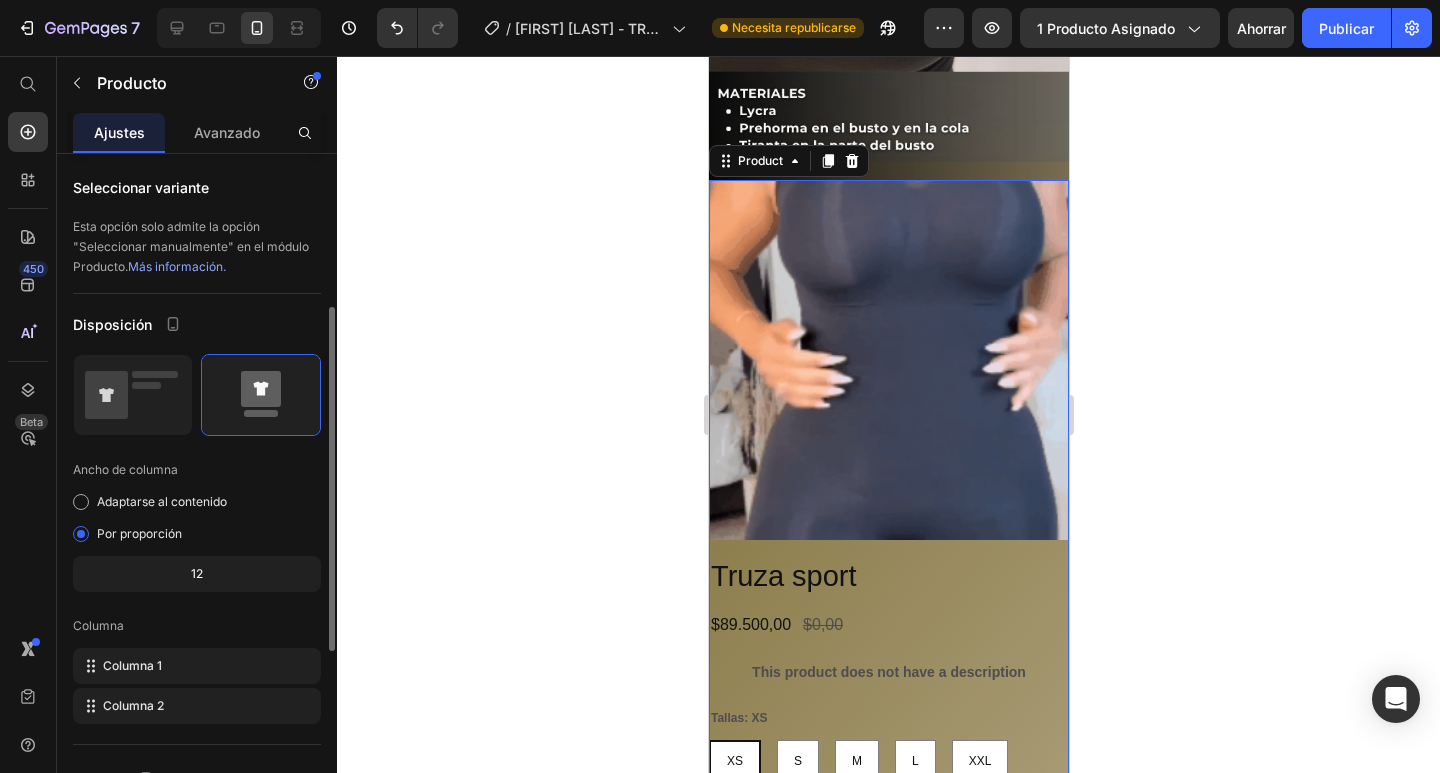 scroll, scrollTop: 400, scrollLeft: 0, axis: vertical 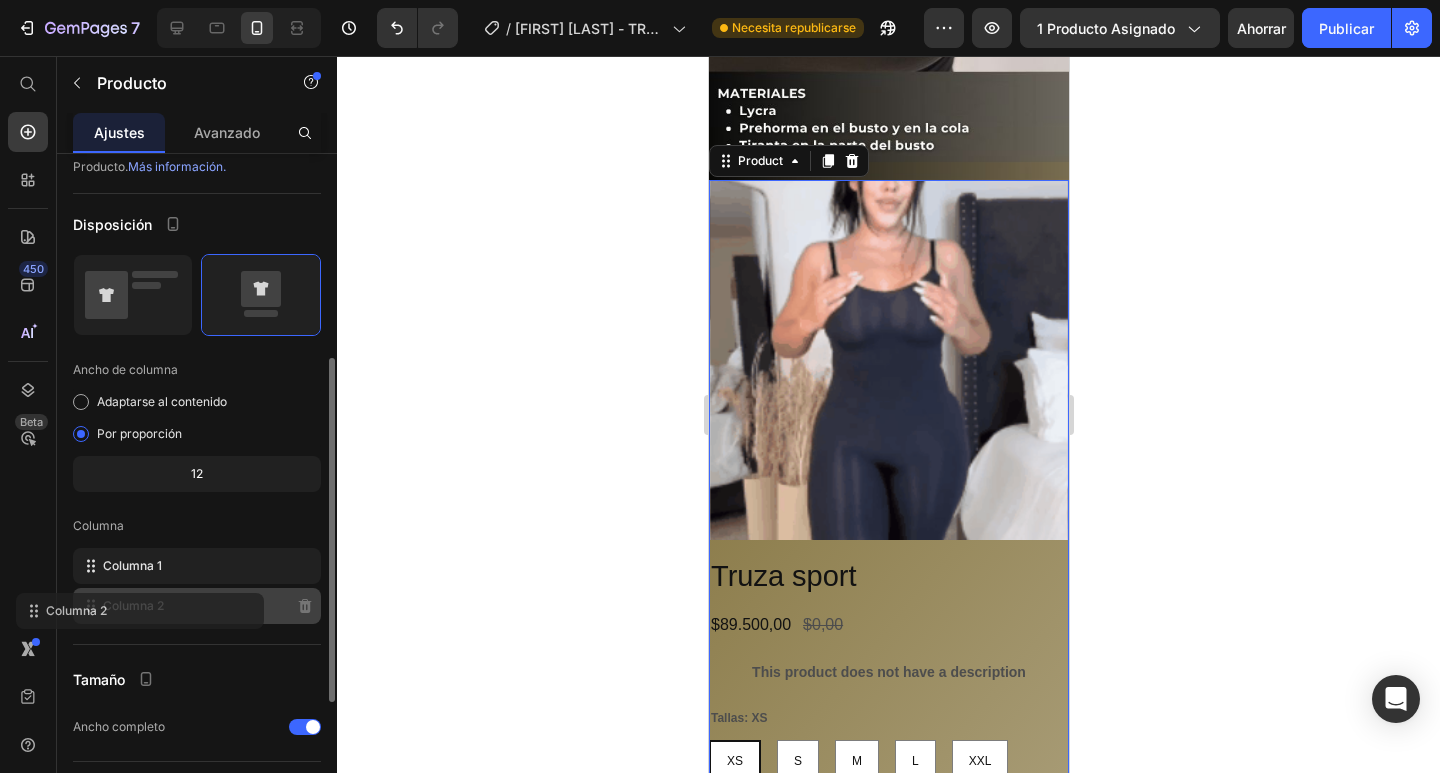 click on "Columna 2" 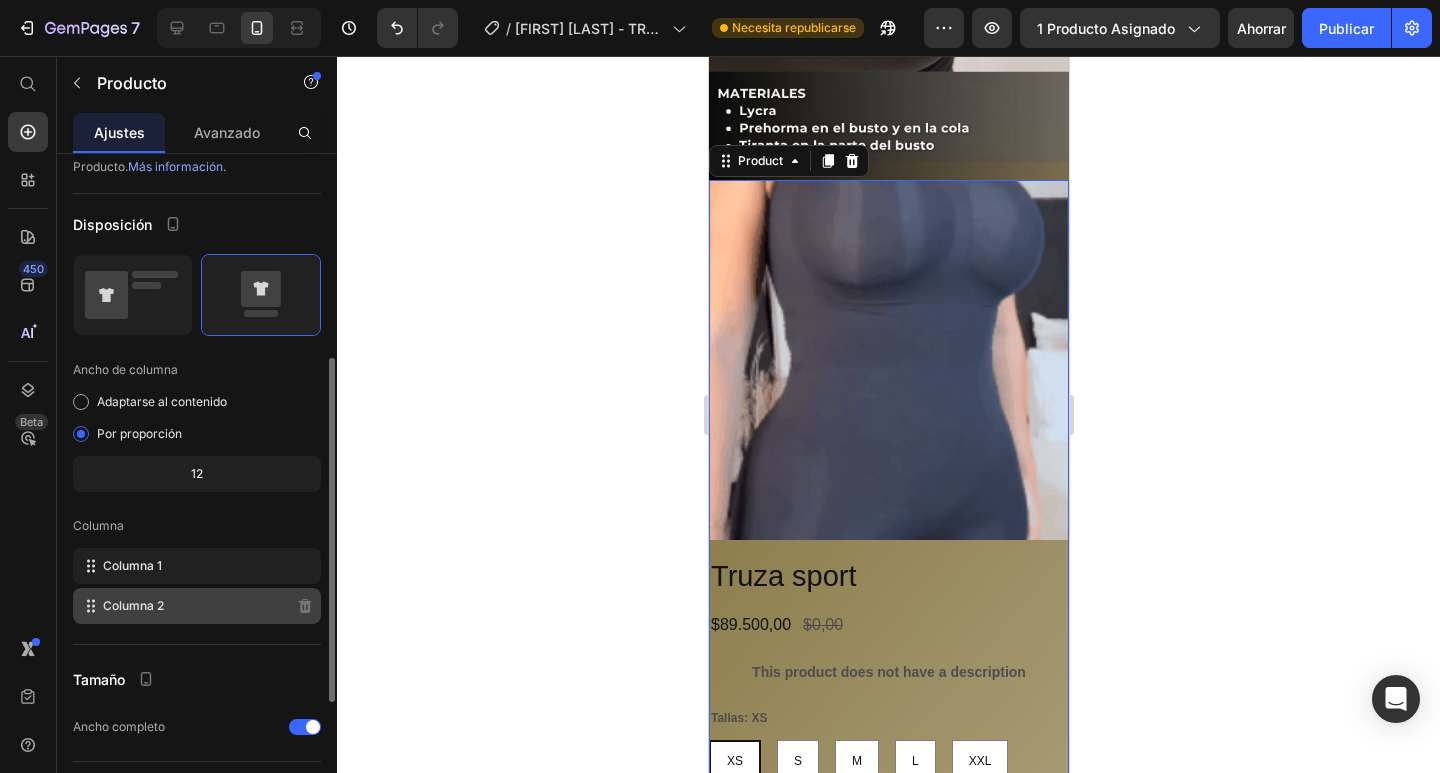 click on "Columna 2" 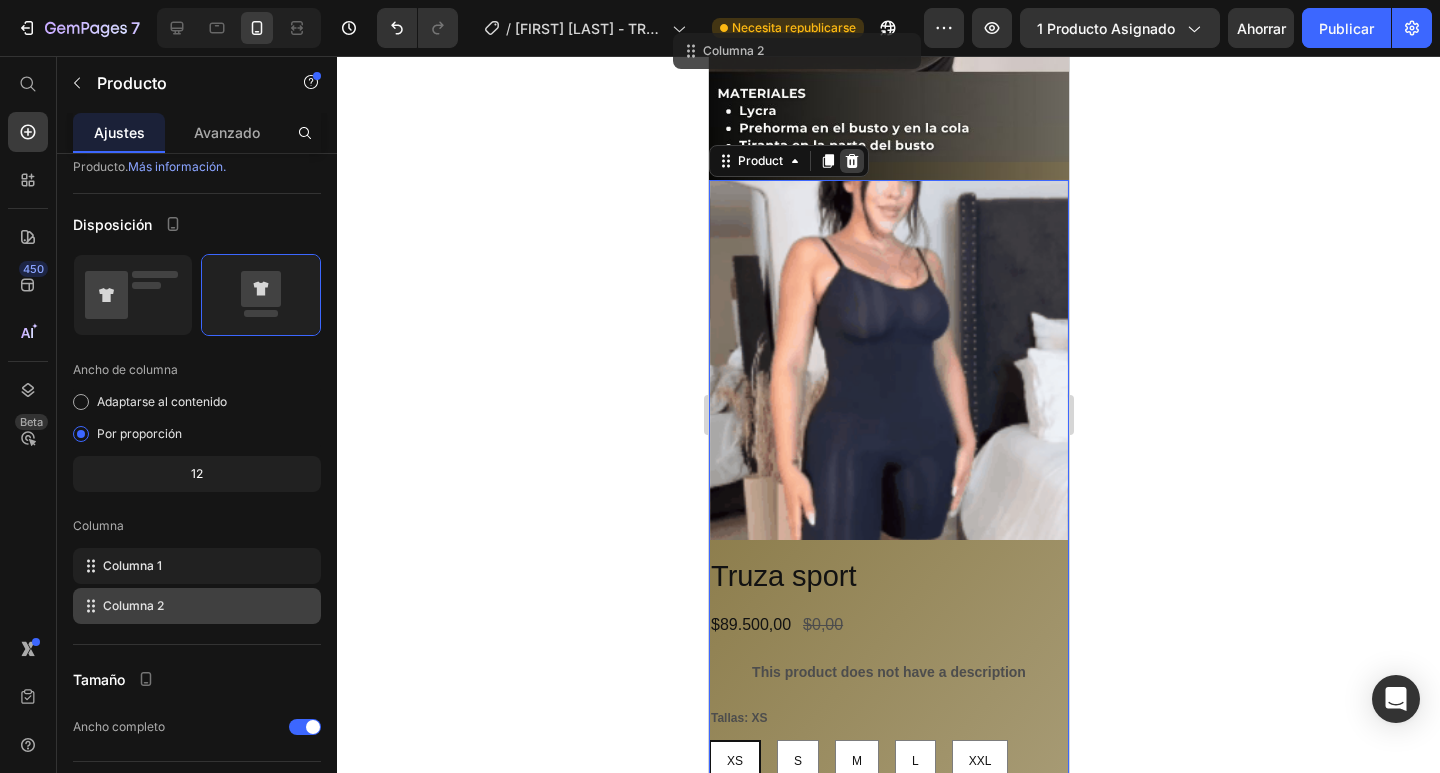 click 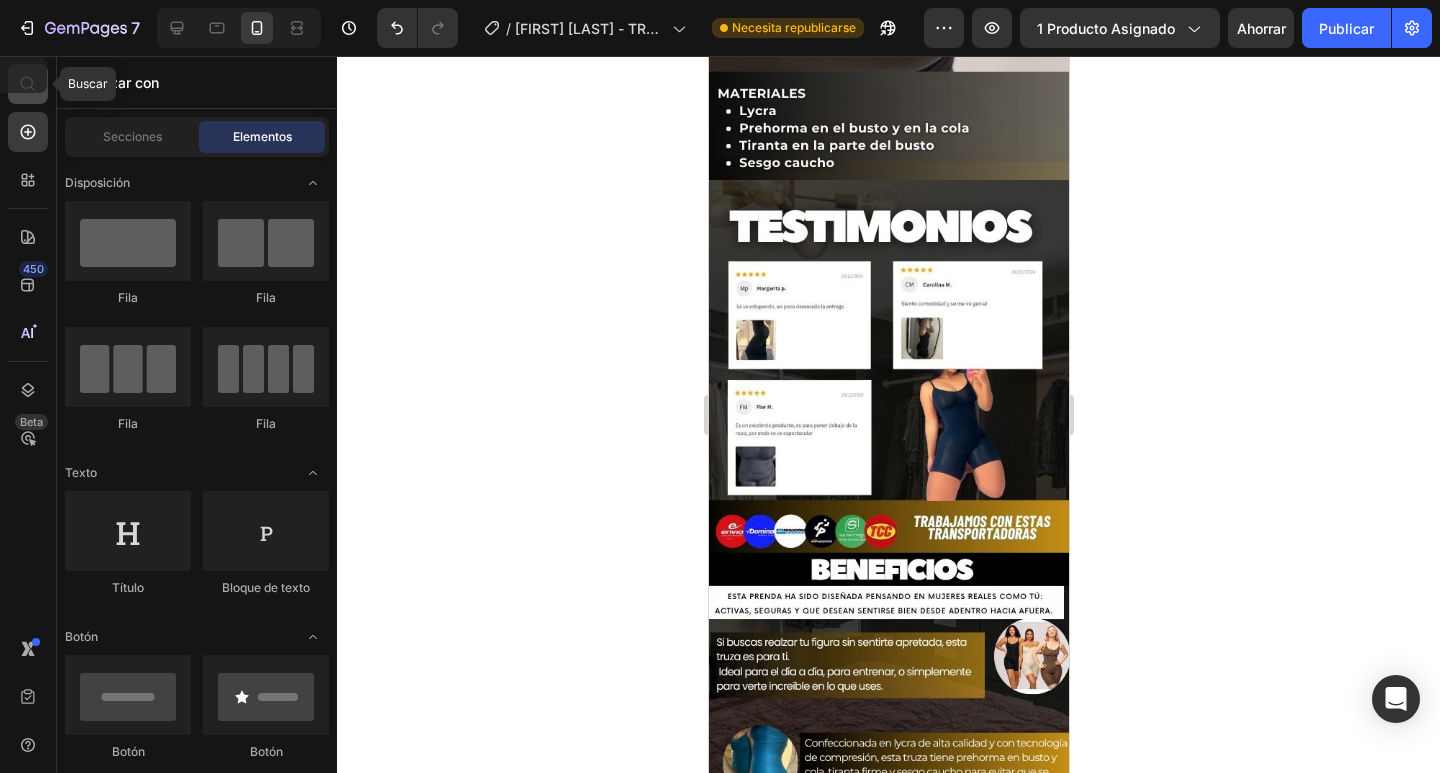 click 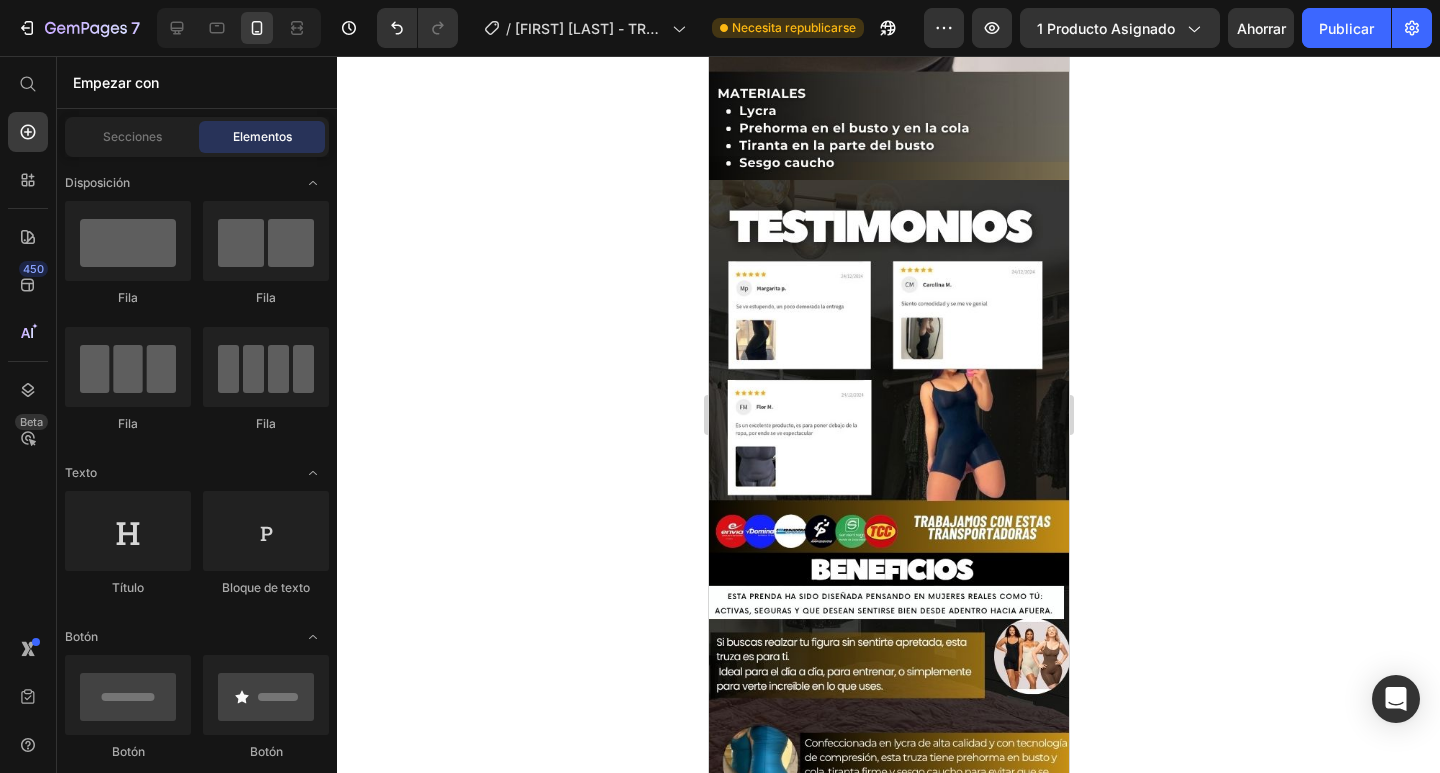 click on "Empezar con" at bounding box center (197, 82) 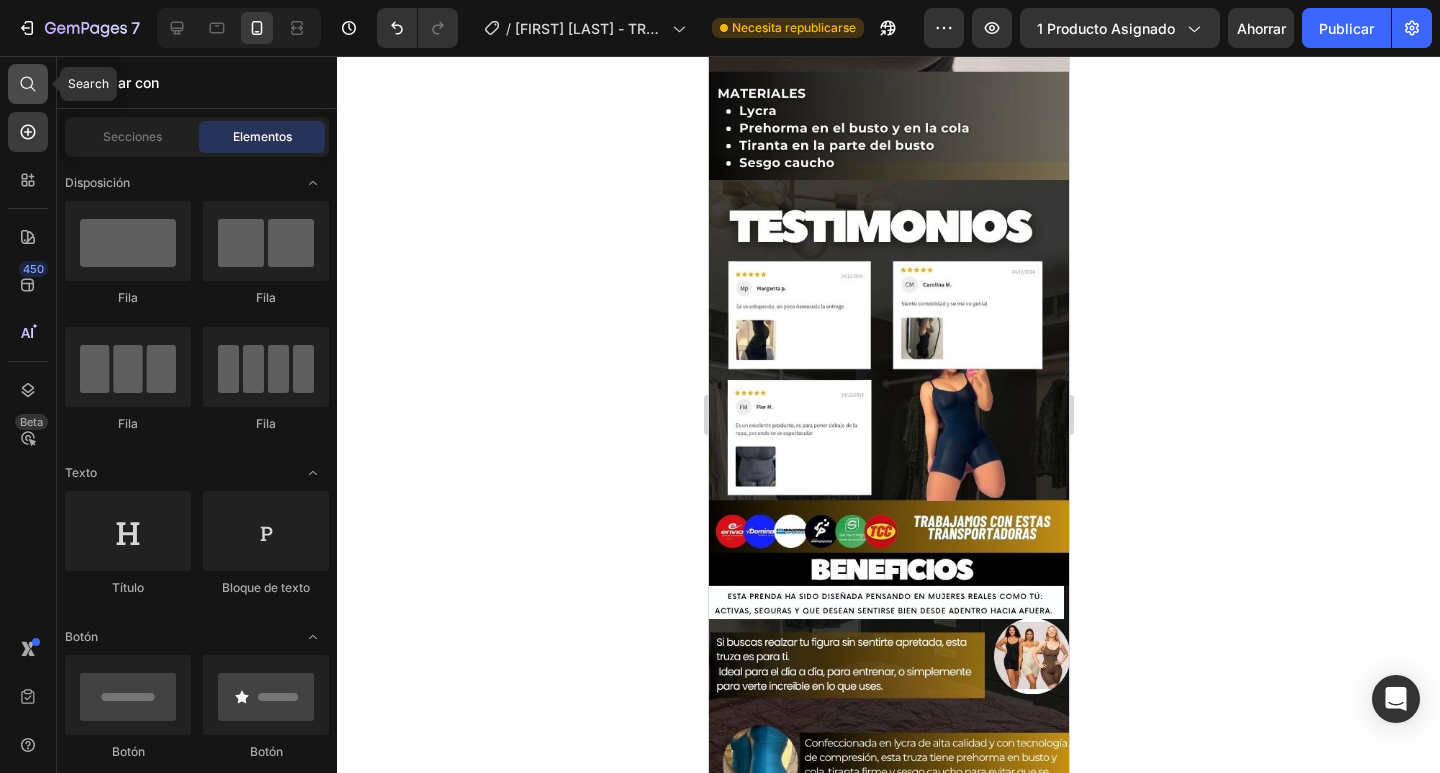 click 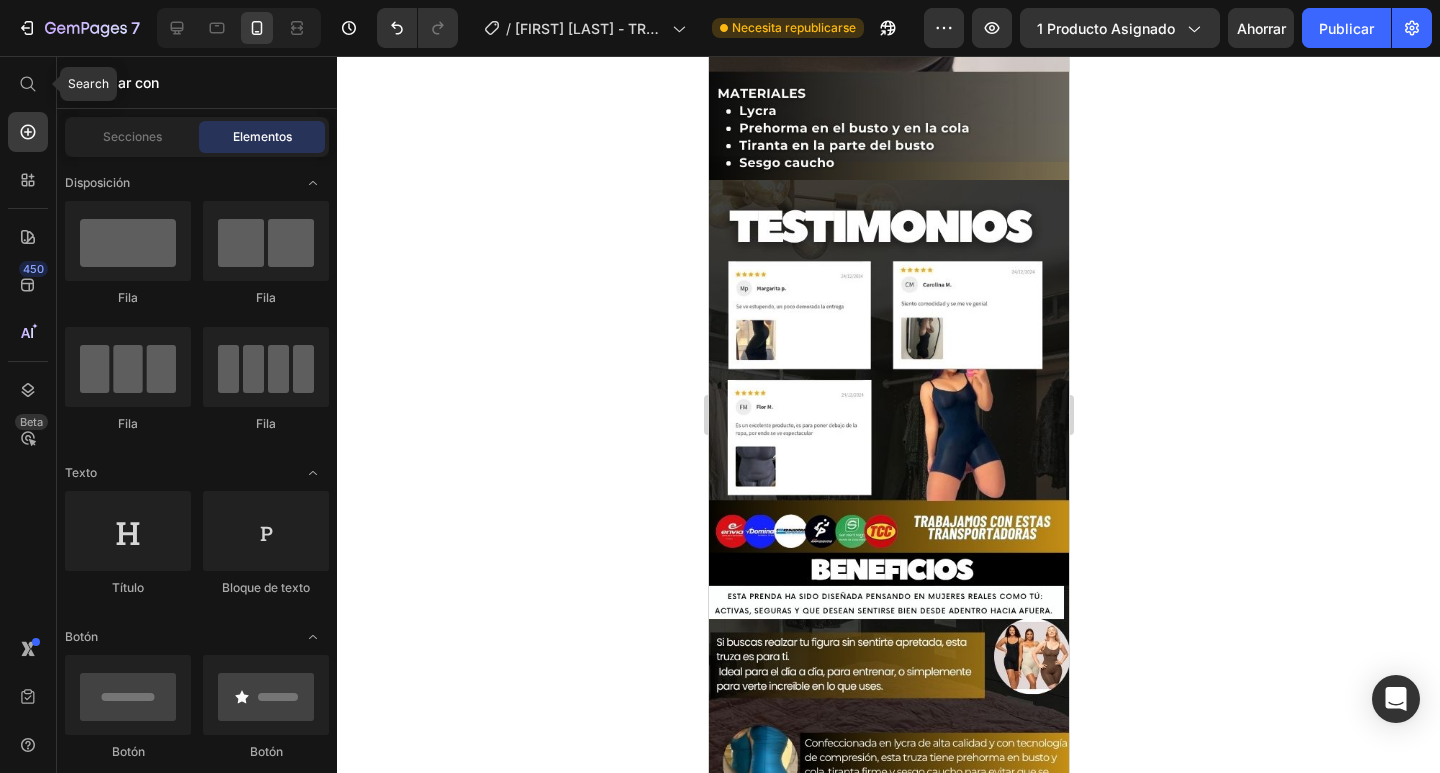 radio on "true" 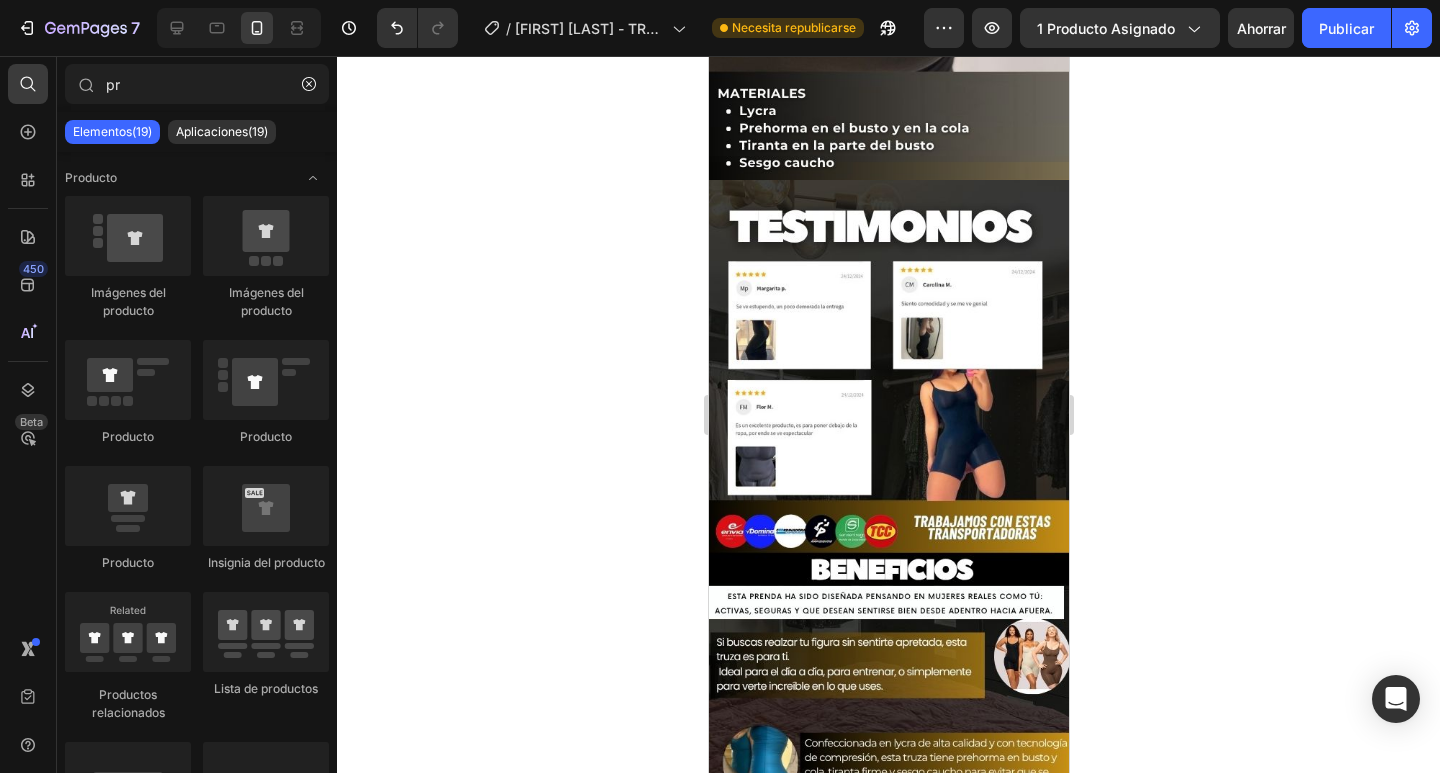 type on "p" 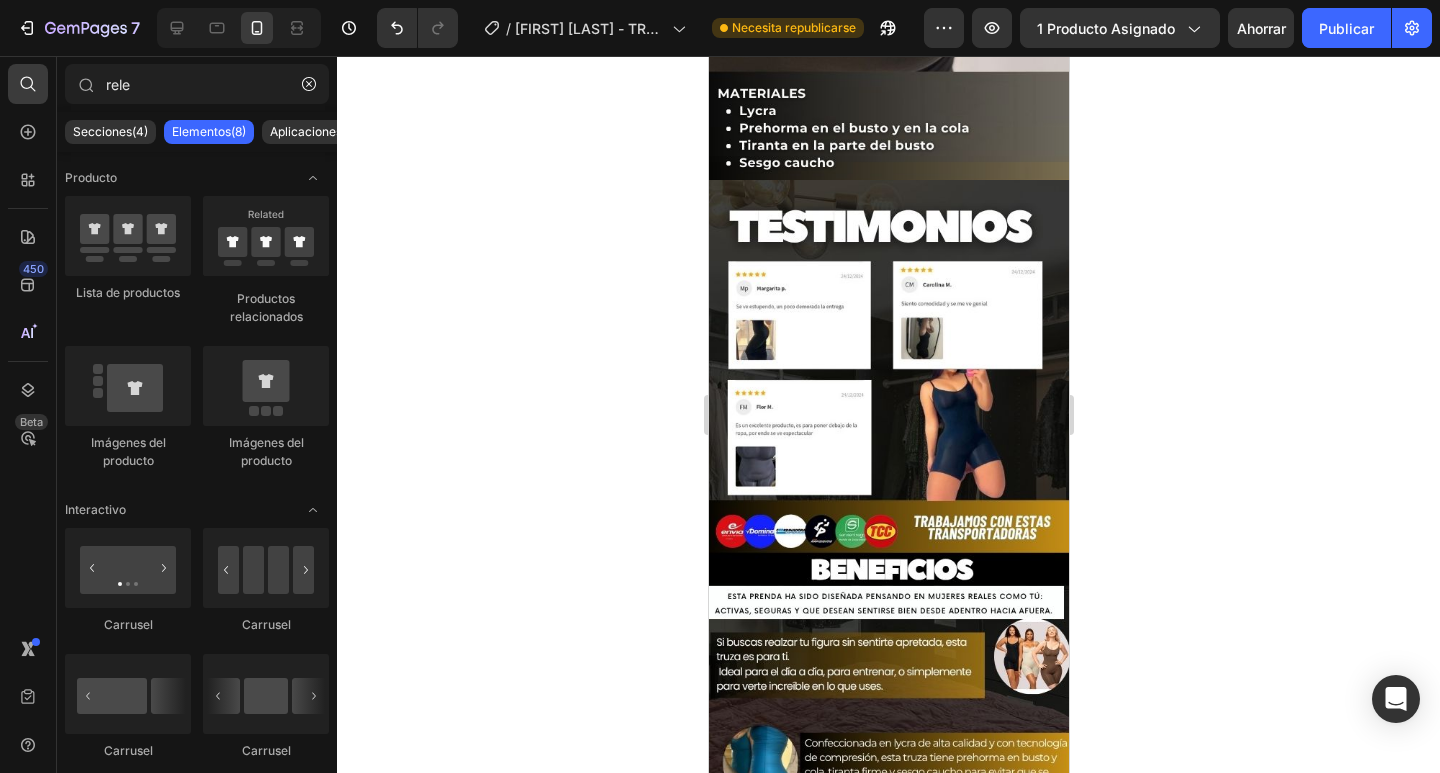 click on "Aplicaciones(4)" at bounding box center [314, 131] 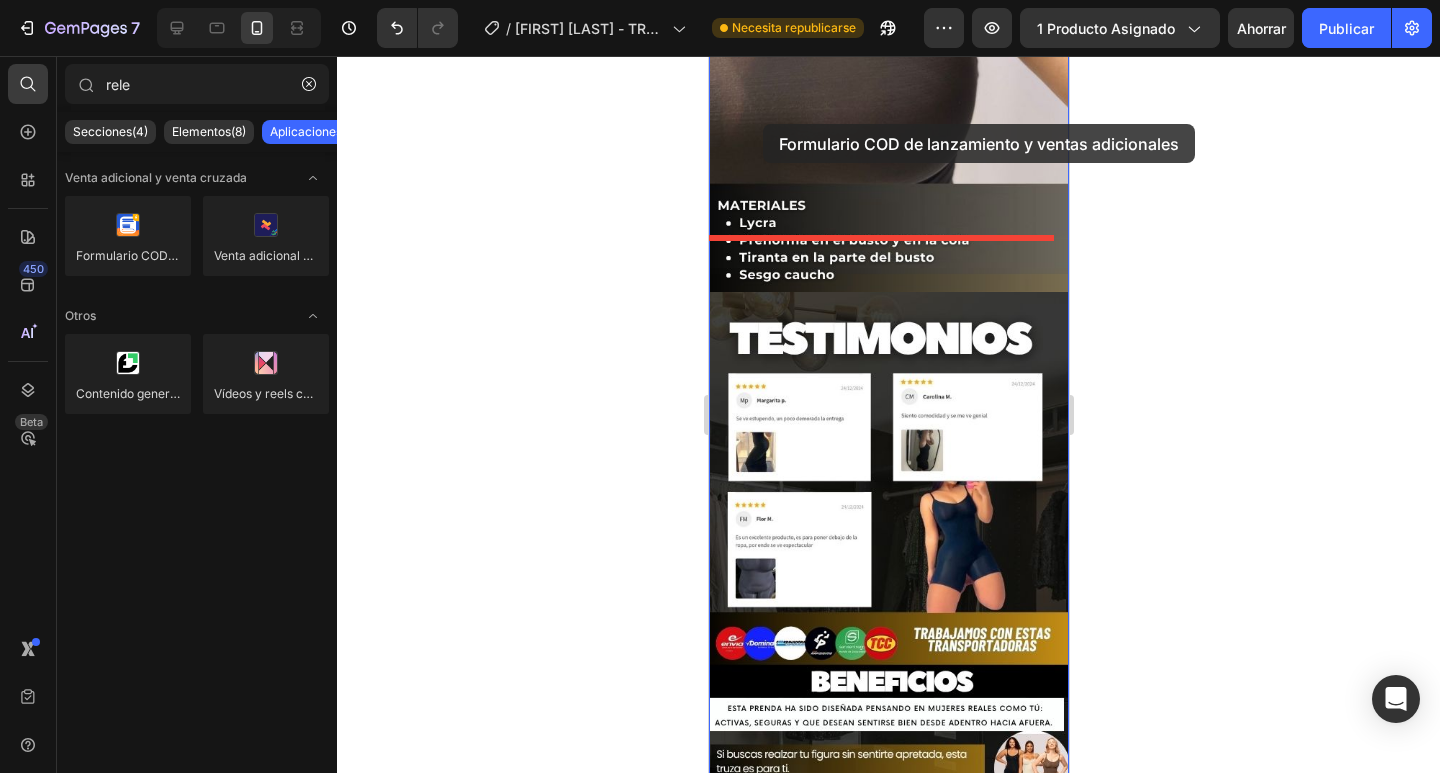 scroll, scrollTop: 1563, scrollLeft: 0, axis: vertical 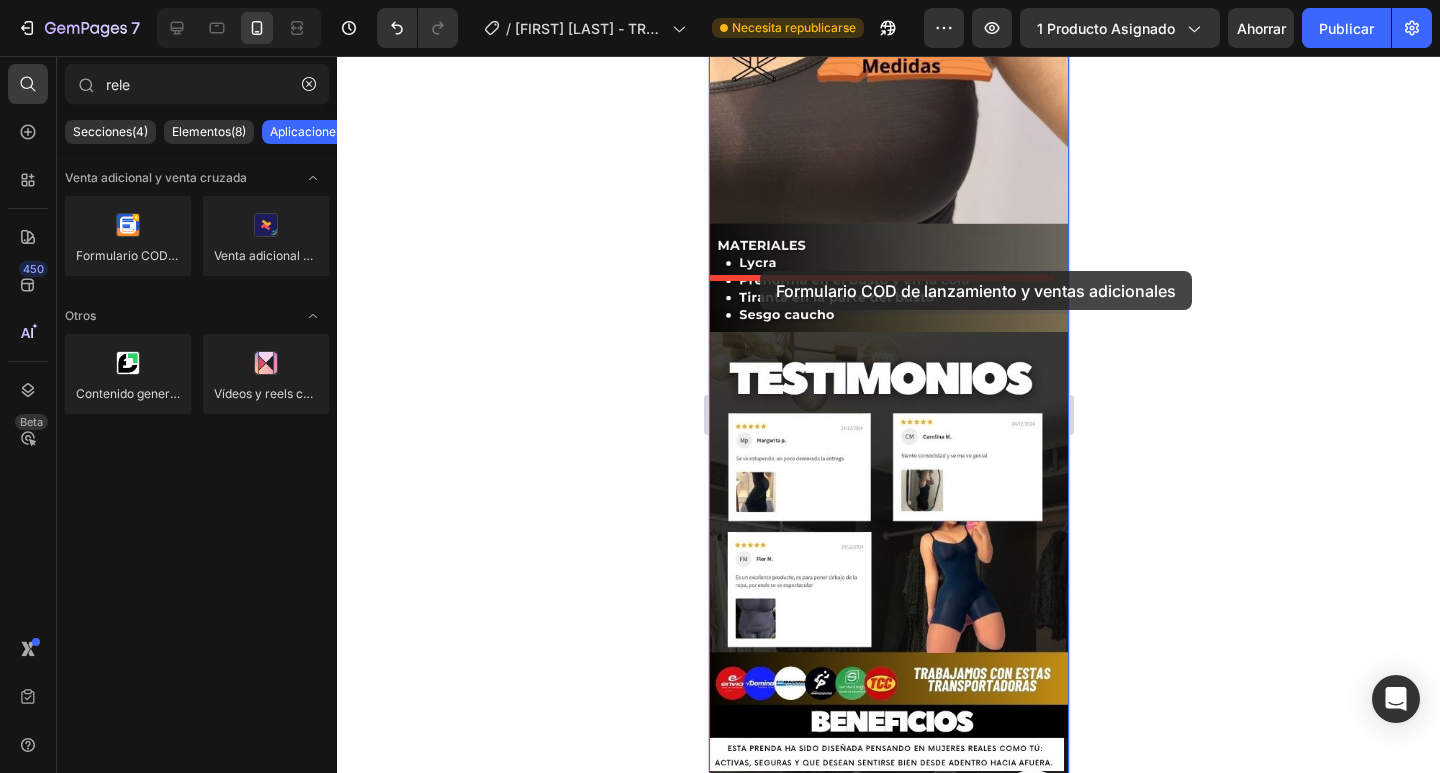 drag, startPoint x: 875, startPoint y: 280, endPoint x: 759, endPoint y: 271, distance: 116.34862 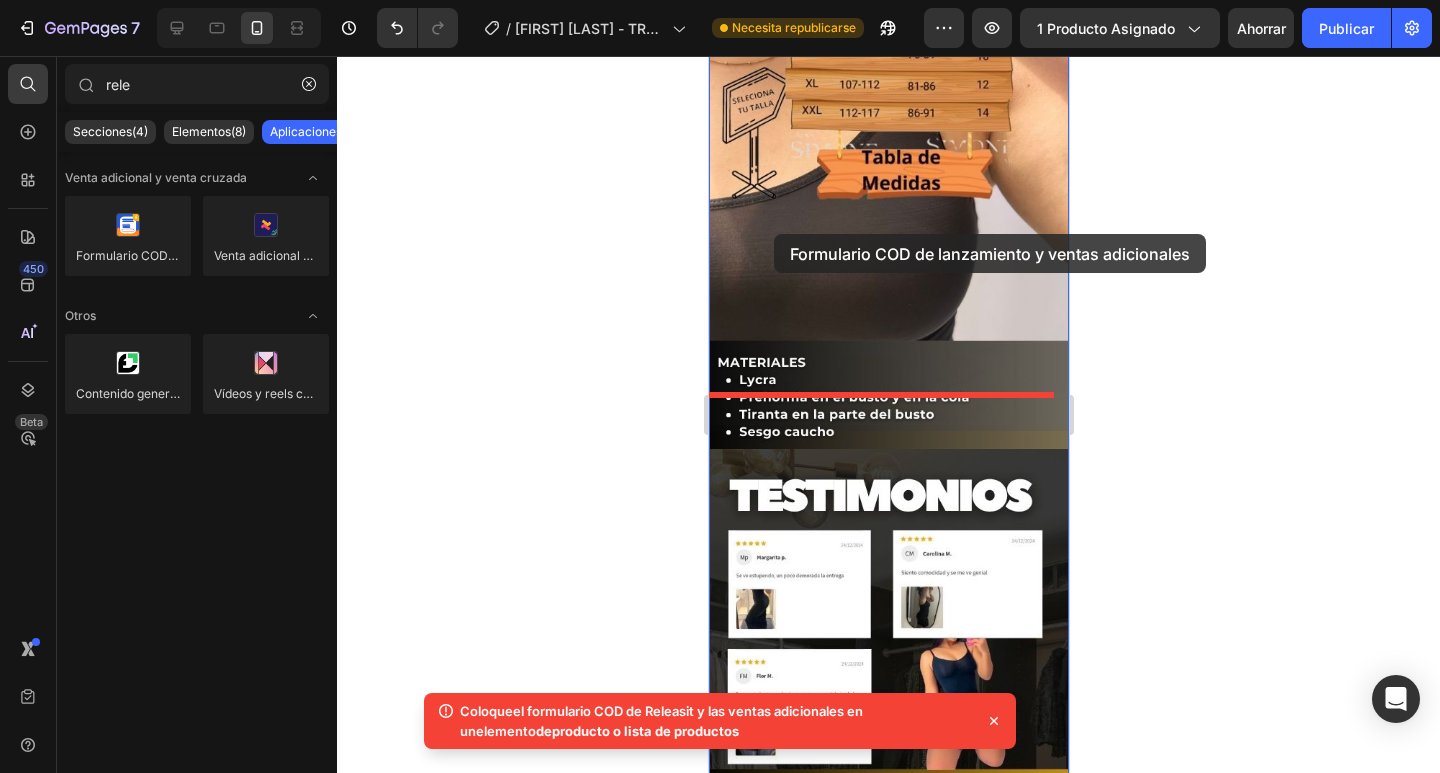 scroll, scrollTop: 1433, scrollLeft: 0, axis: vertical 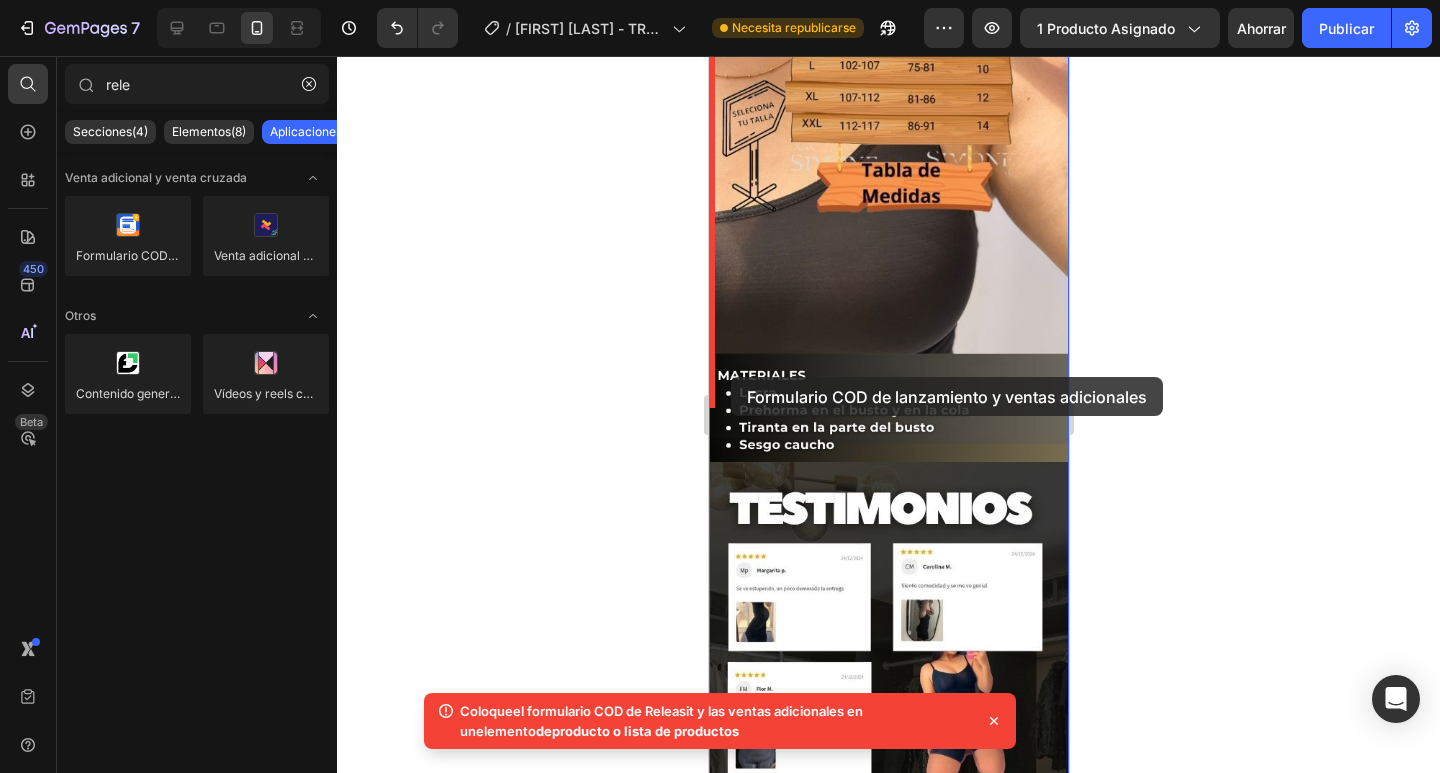 drag, startPoint x: 801, startPoint y: 281, endPoint x: 730, endPoint y: 377, distance: 119.40268 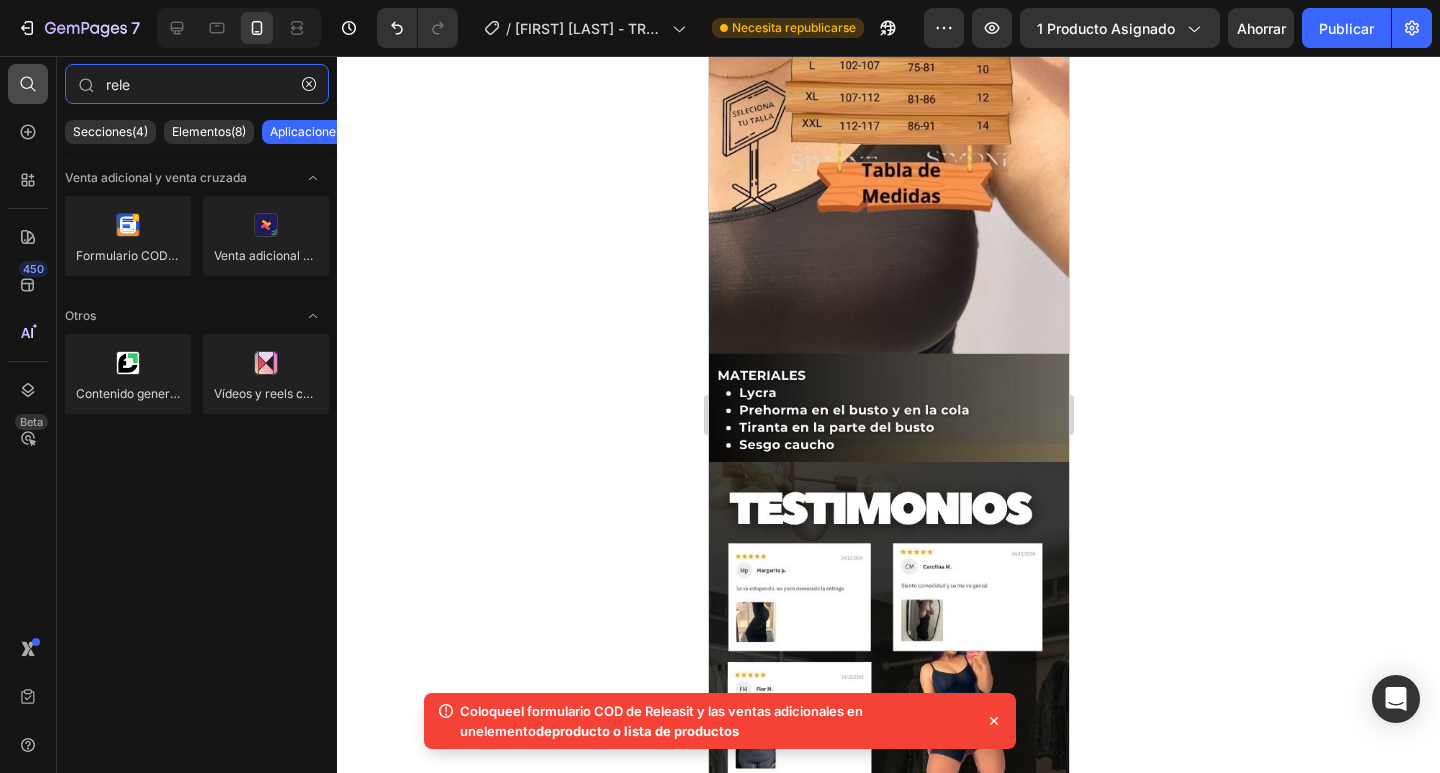 drag, startPoint x: 141, startPoint y: 95, endPoint x: 47, endPoint y: 82, distance: 94.89468 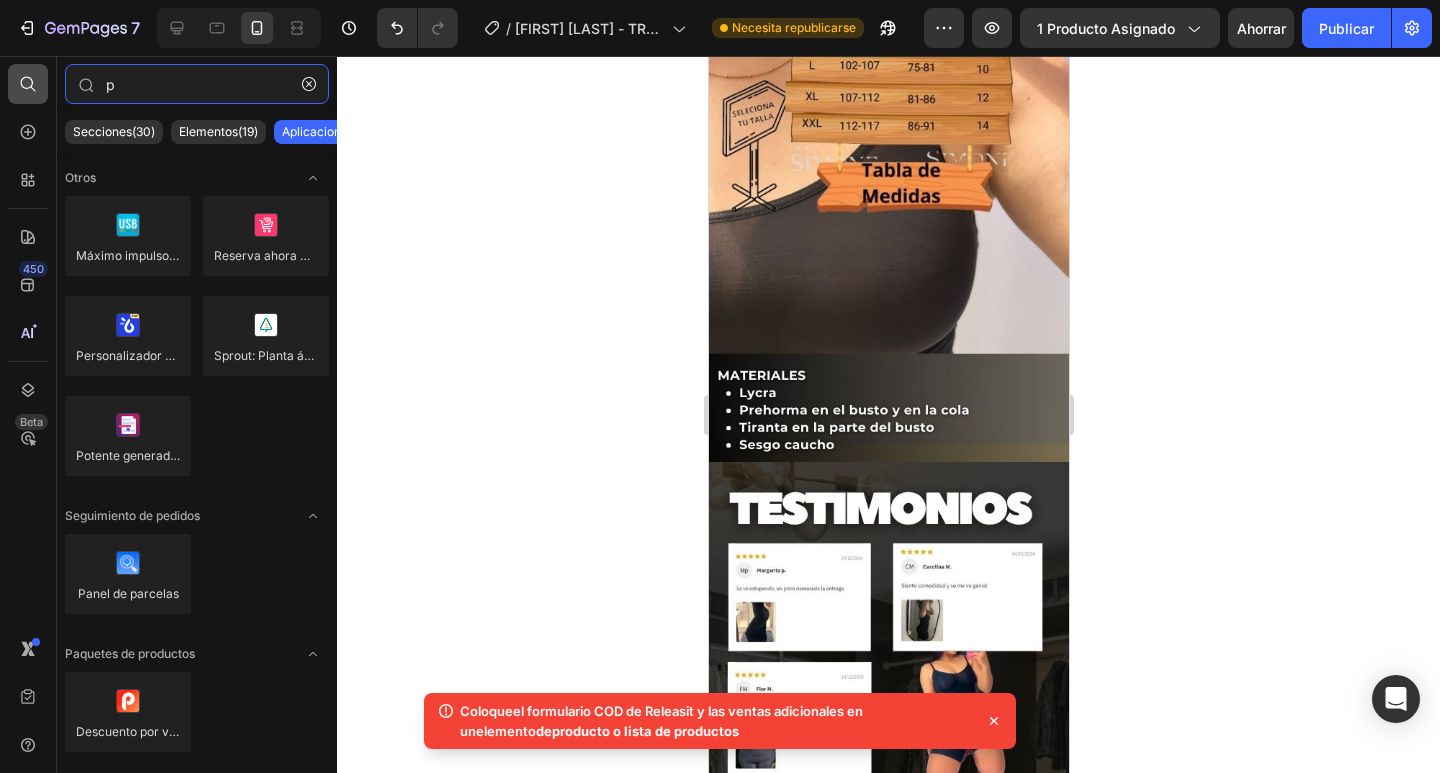 type on "rele" 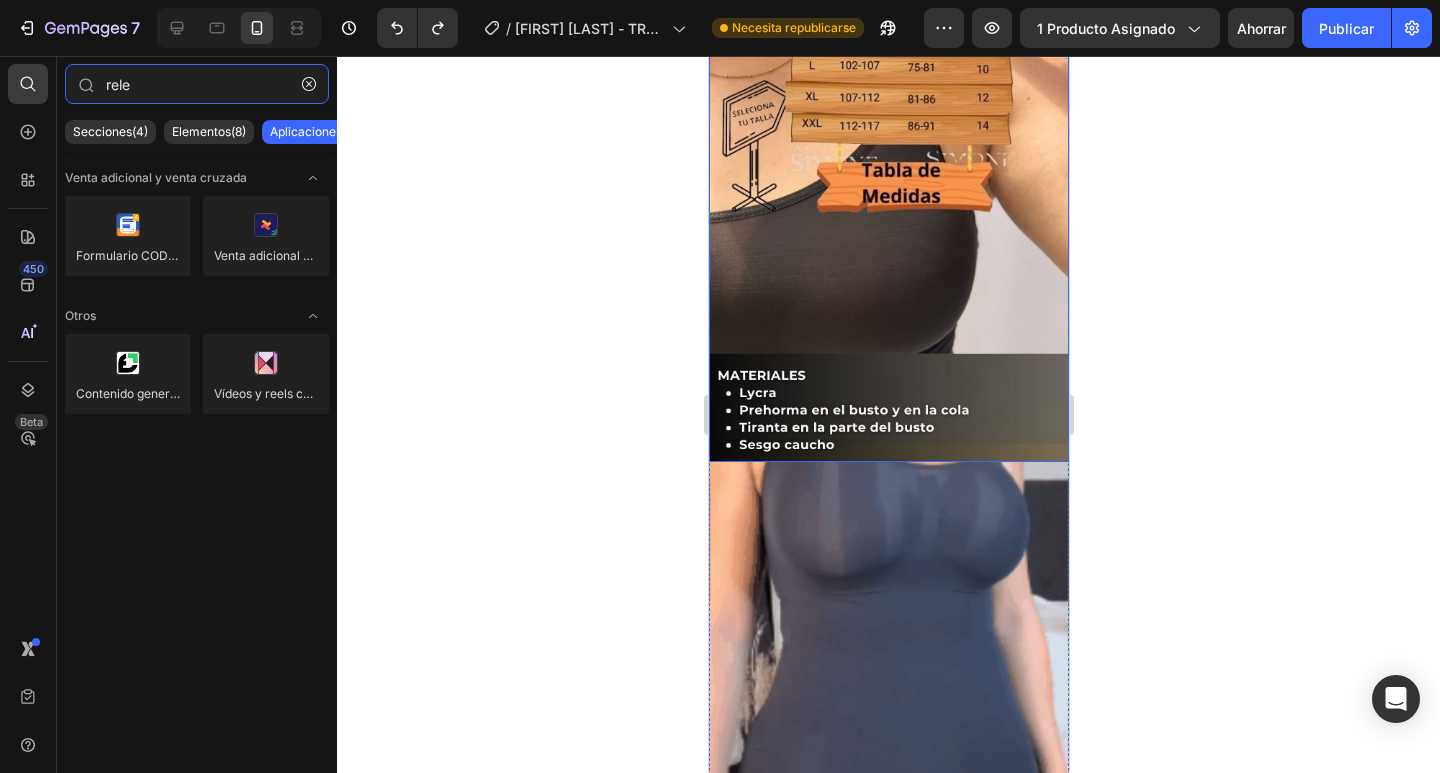 scroll, scrollTop: 1533, scrollLeft: 0, axis: vertical 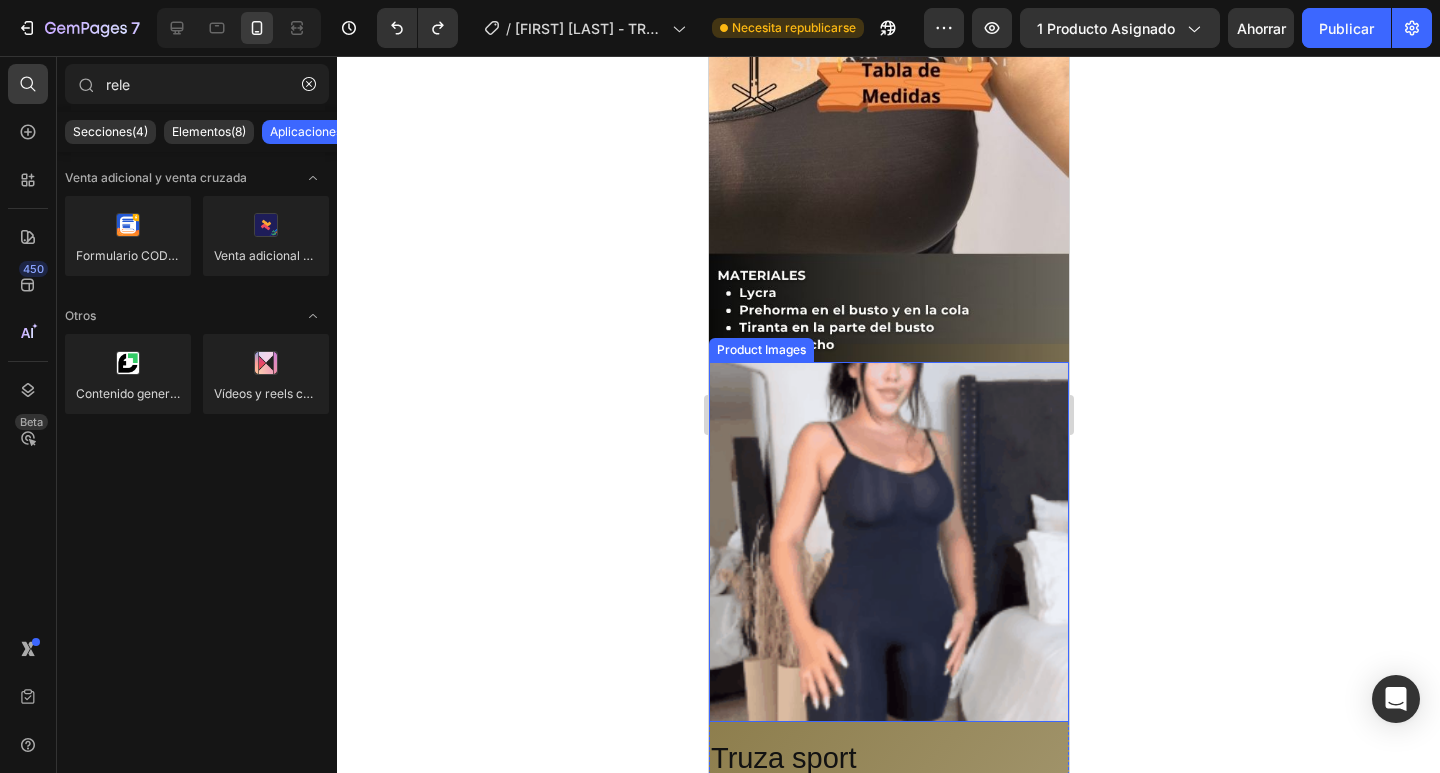click at bounding box center [888, 542] 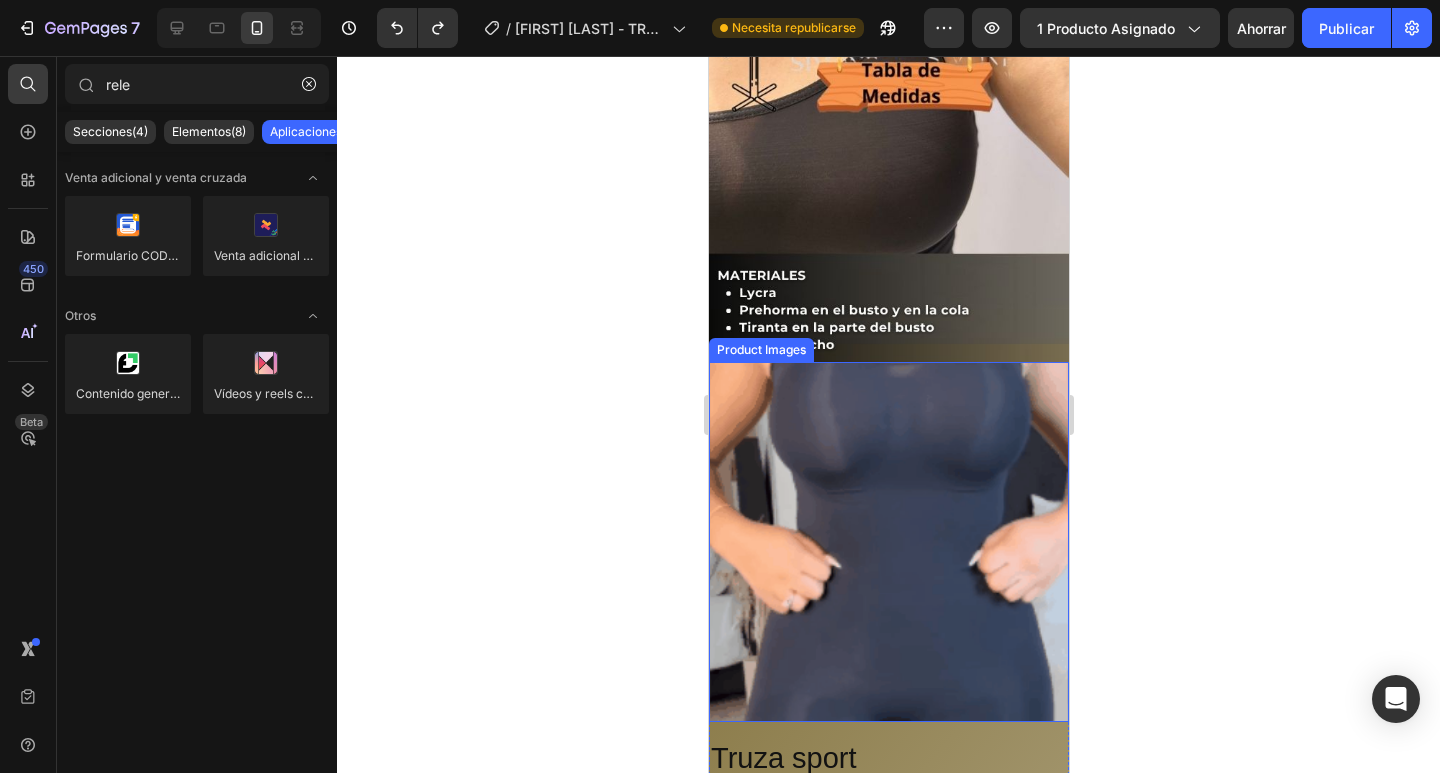radio on "false" 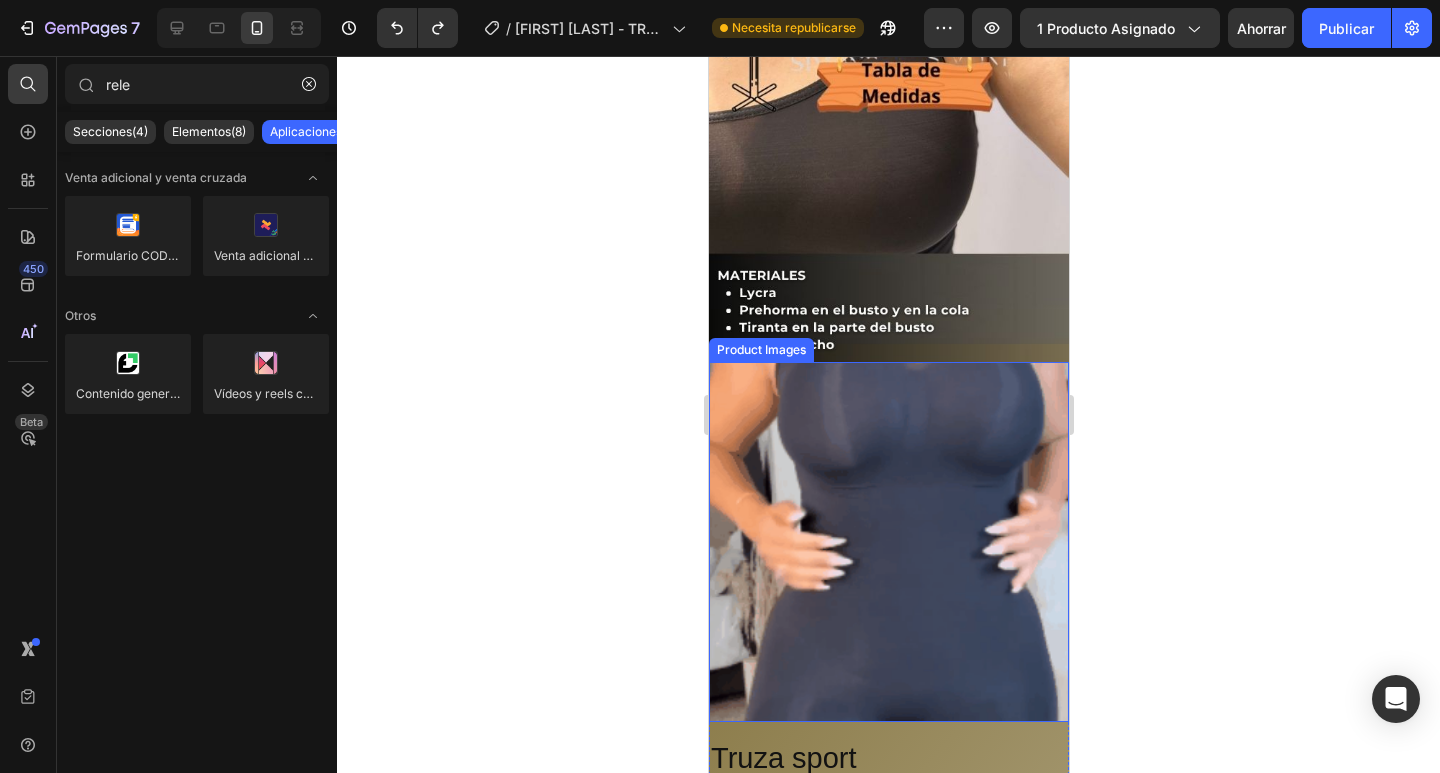 radio on "false" 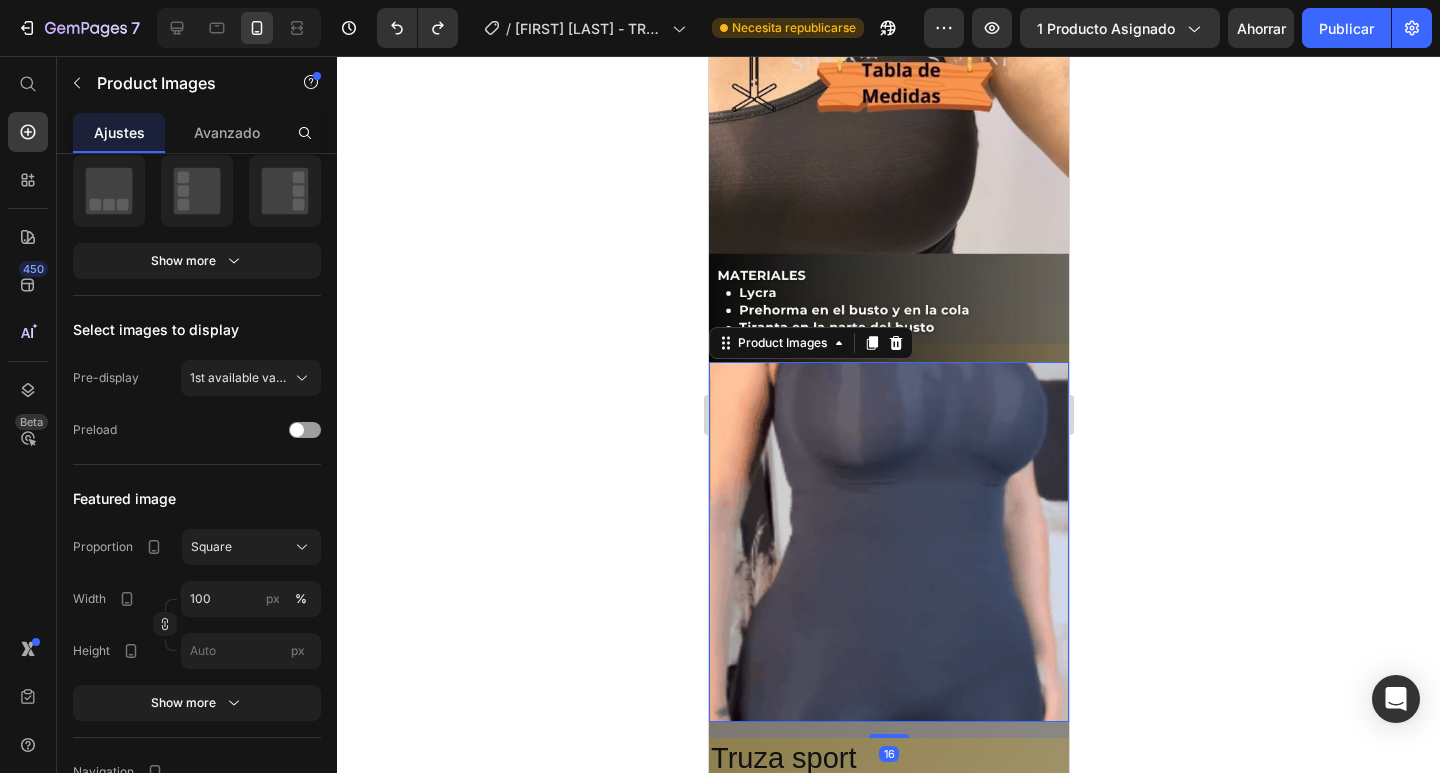 scroll, scrollTop: 0, scrollLeft: 0, axis: both 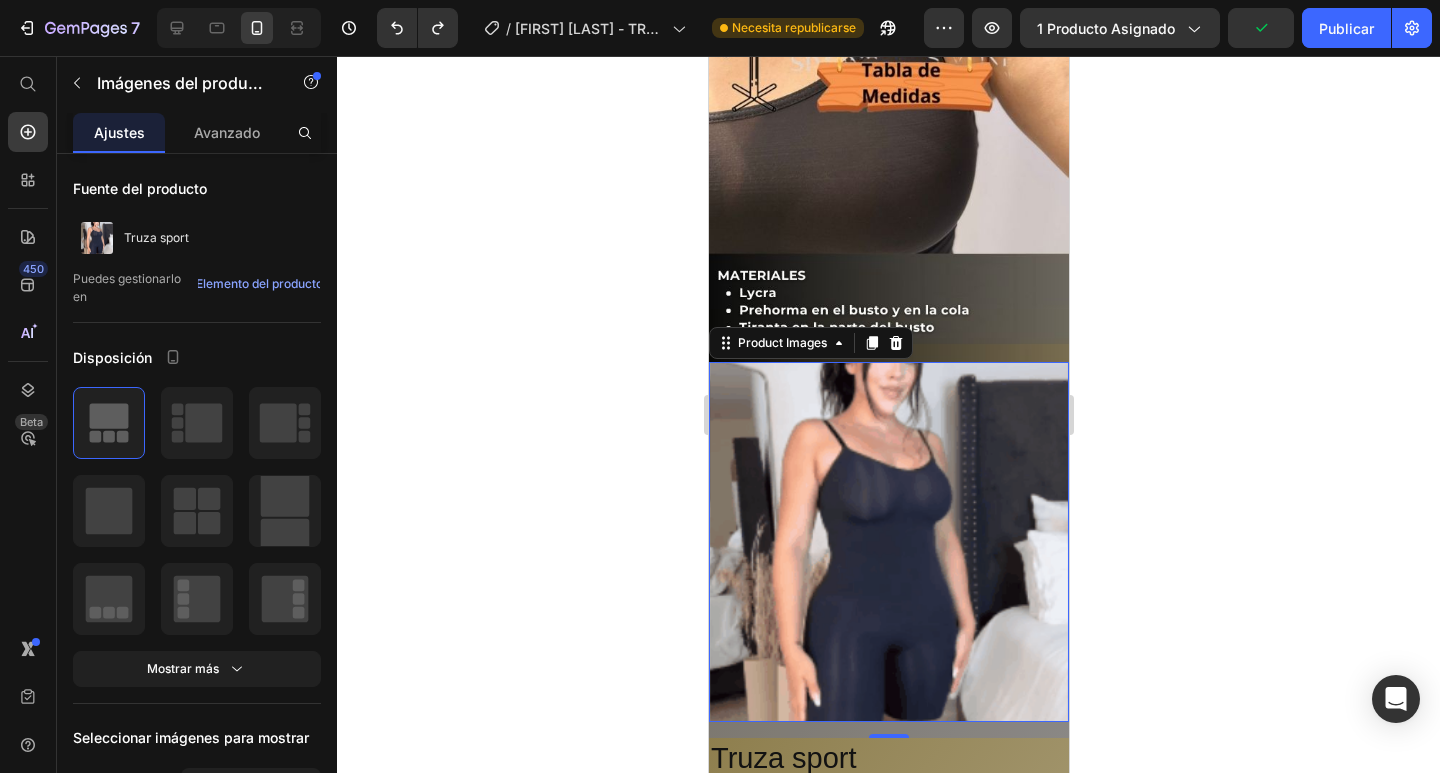 click at bounding box center (888, 542) 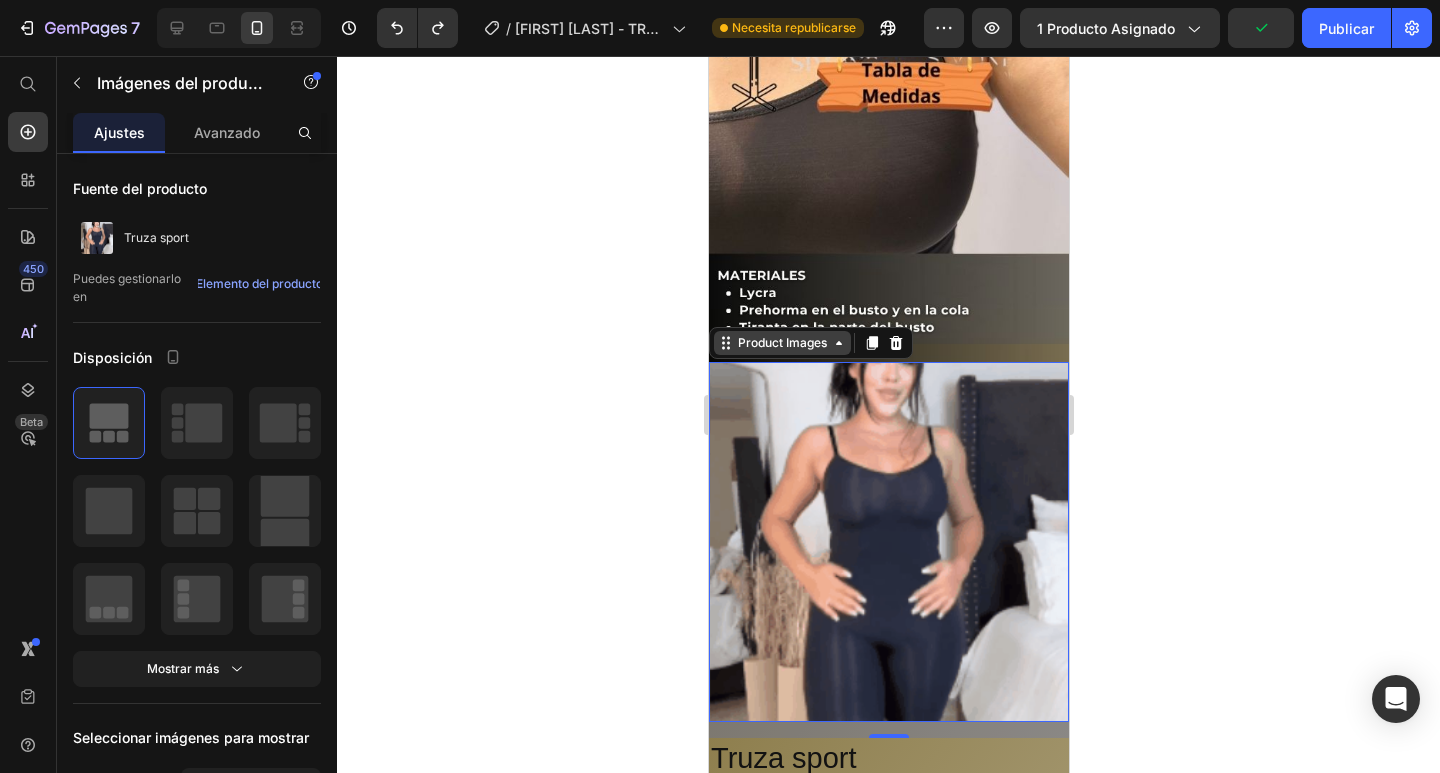 click on "Product Images" at bounding box center (781, 343) 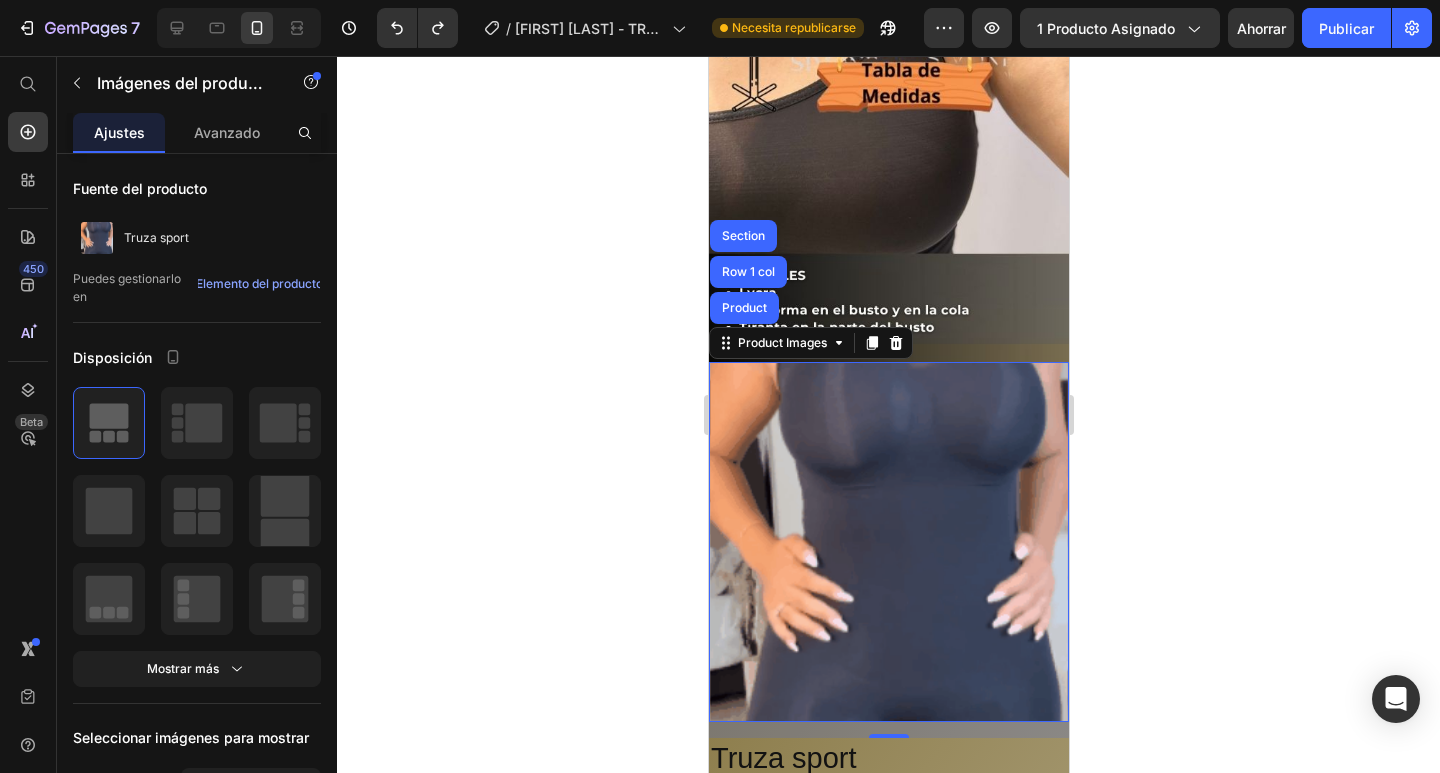 drag, startPoint x: 814, startPoint y: 355, endPoint x: 818, endPoint y: 315, distance: 40.1995 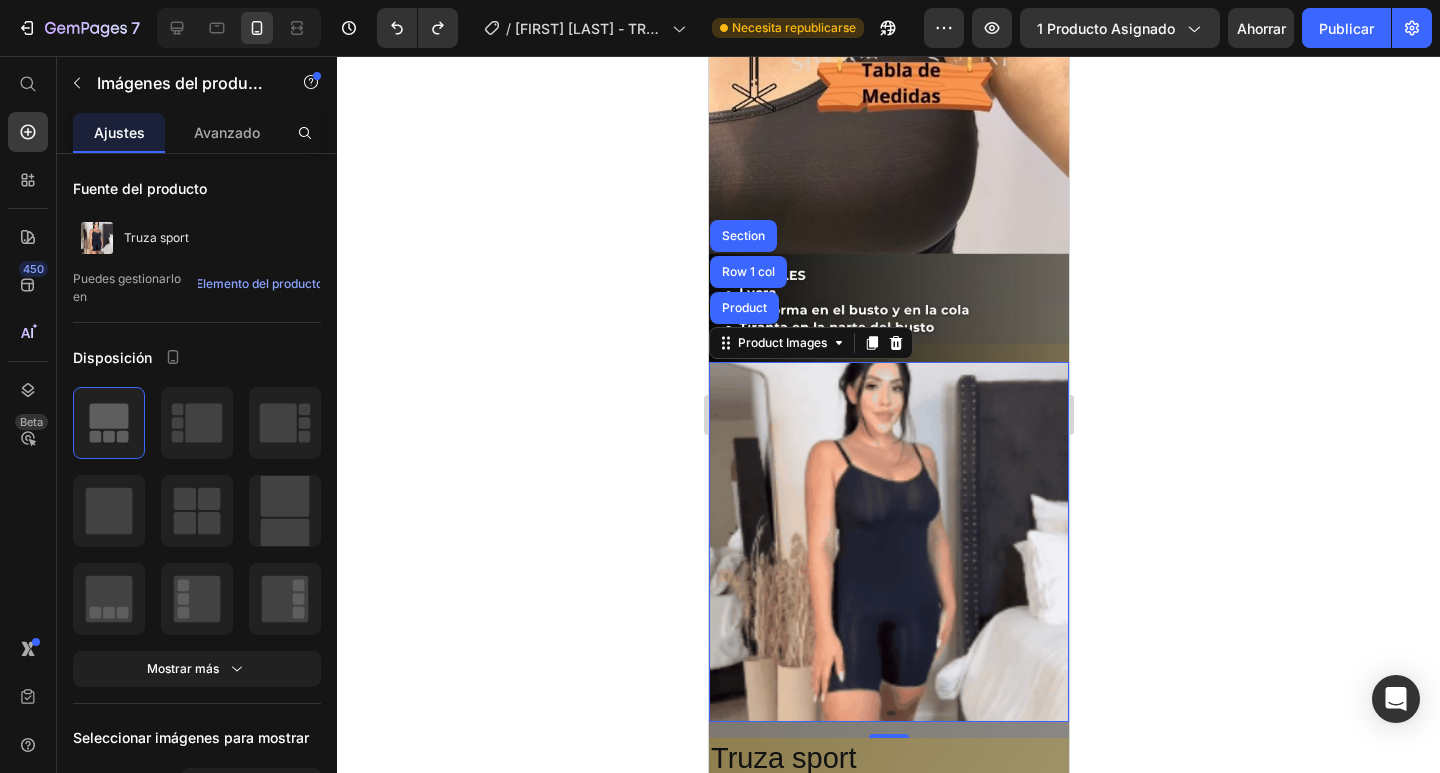 click at bounding box center [888, 542] 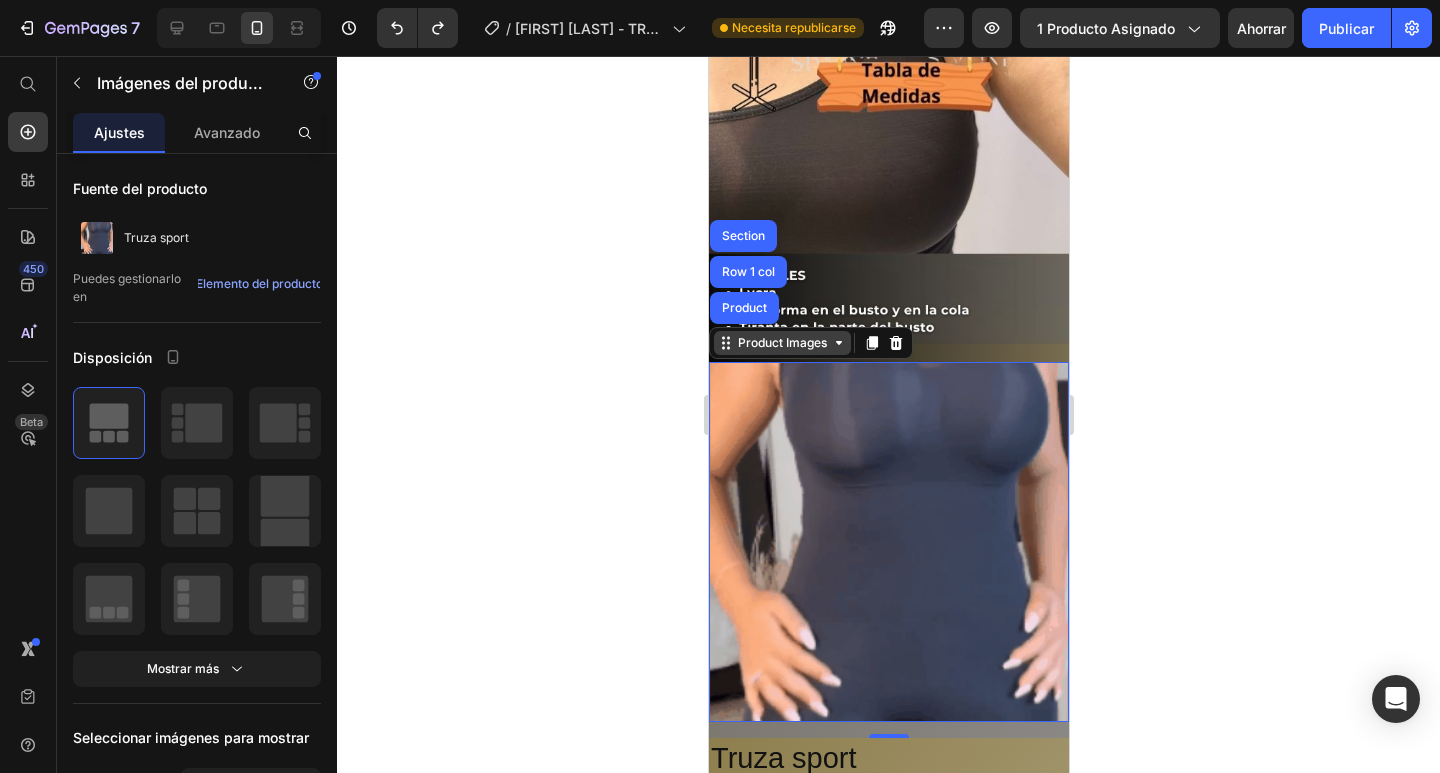 click on "Product Images" at bounding box center (781, 343) 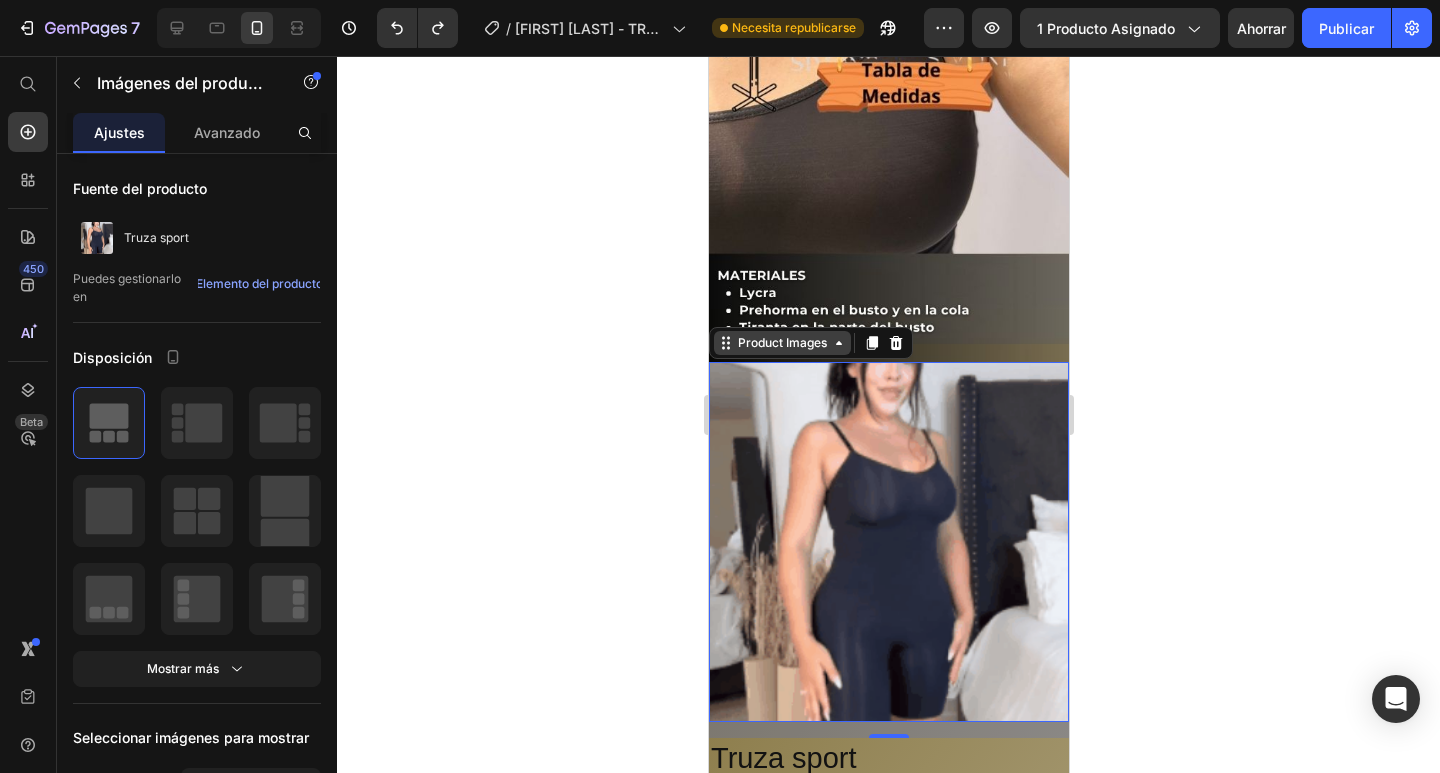 click on "Product Images" at bounding box center [781, 343] 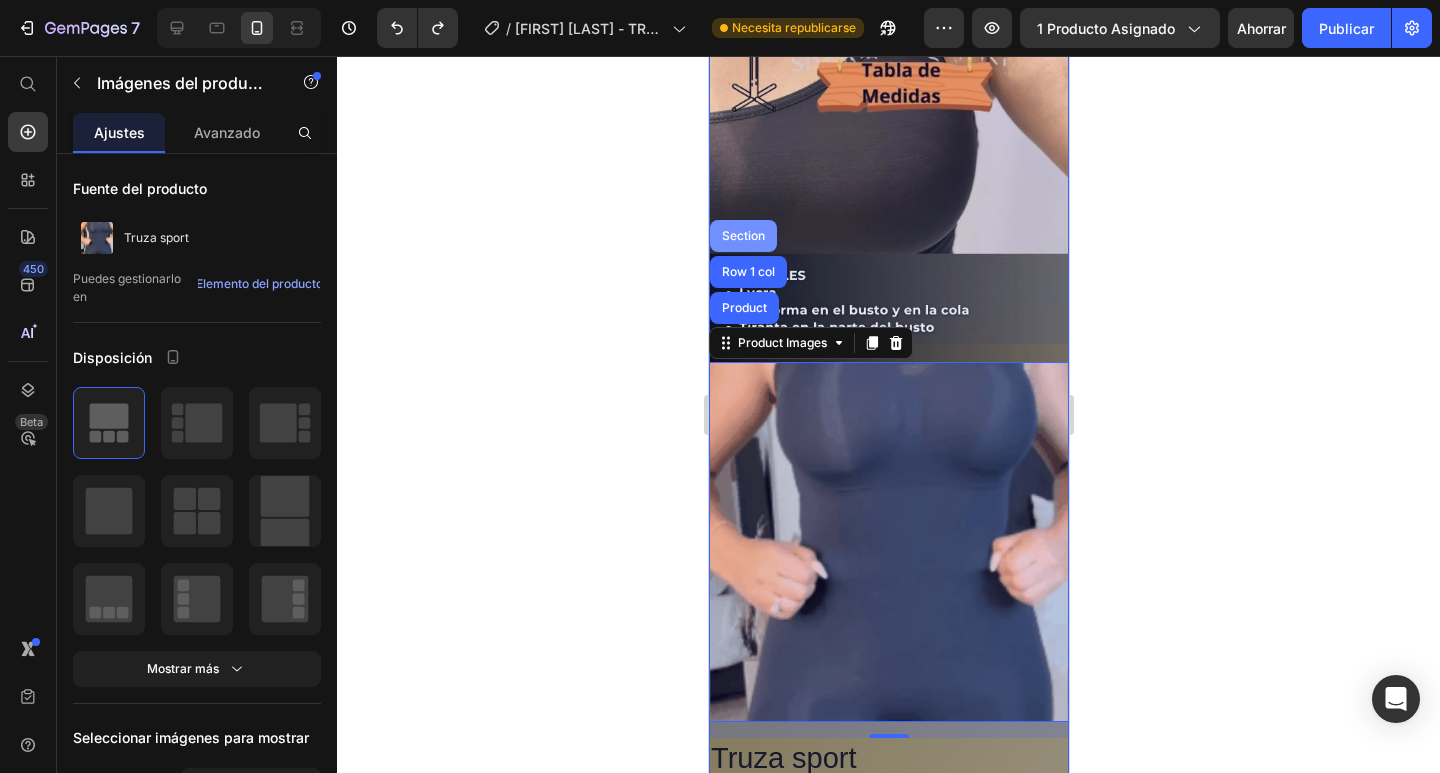 click on "Section" at bounding box center [742, 236] 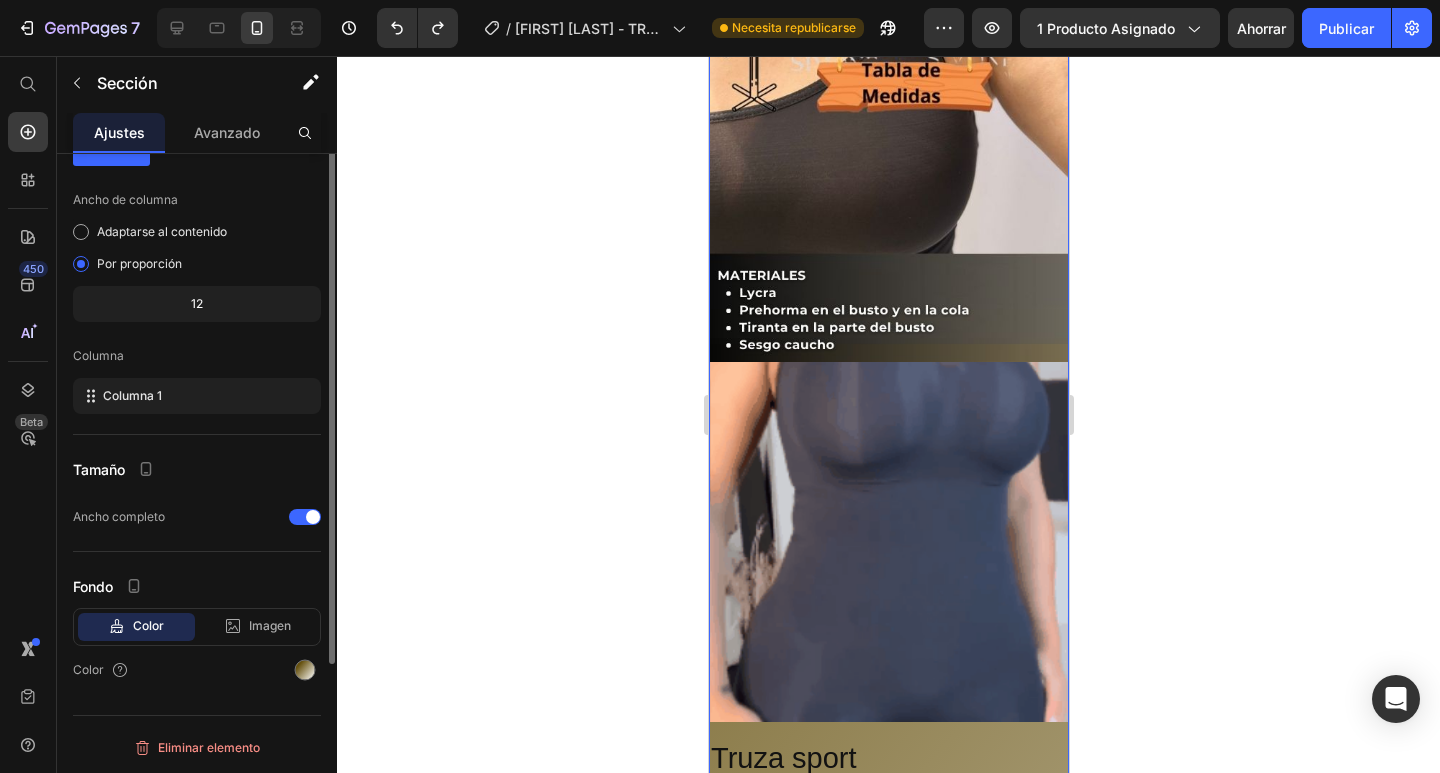 scroll, scrollTop: 0, scrollLeft: 0, axis: both 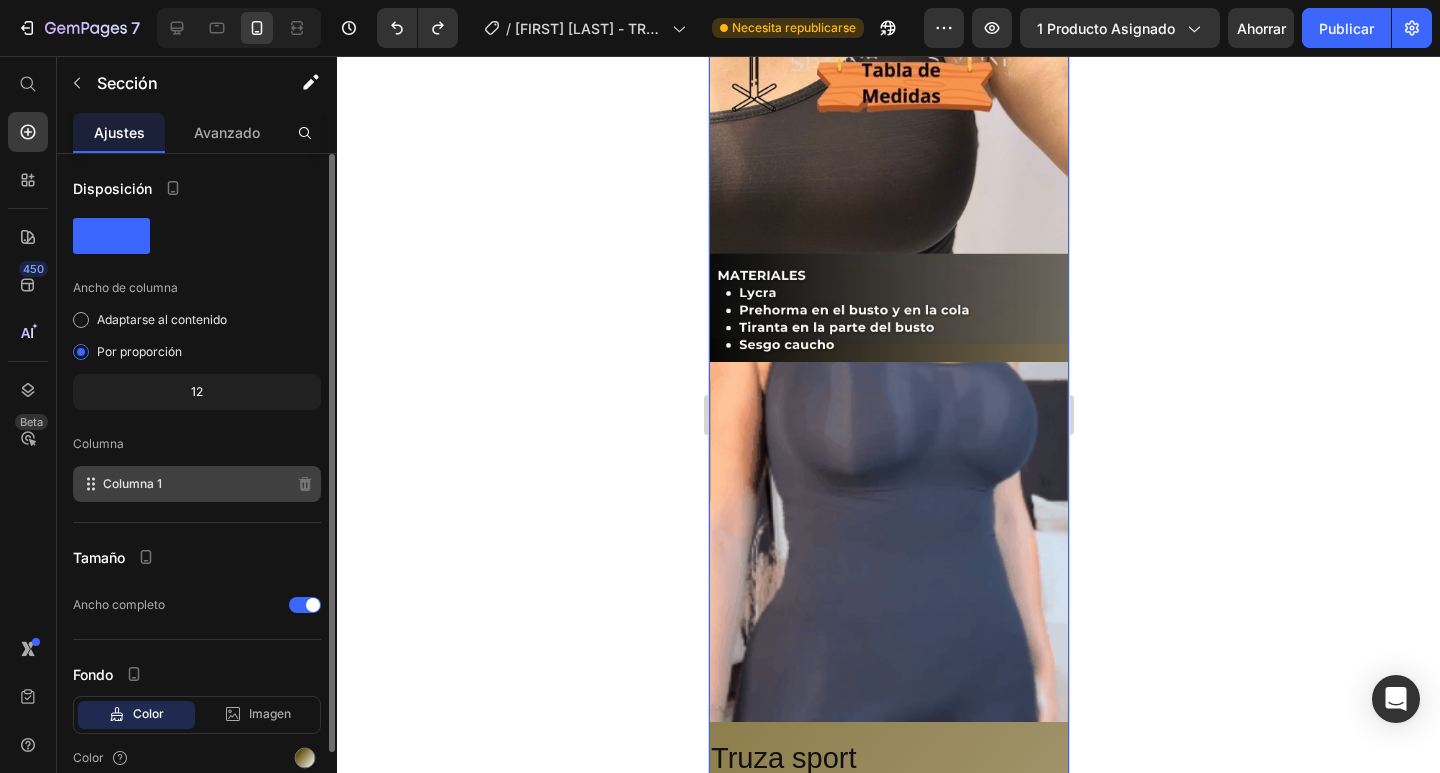 click on "Columna 1" 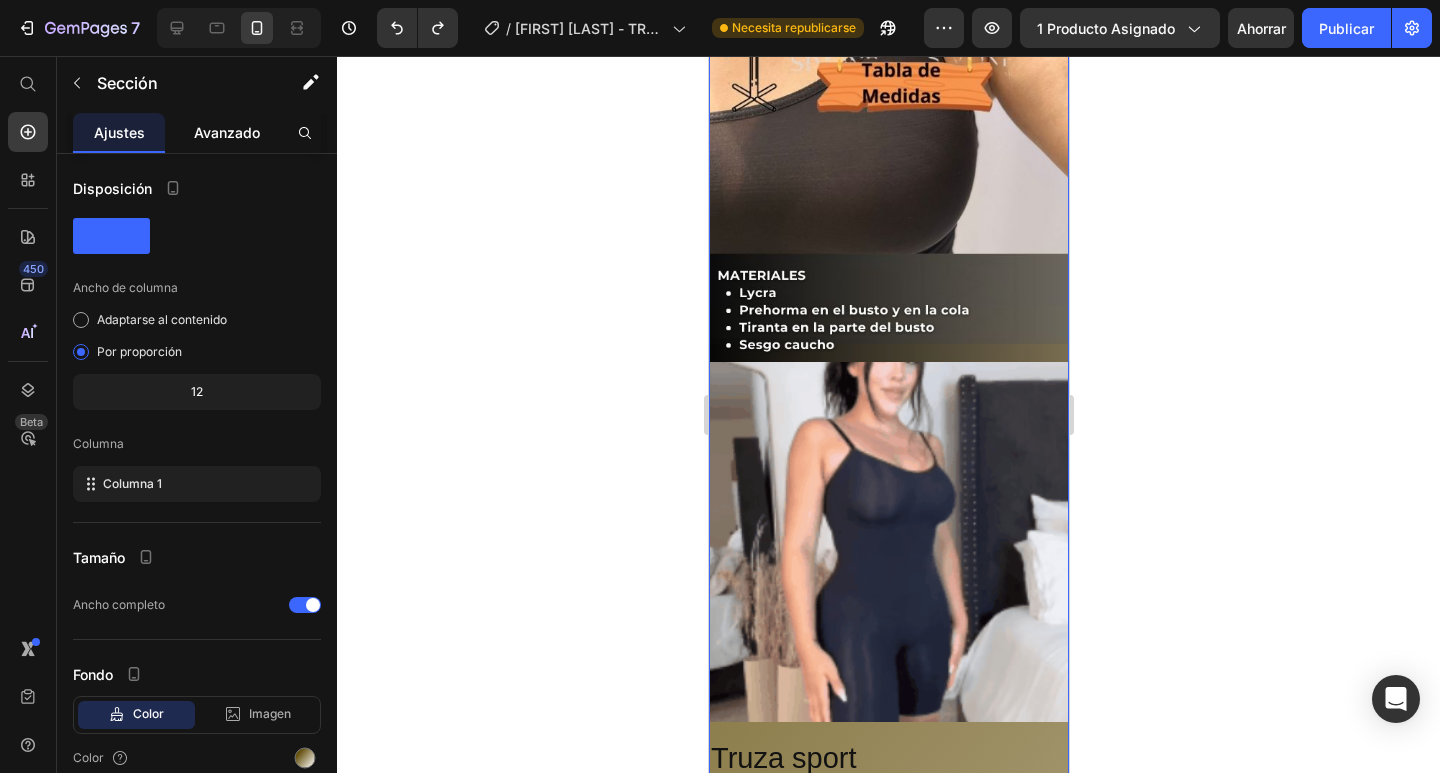 click on "Avanzado" at bounding box center (227, 132) 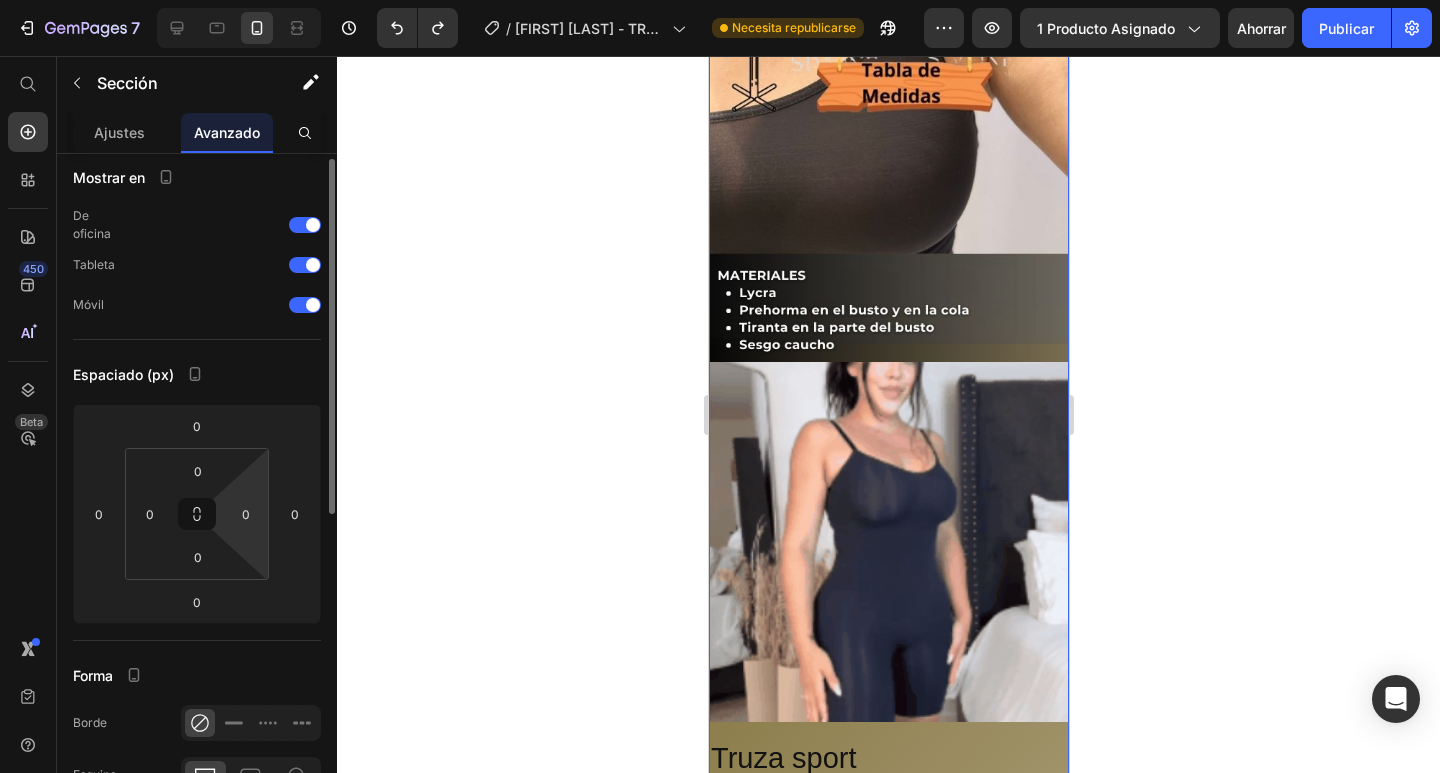 scroll, scrollTop: 0, scrollLeft: 0, axis: both 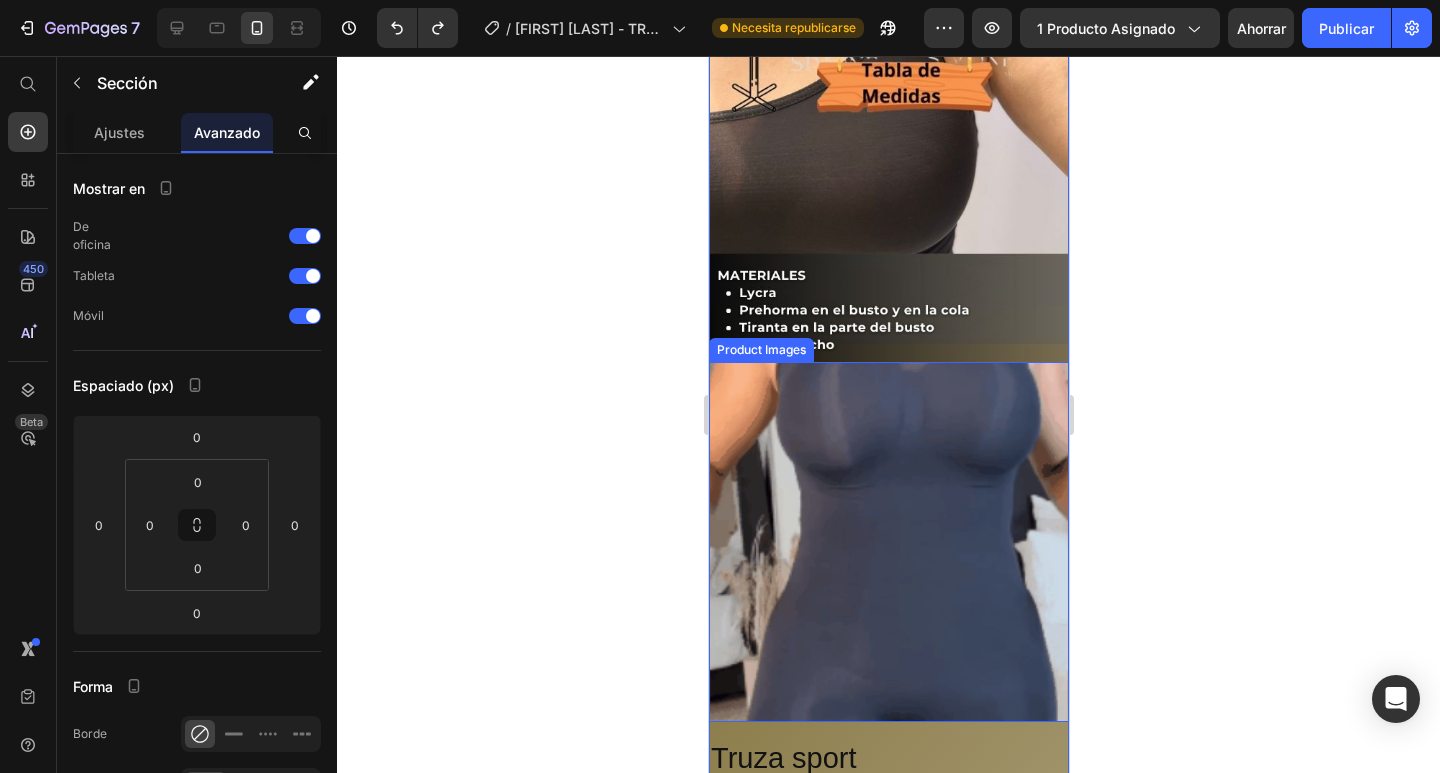 click at bounding box center (888, 542) 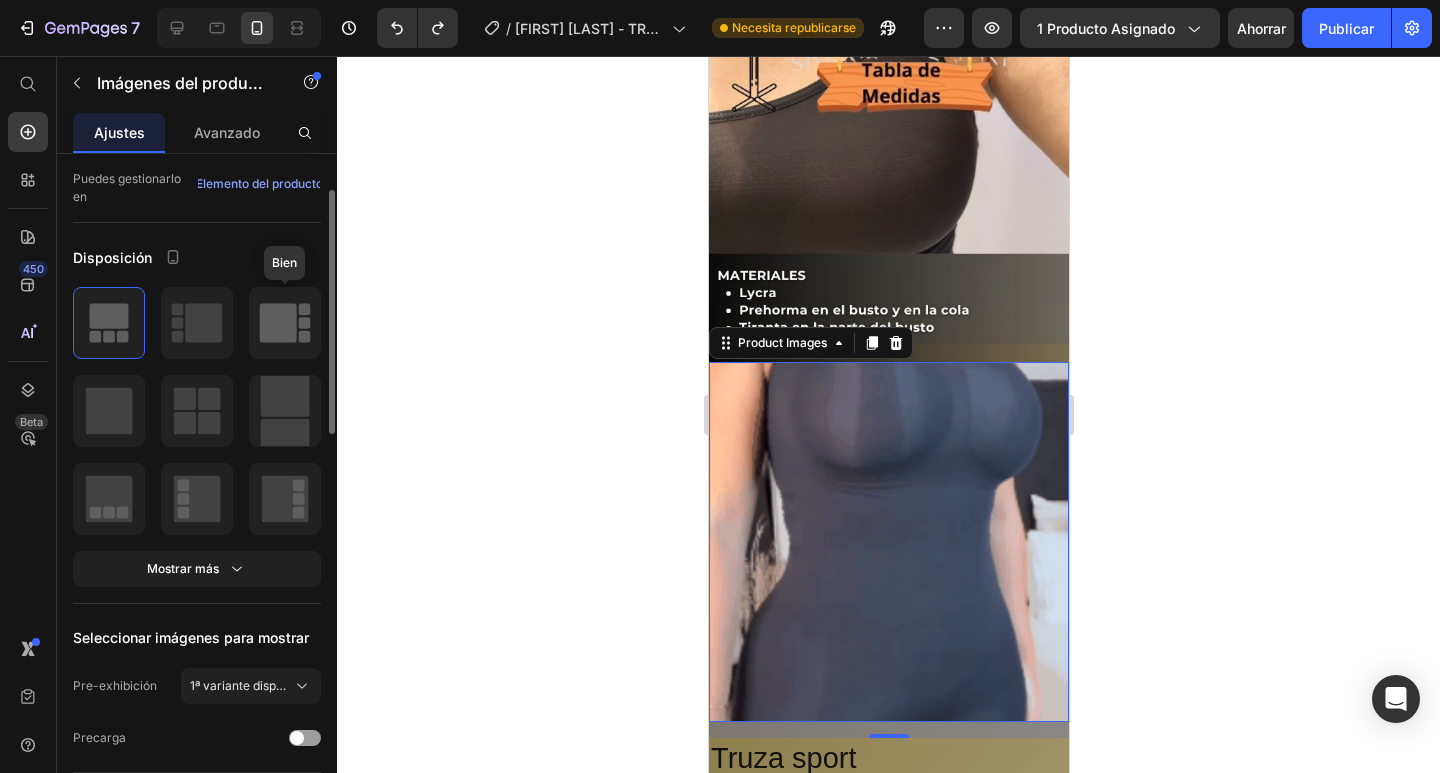 scroll, scrollTop: 0, scrollLeft: 0, axis: both 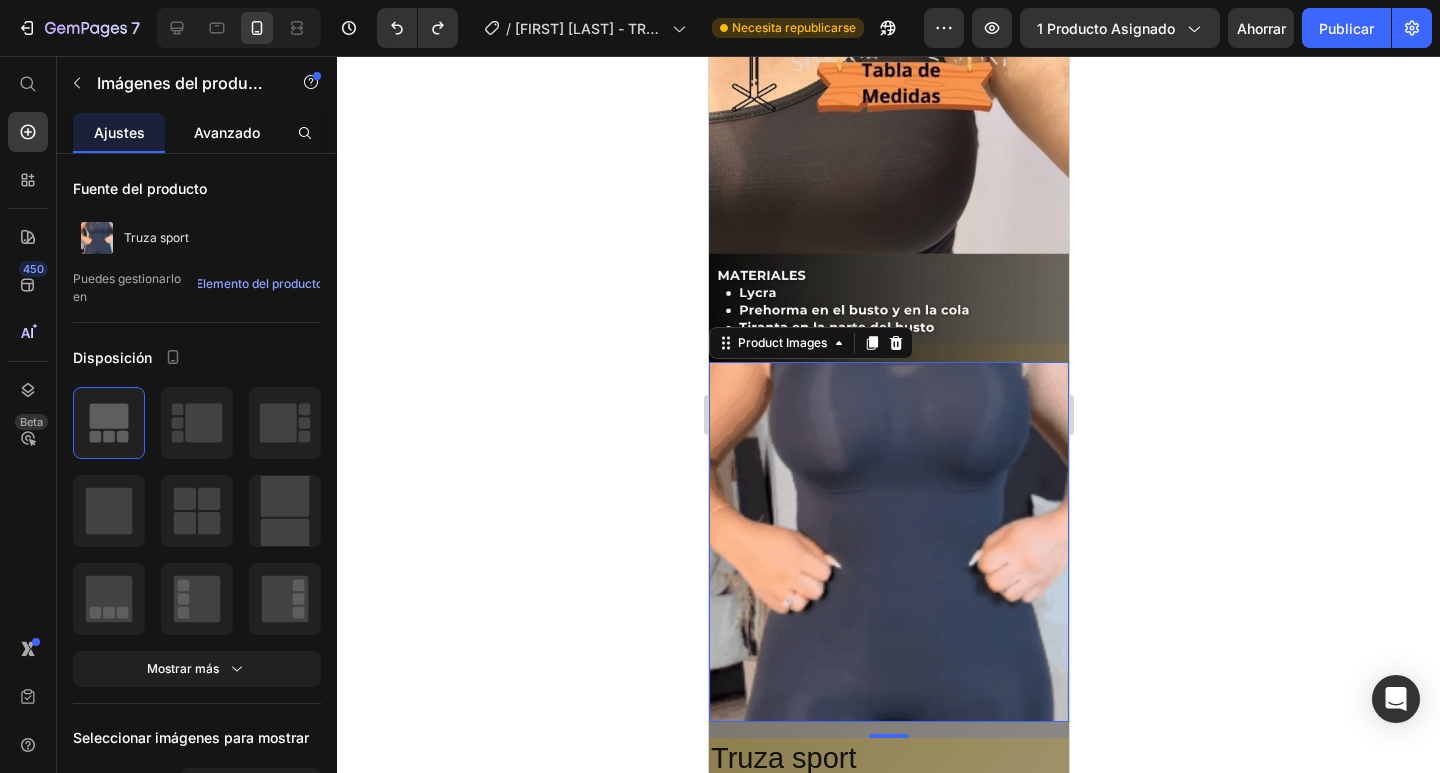 click on "Avanzado" at bounding box center (227, 132) 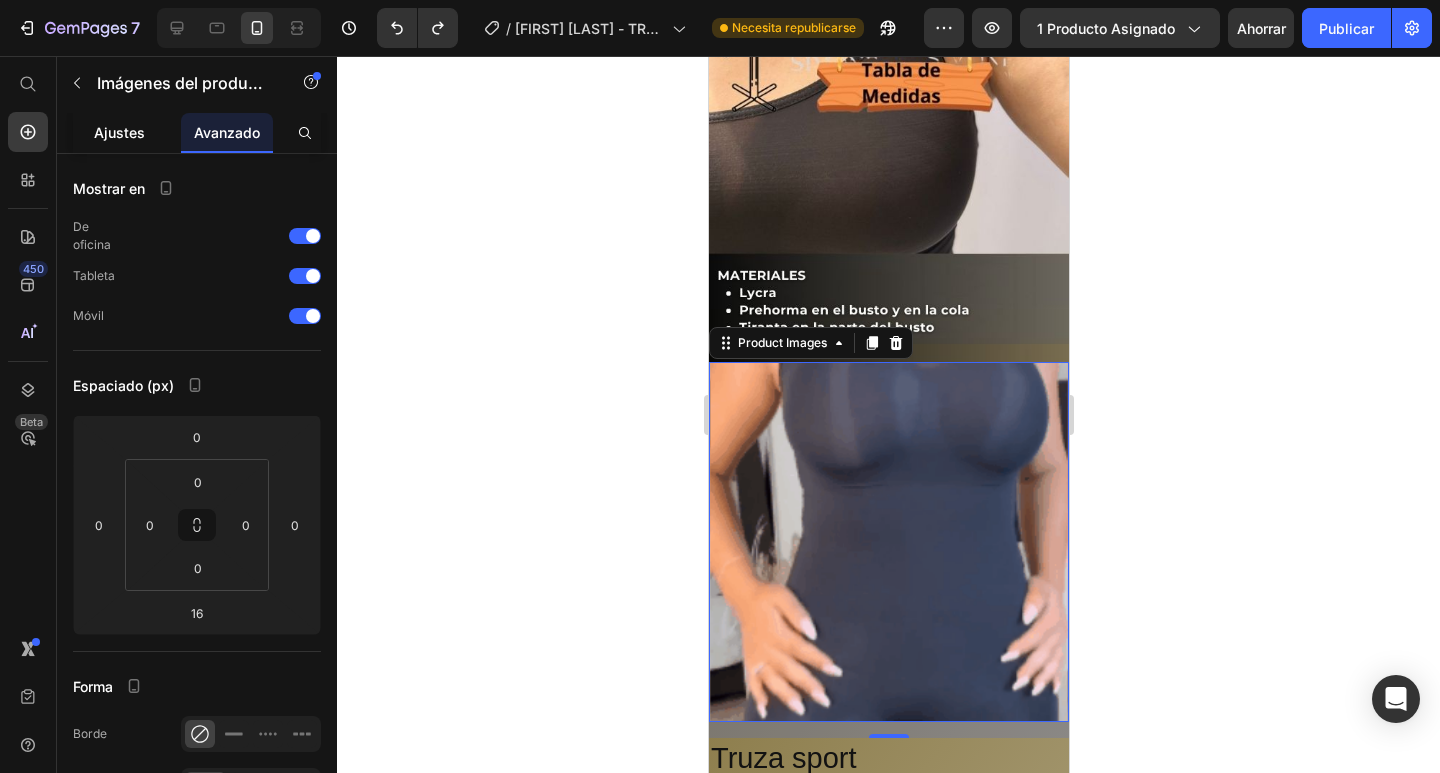 click on "Ajustes" at bounding box center (119, 132) 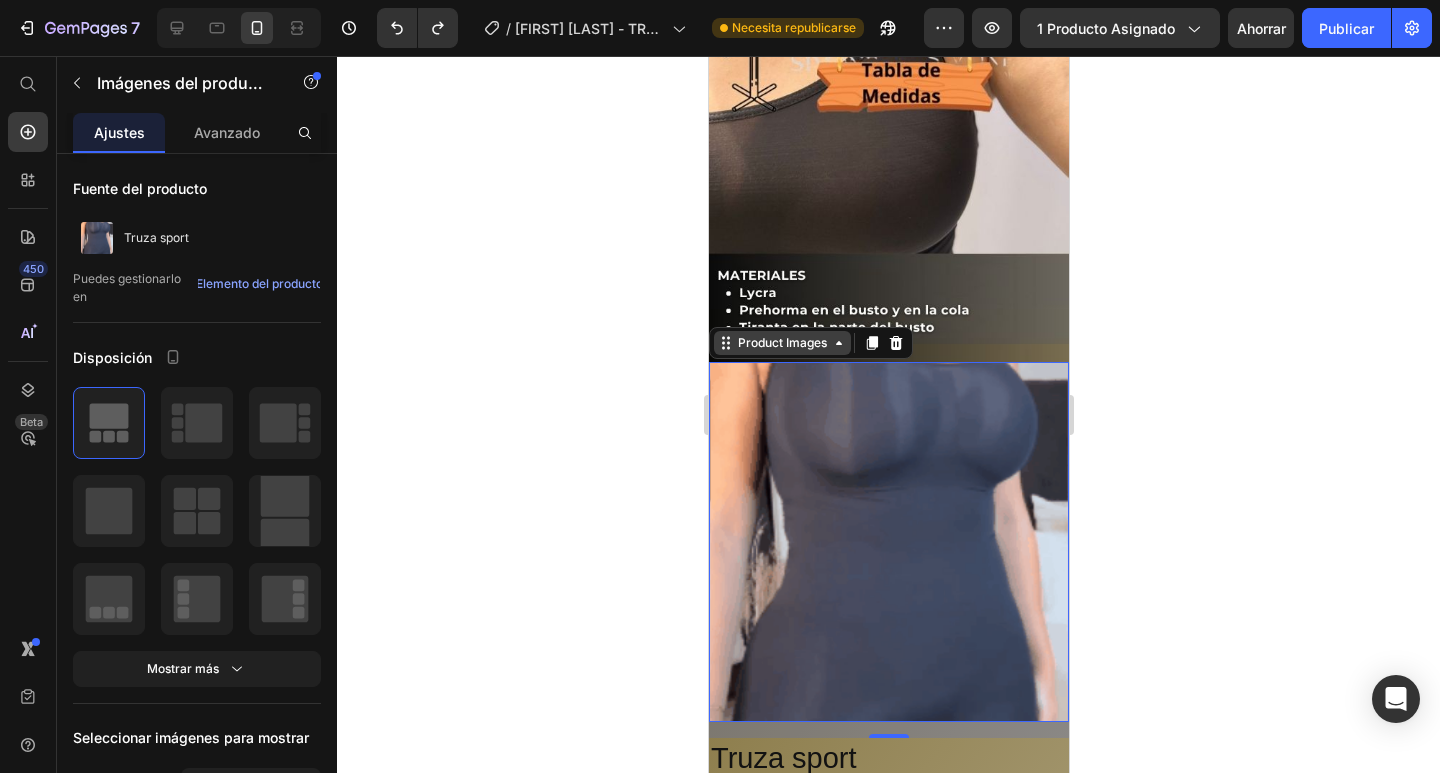 click on "Product Images" at bounding box center [781, 343] 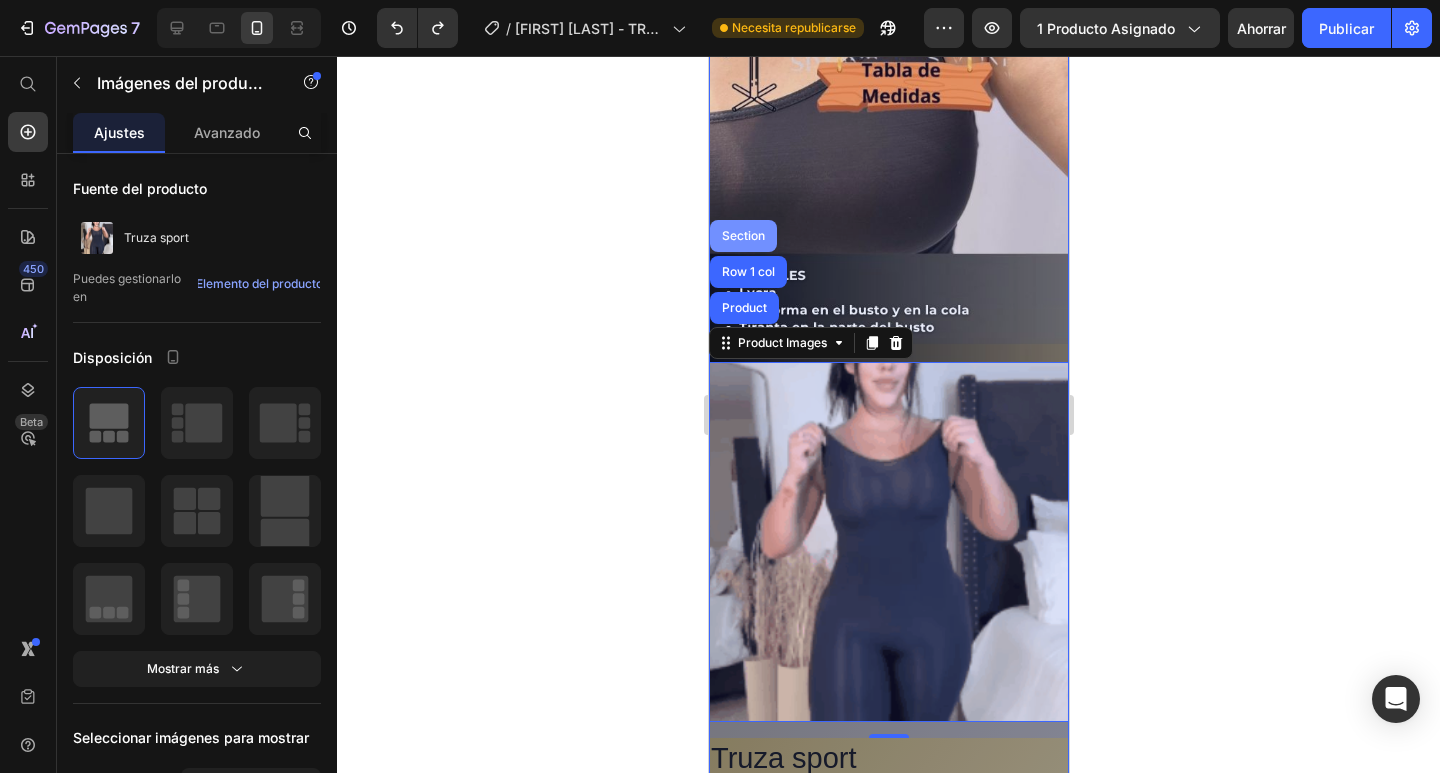 click on "Section" at bounding box center (742, 236) 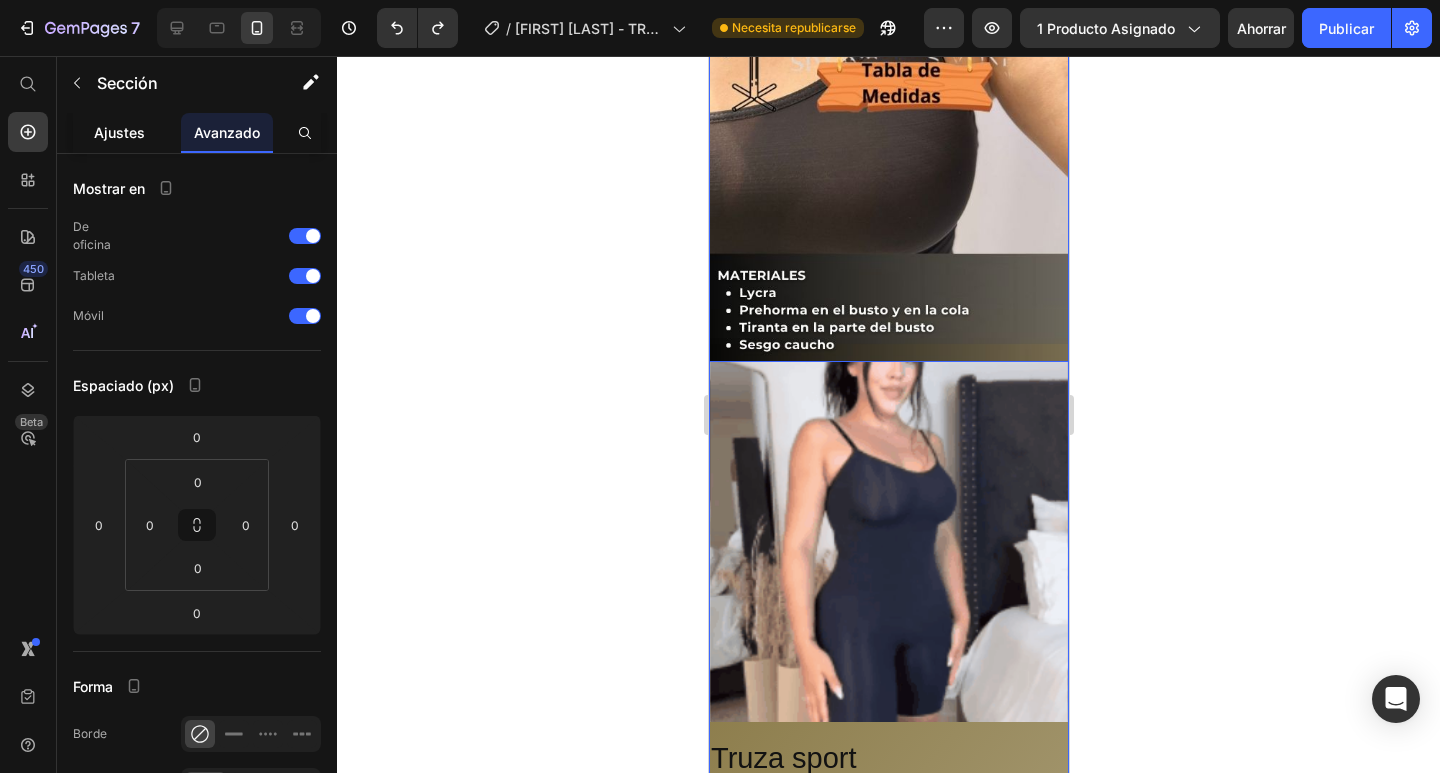 click on "Ajustes" at bounding box center (119, 132) 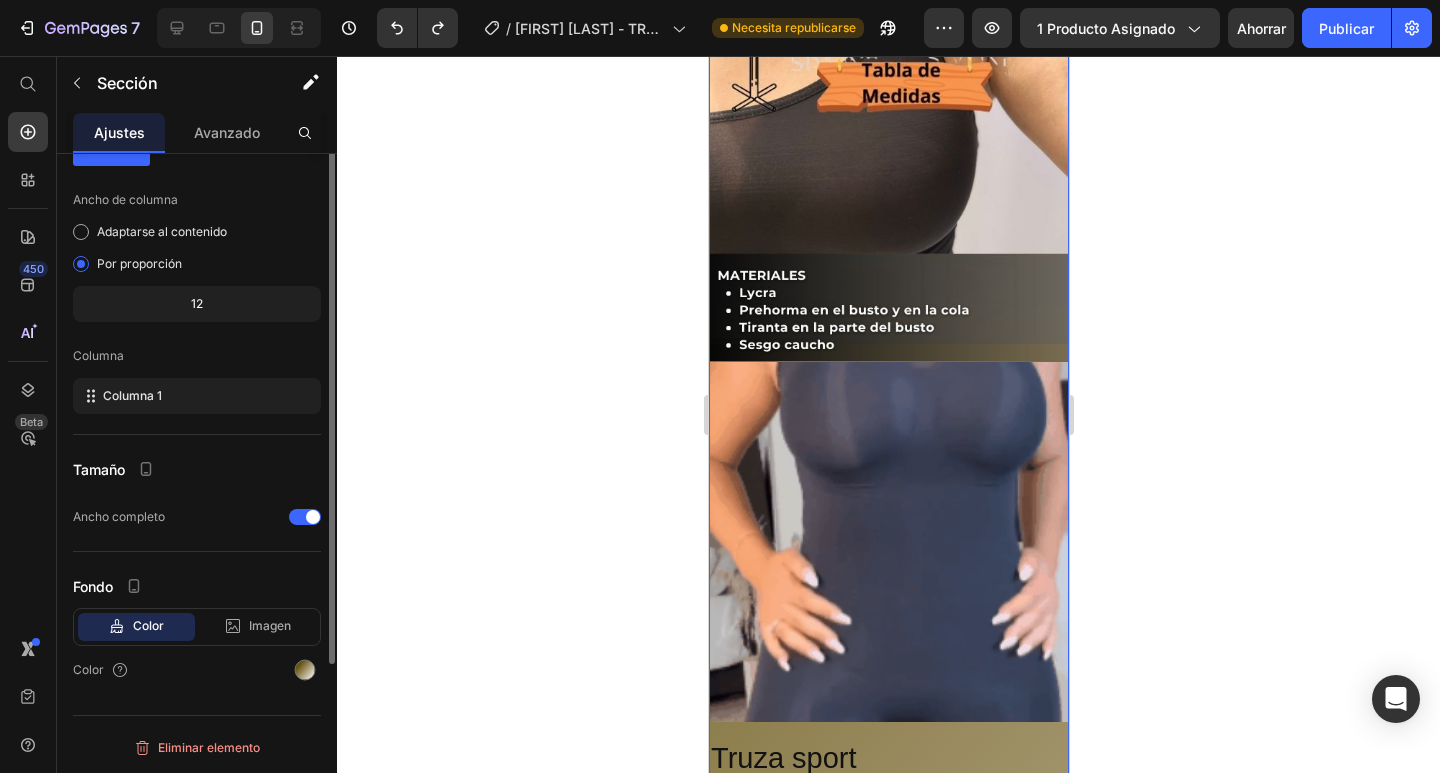 scroll, scrollTop: 0, scrollLeft: 0, axis: both 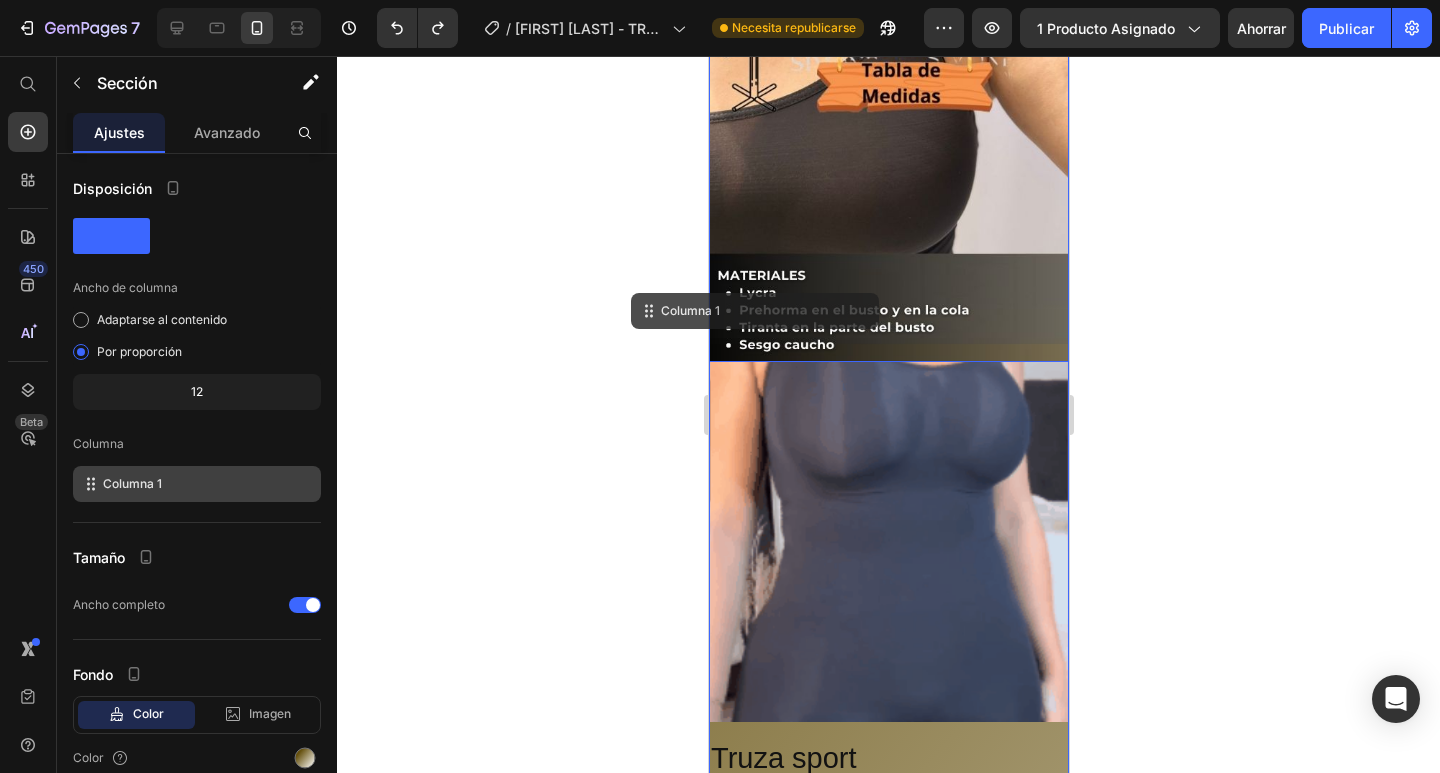 drag, startPoint x: 856, startPoint y: 532, endPoint x: 748, endPoint y: 302, distance: 254.09447 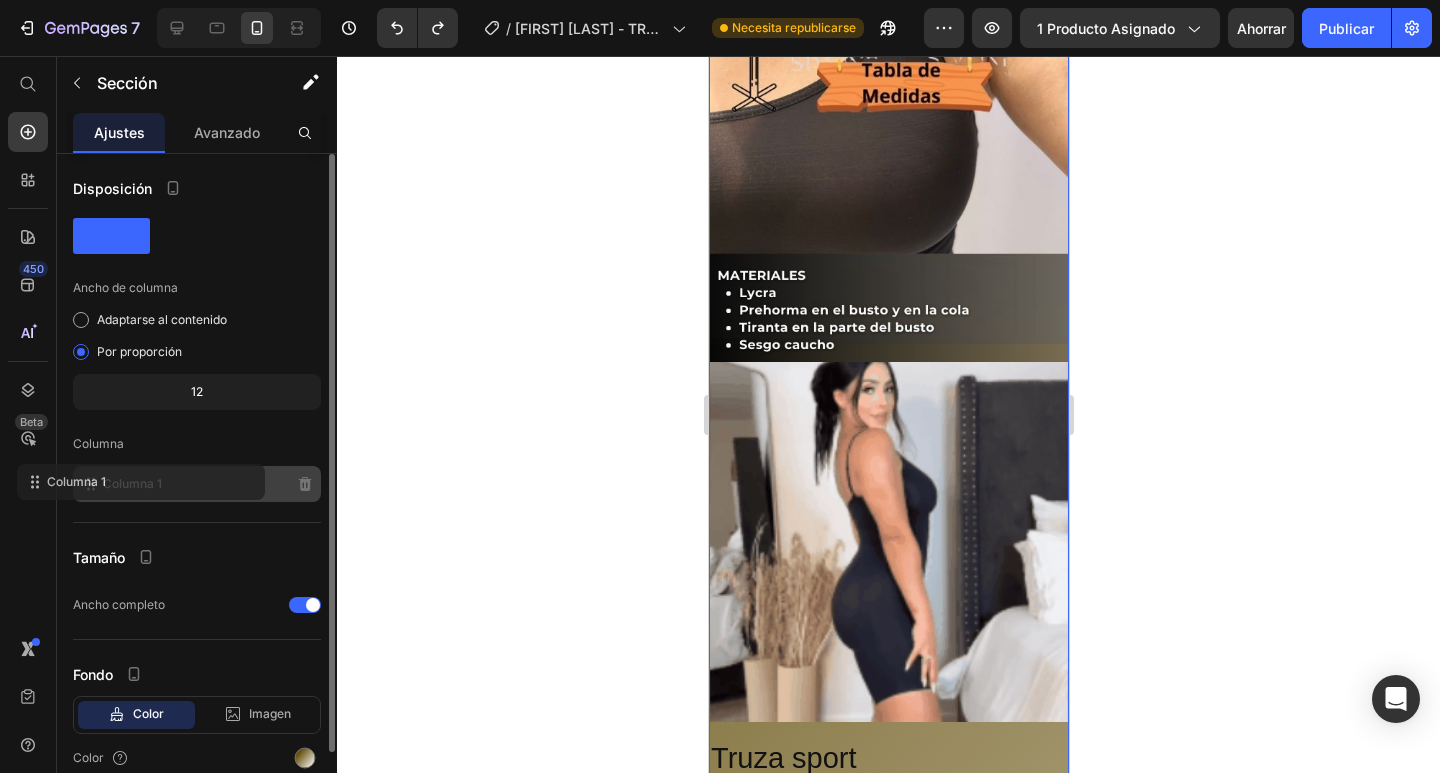 click on "Columna 1" 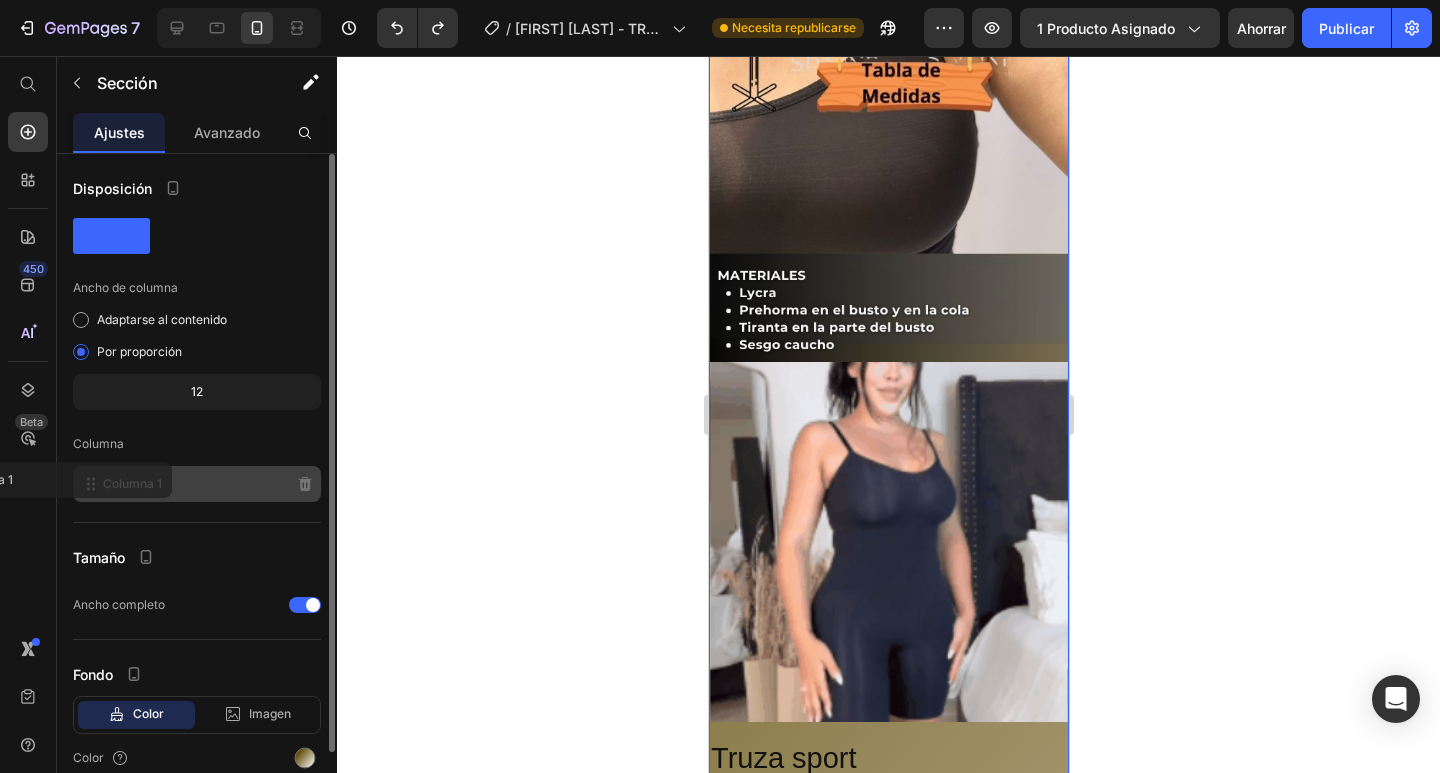 click on "Columna 1" at bounding box center (132, 483) 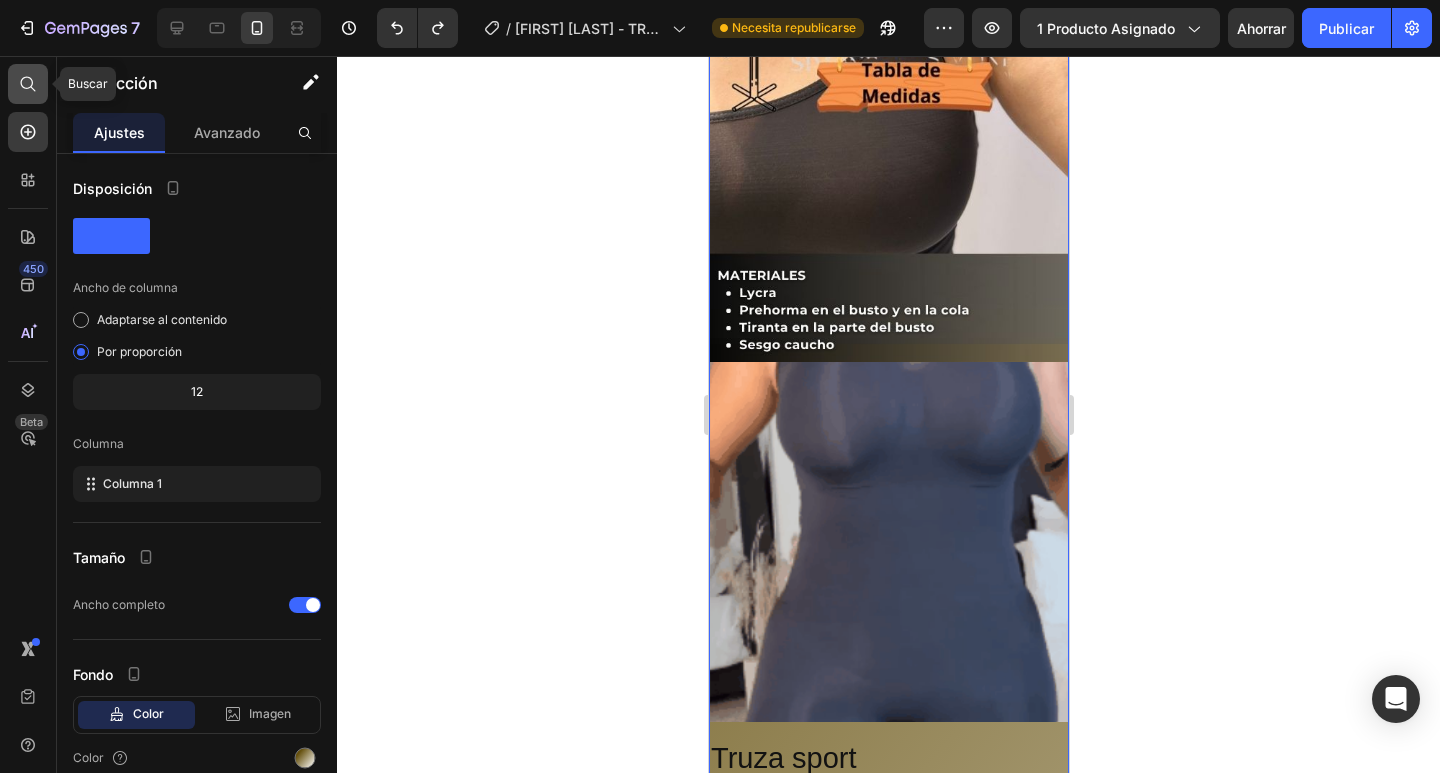 click 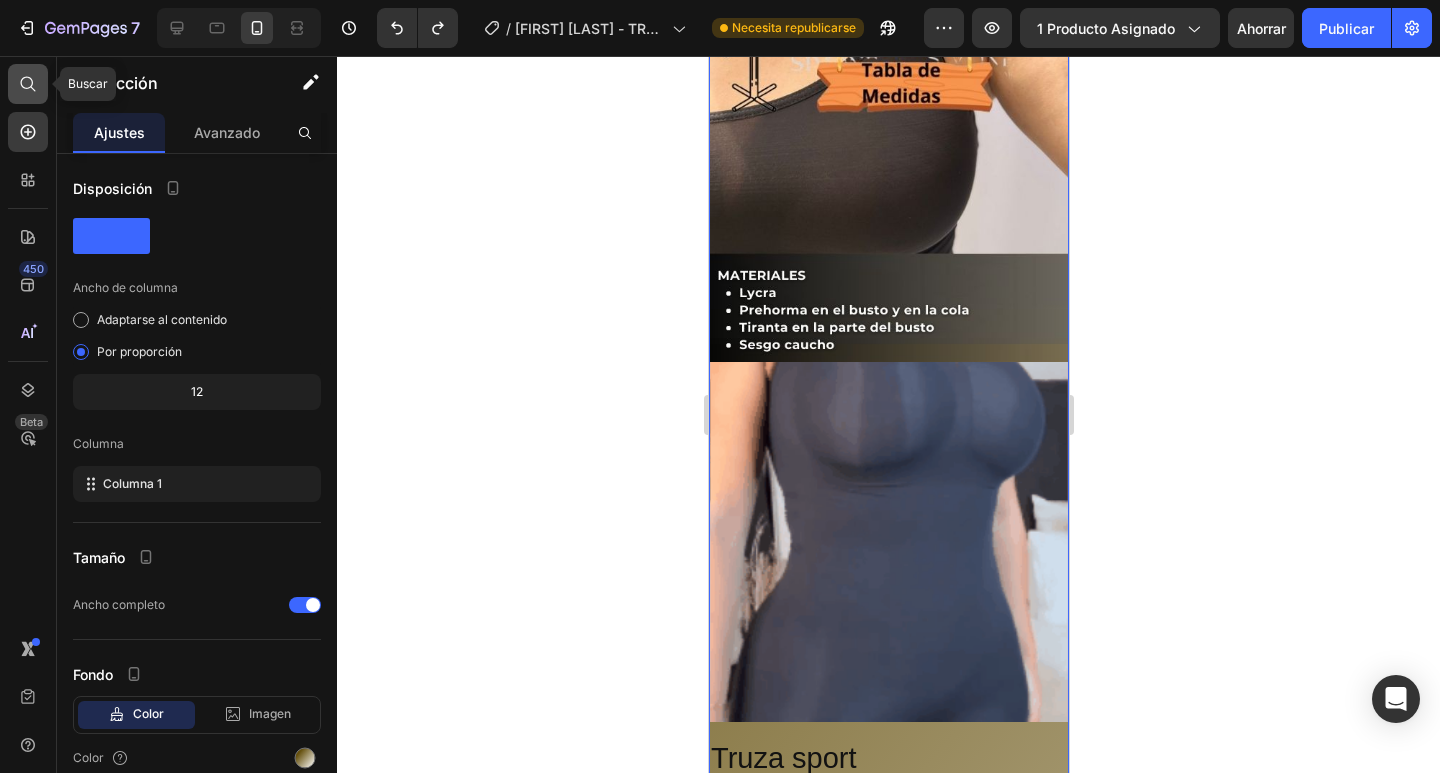 radio on "false" 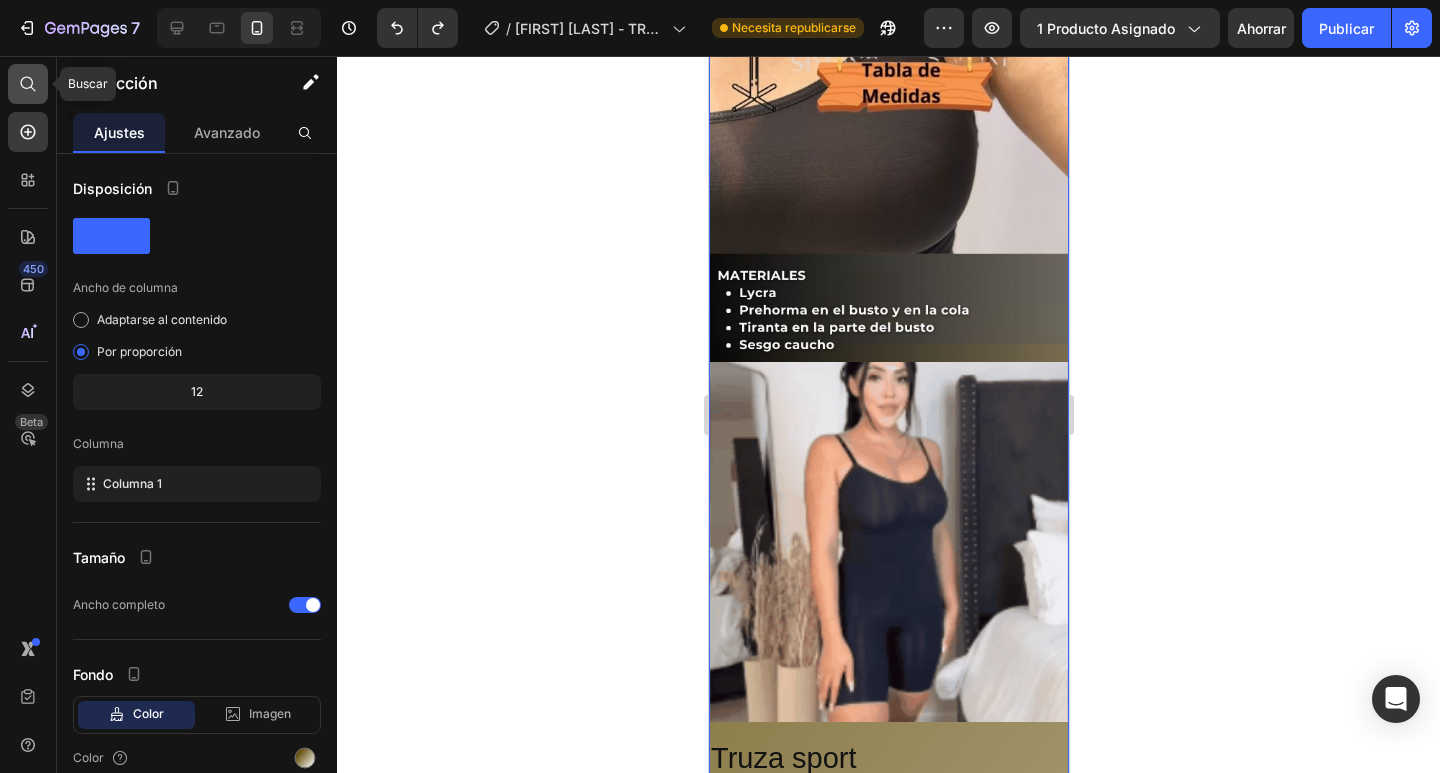 radio on "false" 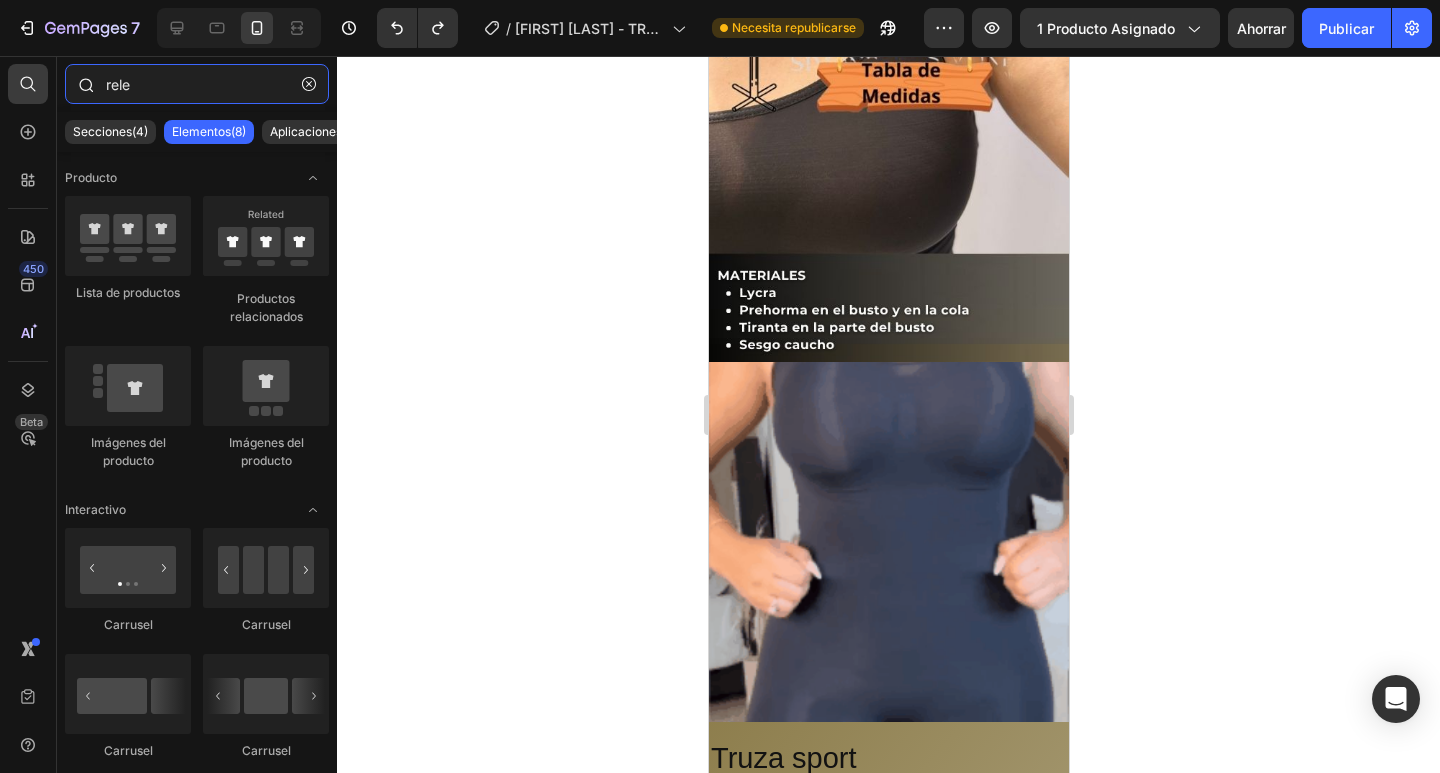 click on "rele" at bounding box center (197, 84) 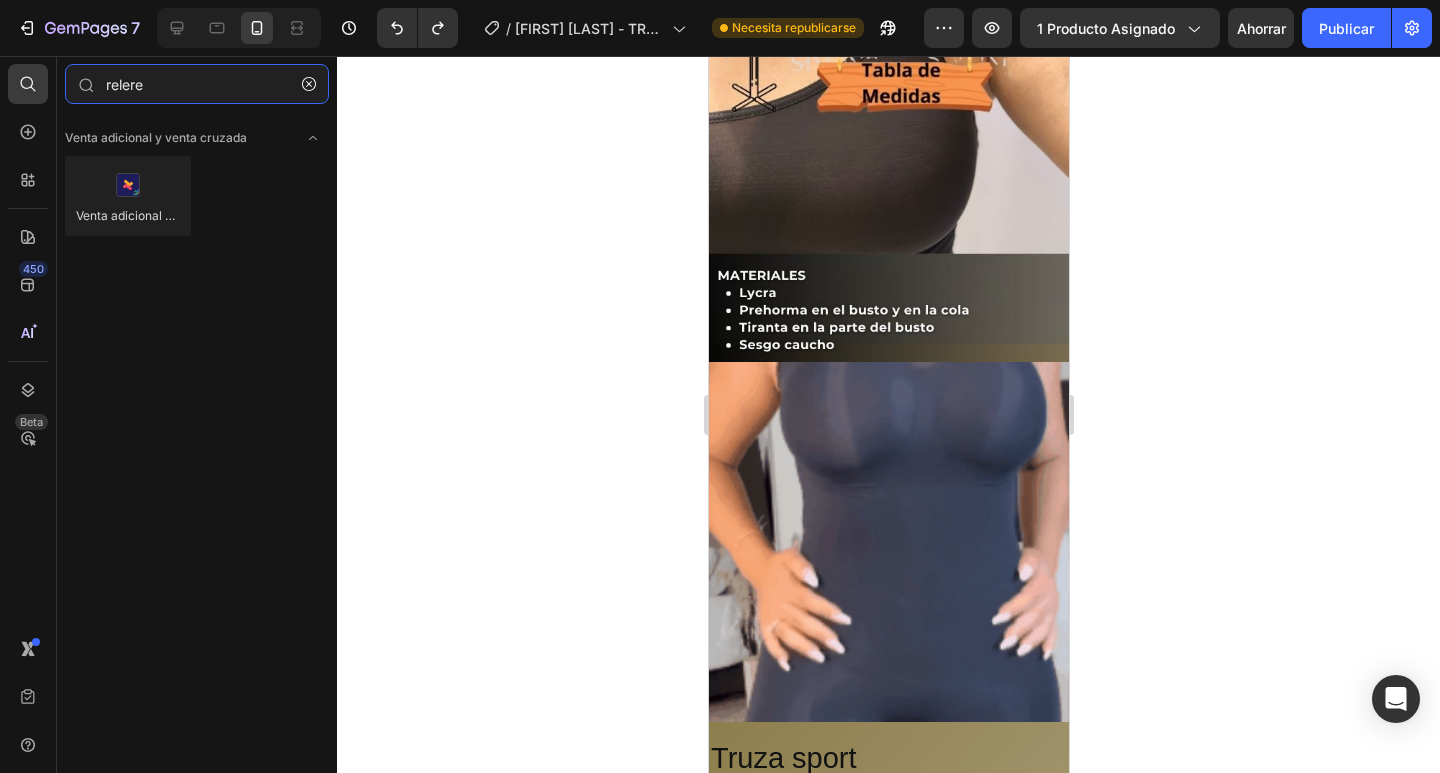 drag, startPoint x: 192, startPoint y: 84, endPoint x: 0, endPoint y: 68, distance: 192.66551 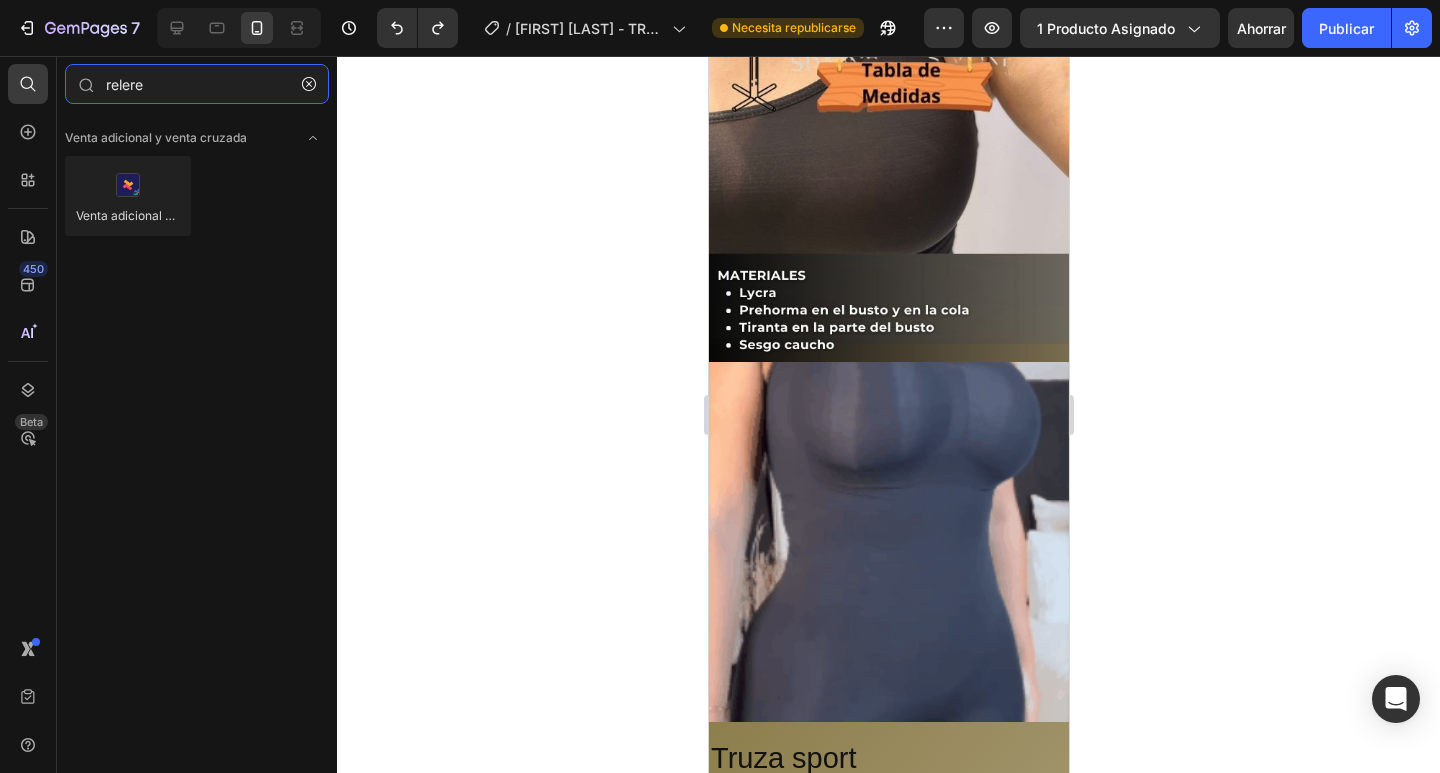 click on "450 Beta relere Sections(0) Elementos(0) Aplicaciones(1)  We couldn’t find any matches for “relere” Suggestions: Check your search for any typos Try different keywords  Looking for templates? Have a look in  our libraries Venta adicional y venta cruzada
Venta adicional y venta cruzada — Selleasy
Ajustes Avanzado Eliminar elemento No se encontraron configuraciones para este elemento Comuníquese con el soporte para obtener ayuda lo antes posible. Error de renderizado por no encontrar el componente de la sección" at bounding box center [168, 414] 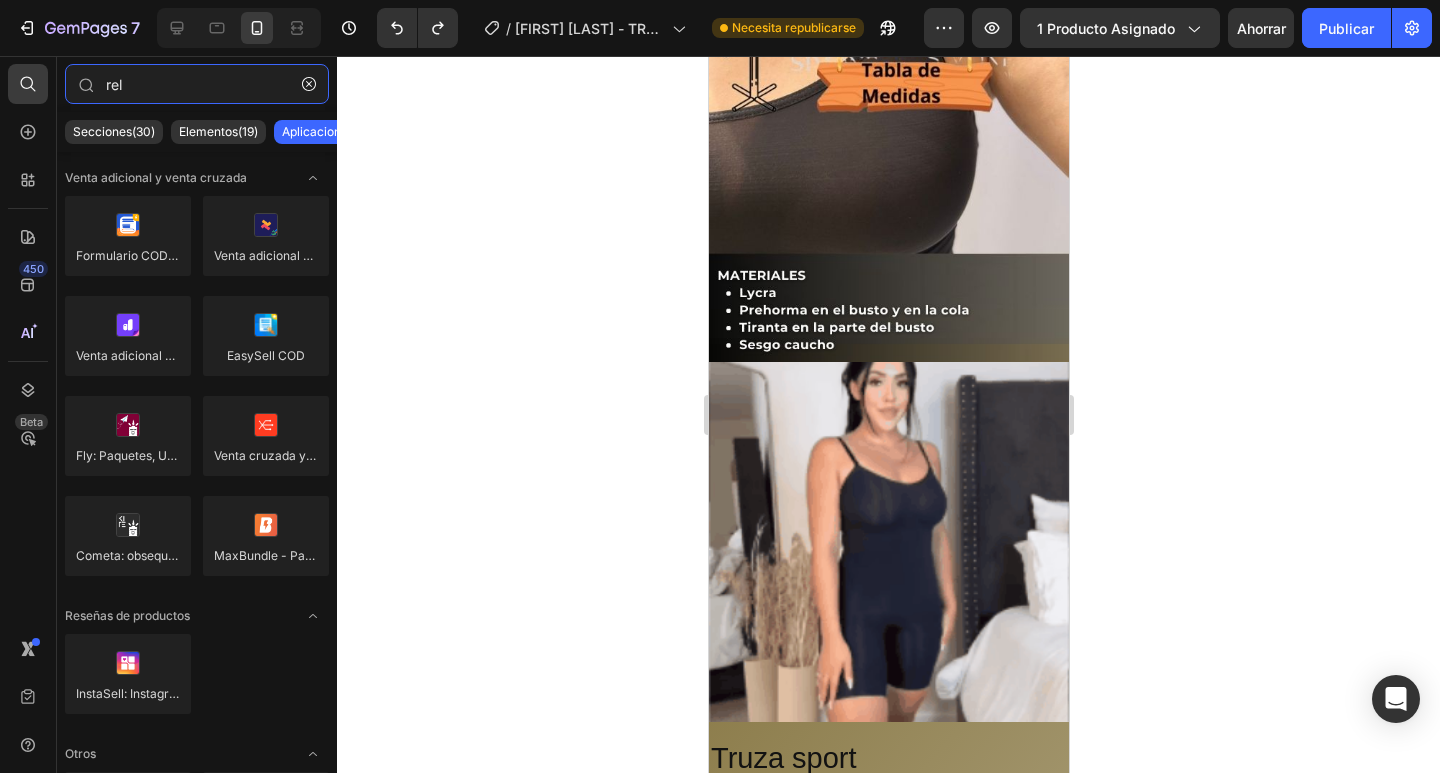 type on "rel" 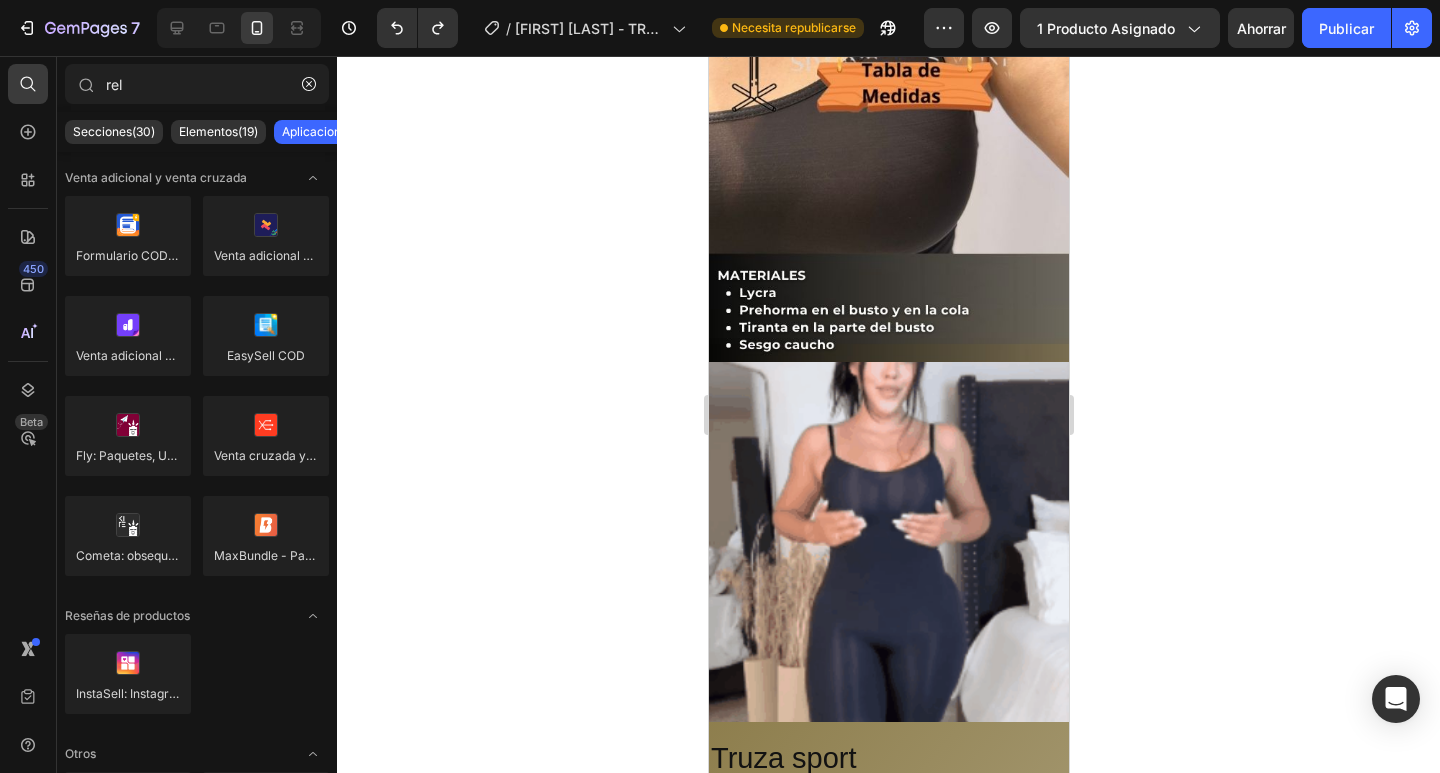 click on "Aplicaciones(19)" at bounding box center (328, 131) 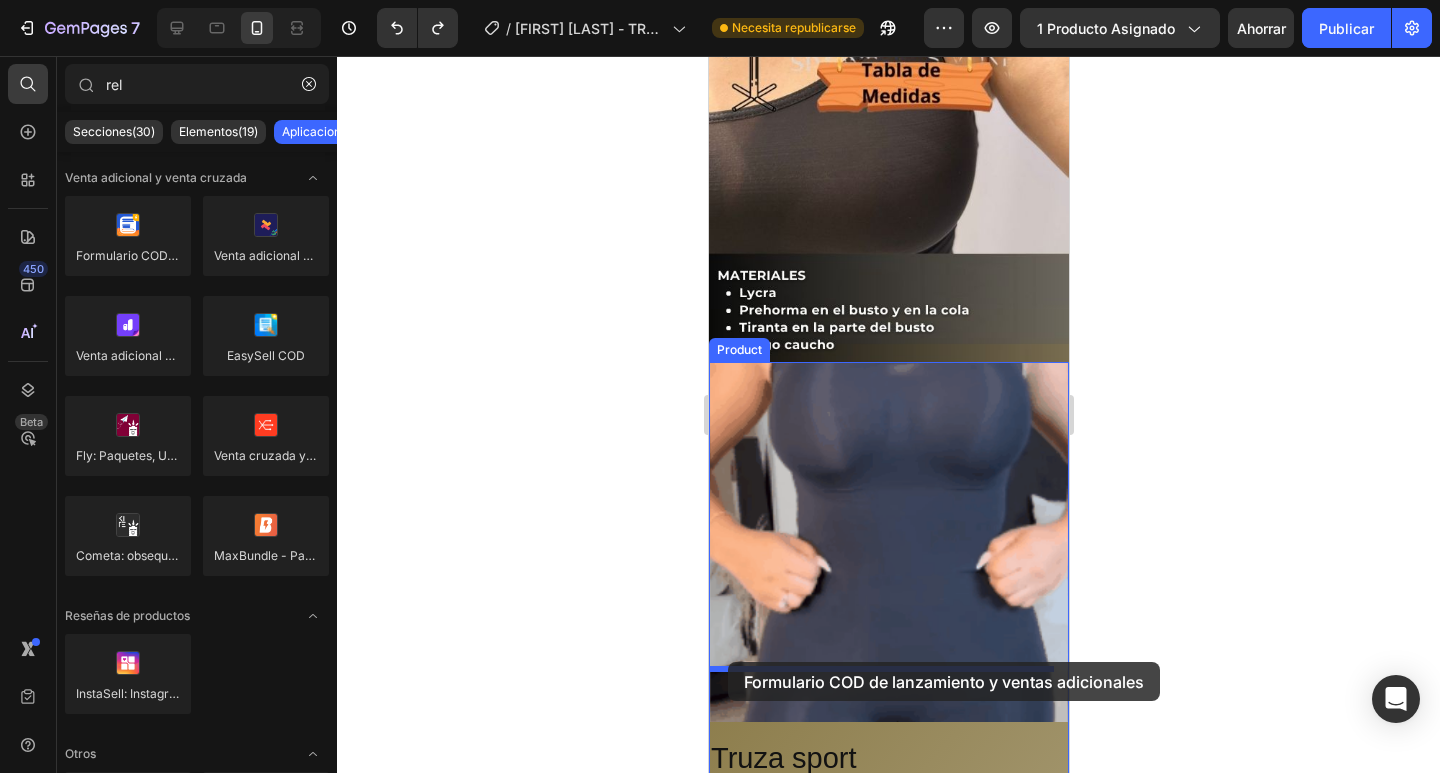 drag, startPoint x: 837, startPoint y: 295, endPoint x: 727, endPoint y: 662, distance: 383.13052 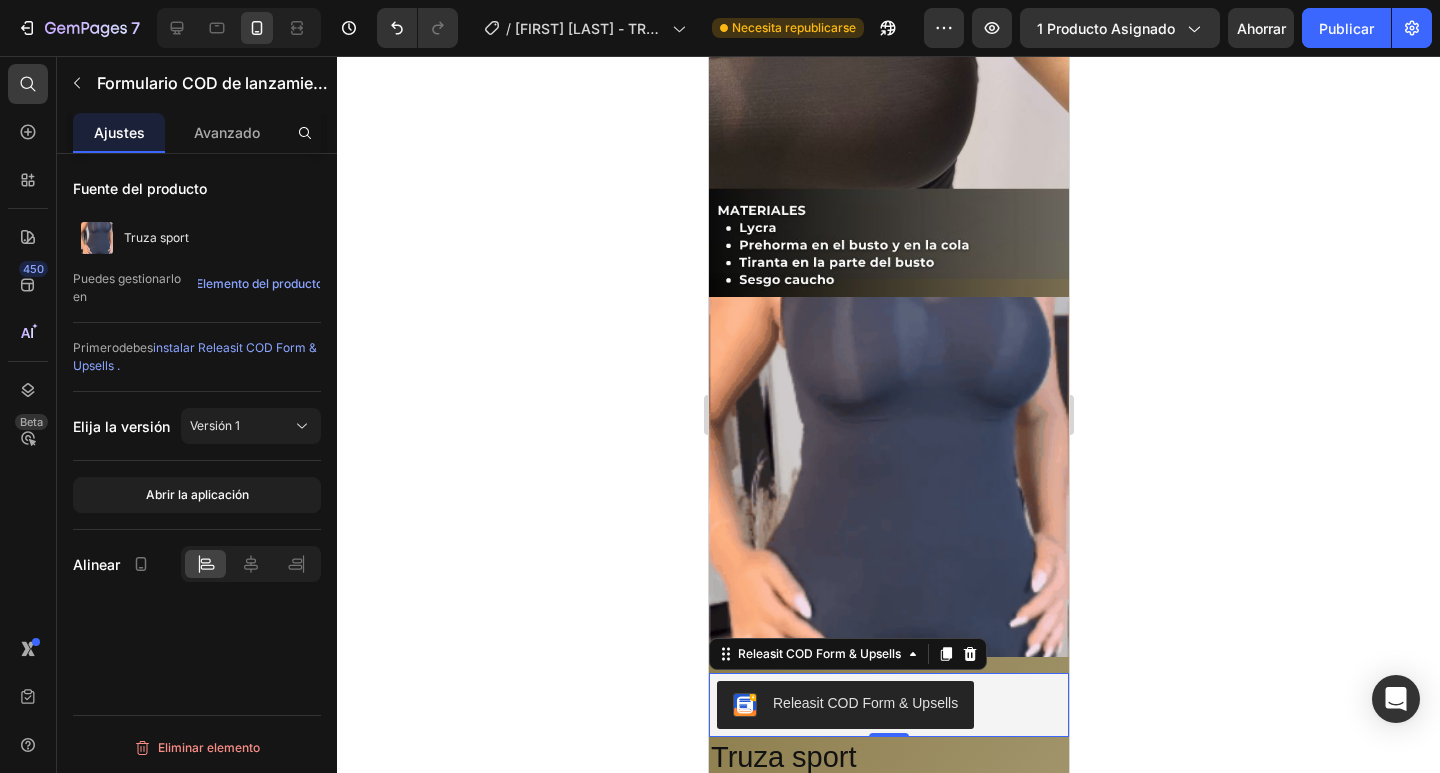 scroll, scrollTop: 1633, scrollLeft: 0, axis: vertical 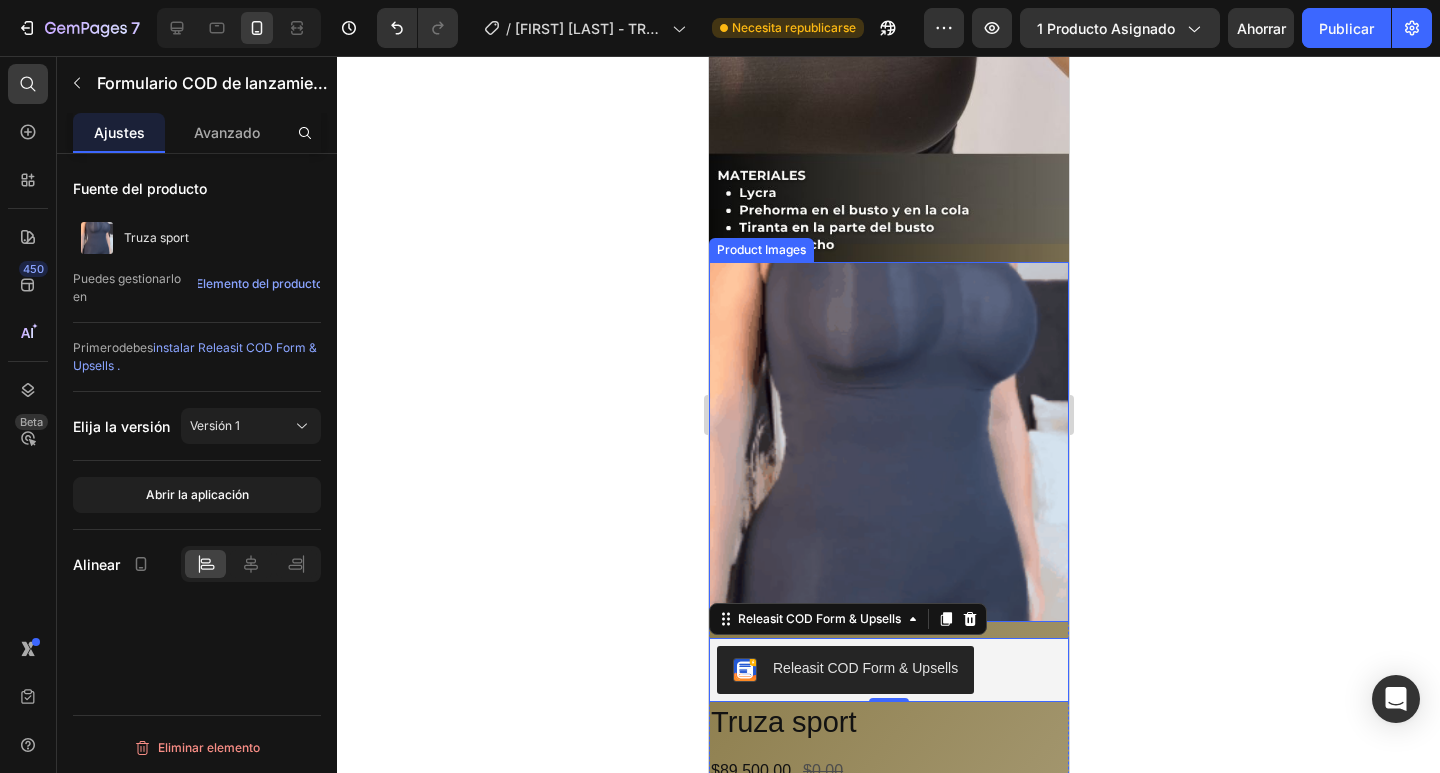 click at bounding box center [888, 442] 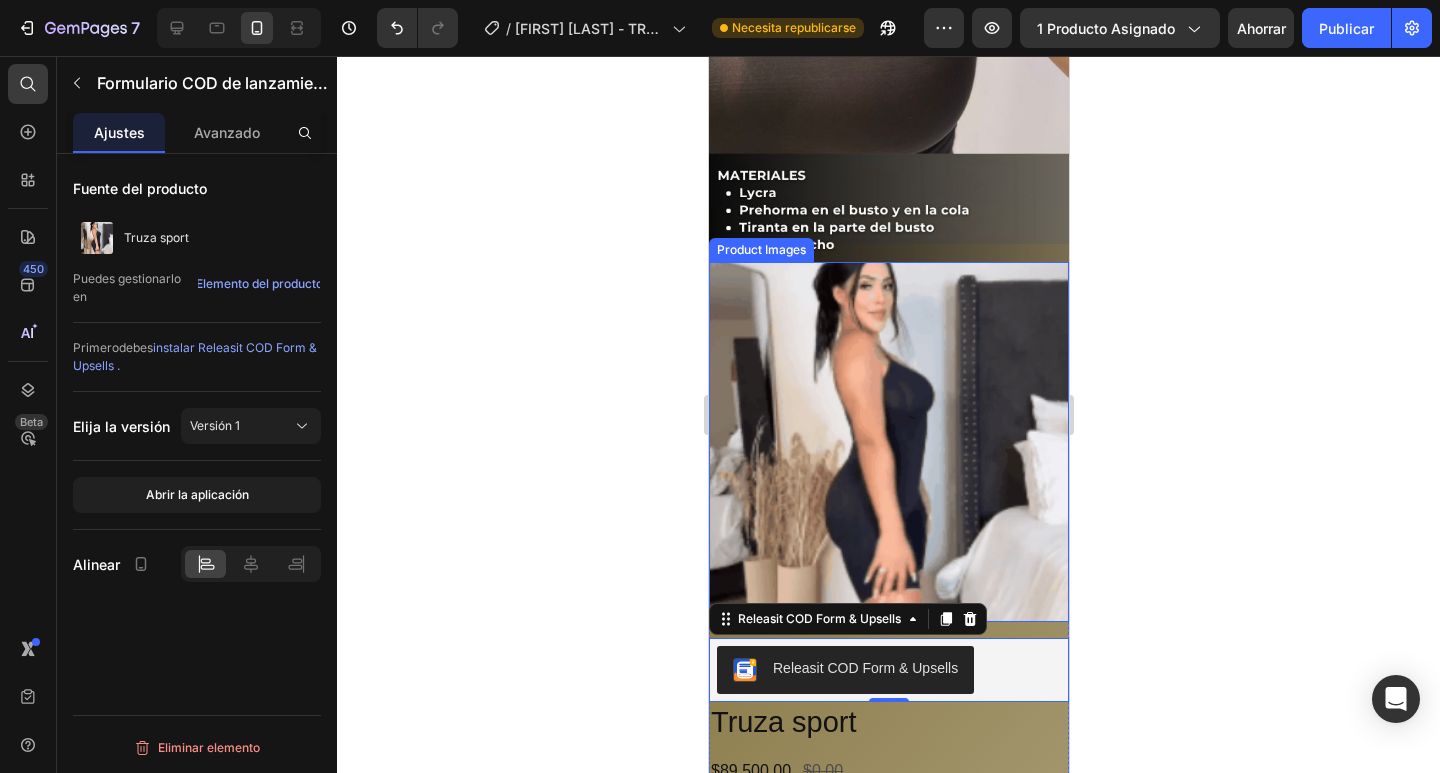 radio on "false" 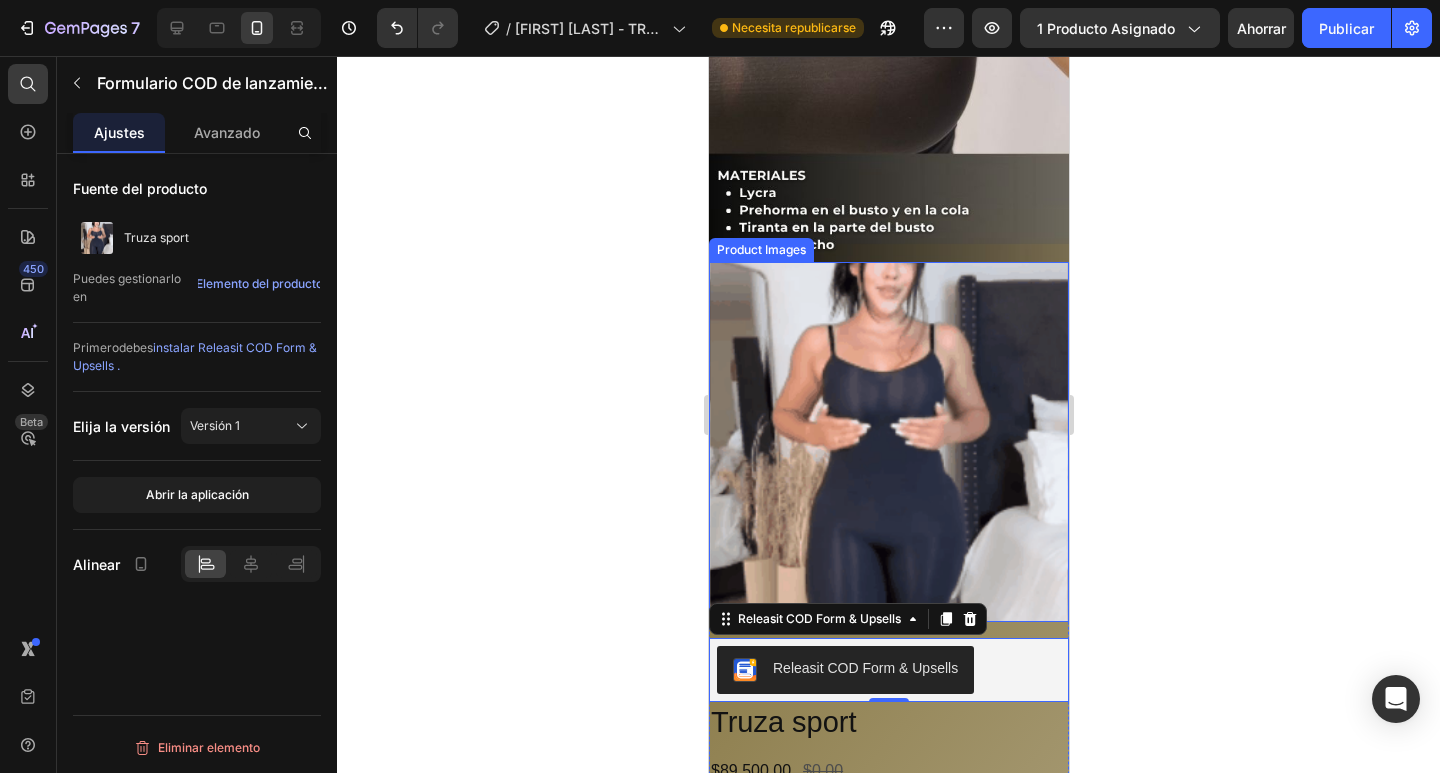 radio on "false" 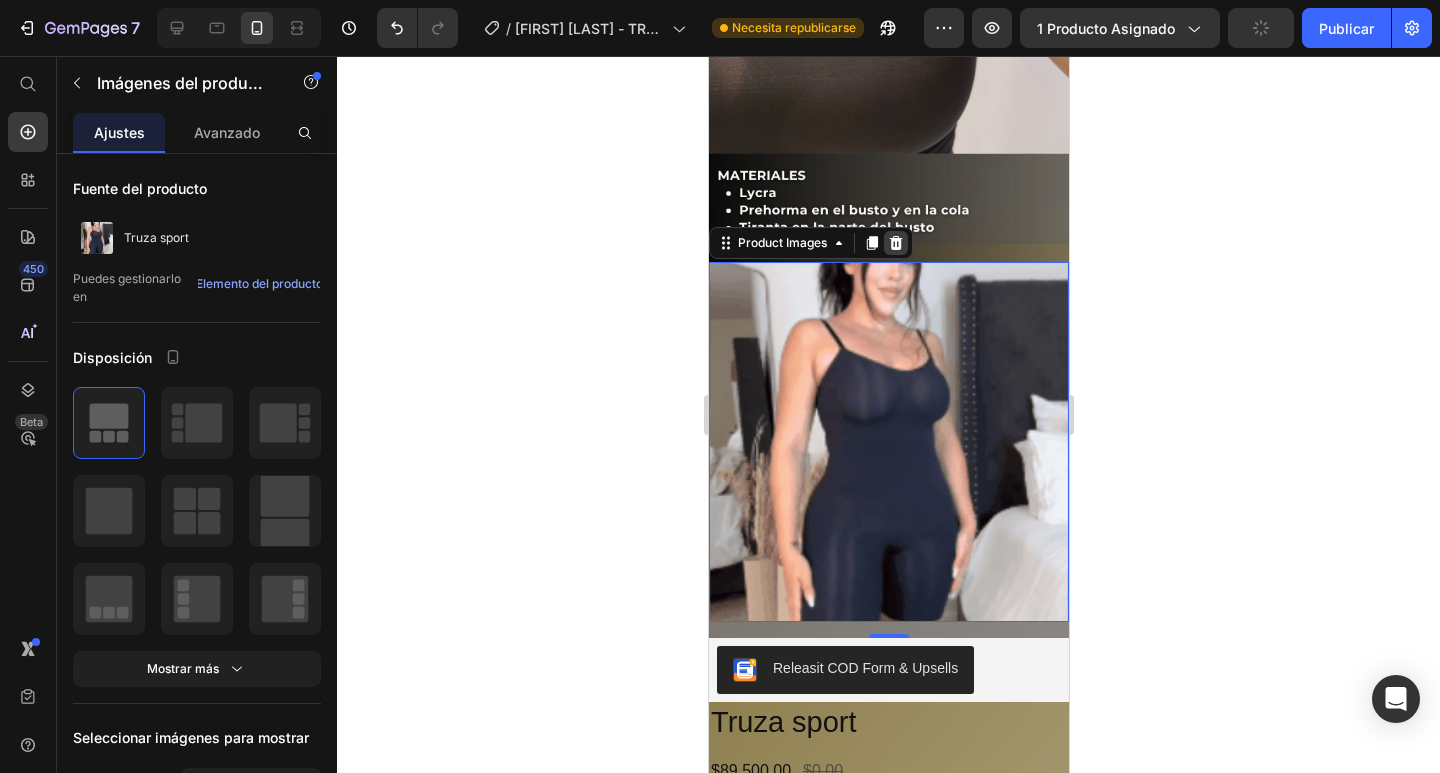 click 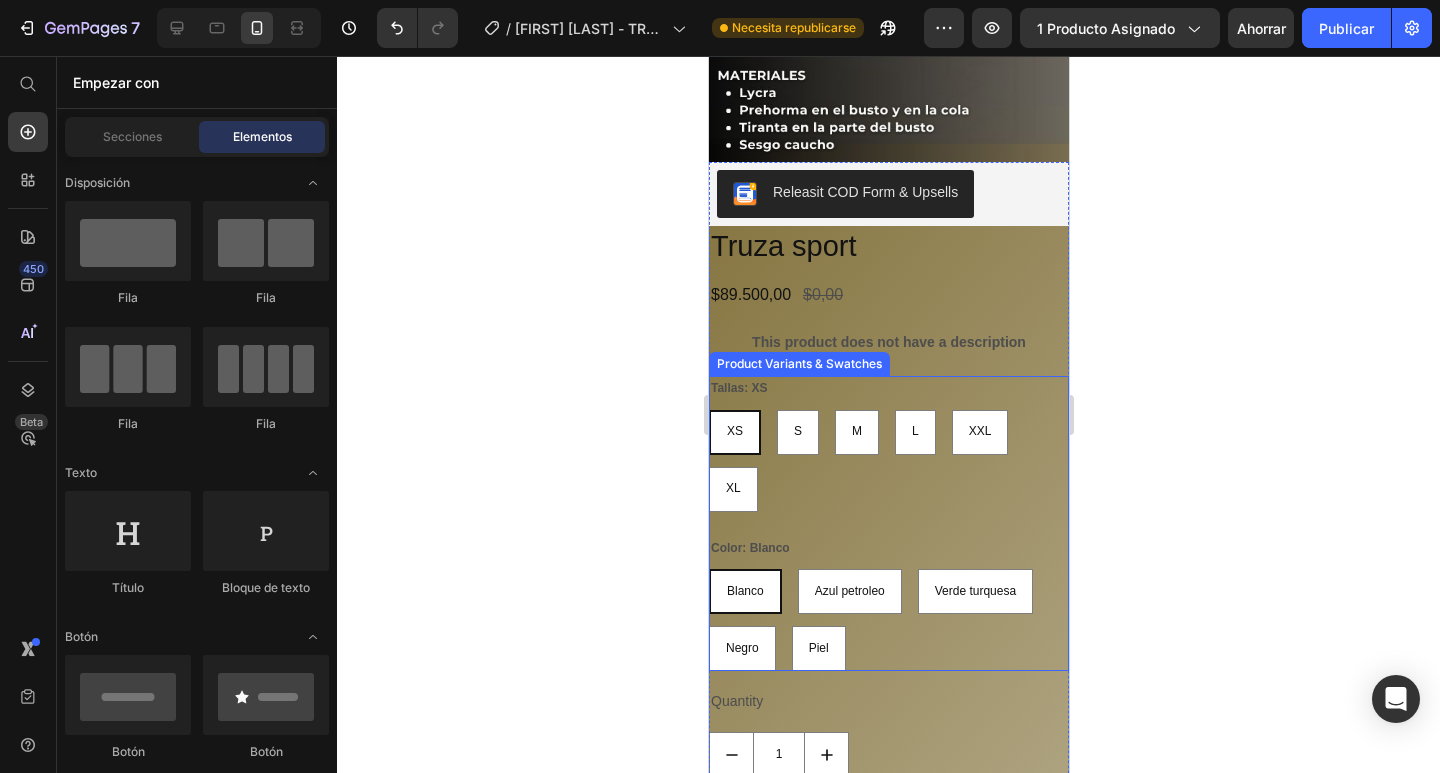 scroll, scrollTop: 2033, scrollLeft: 0, axis: vertical 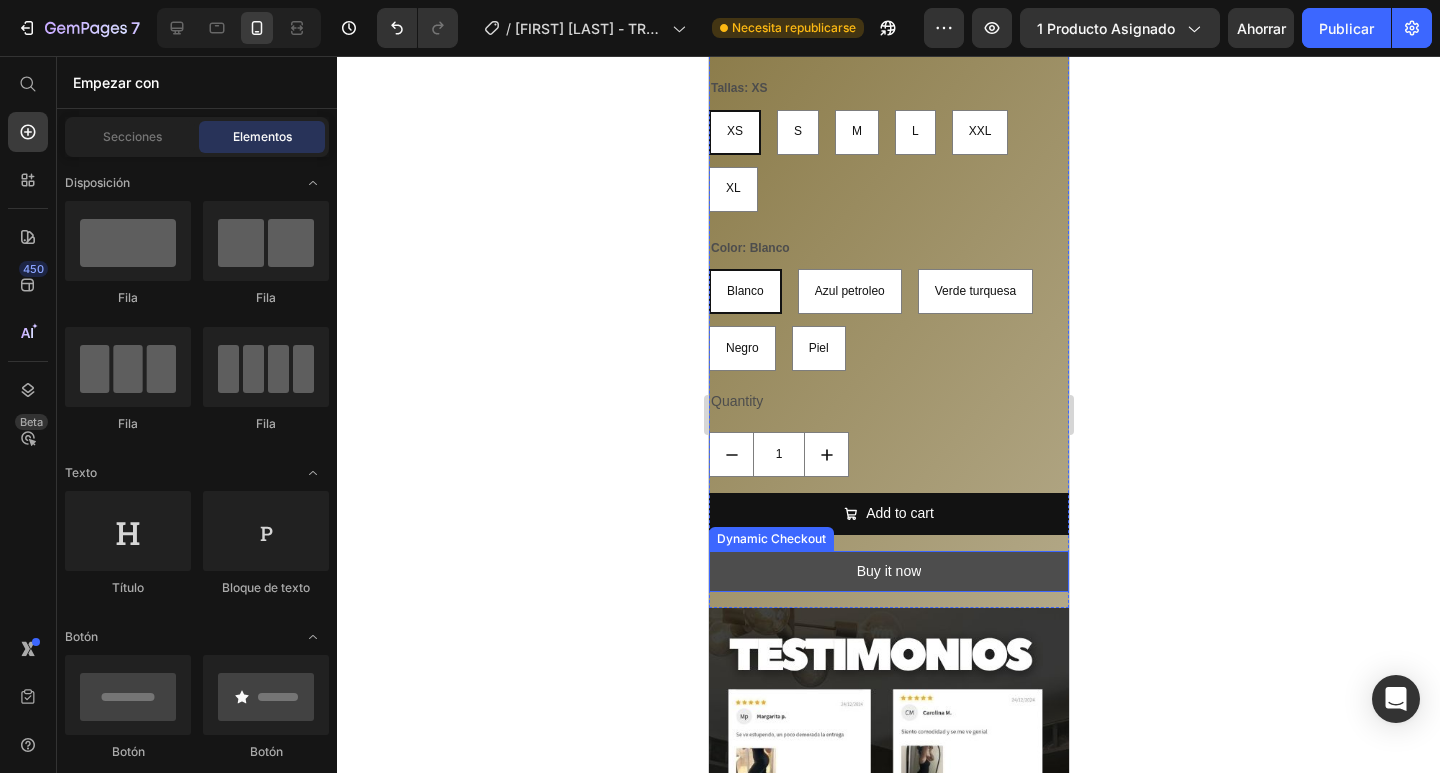 click on "Buy it now" at bounding box center (888, 571) 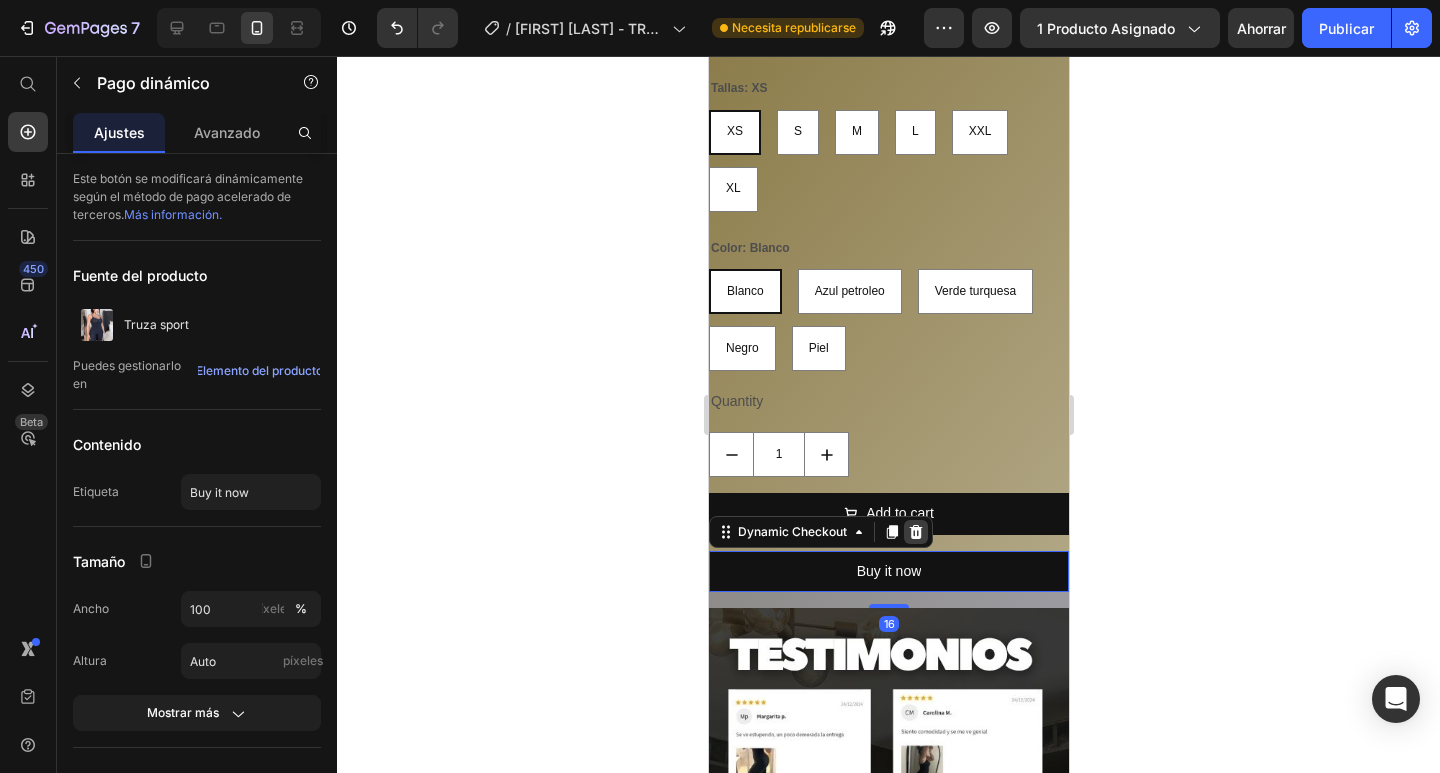click 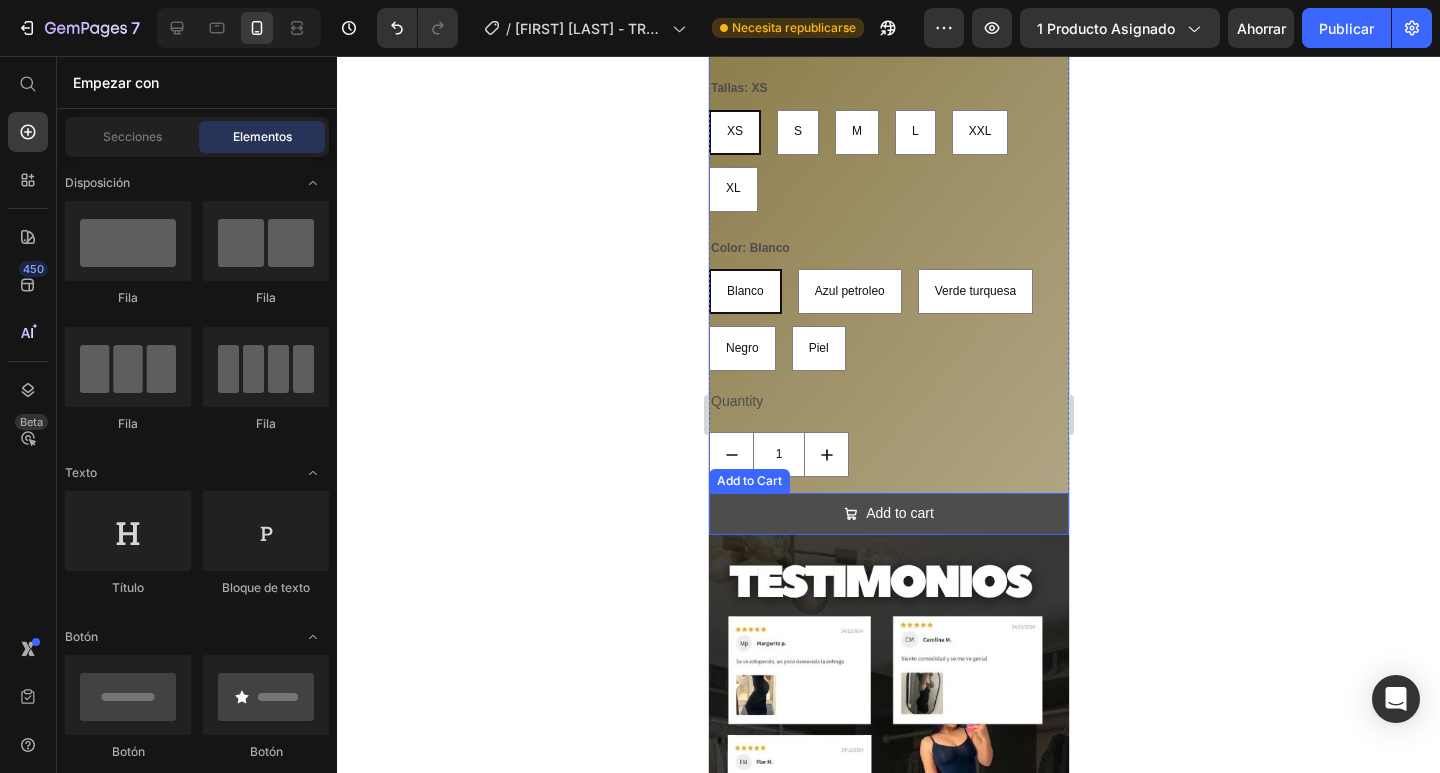 click on "Add to cart" at bounding box center [888, 513] 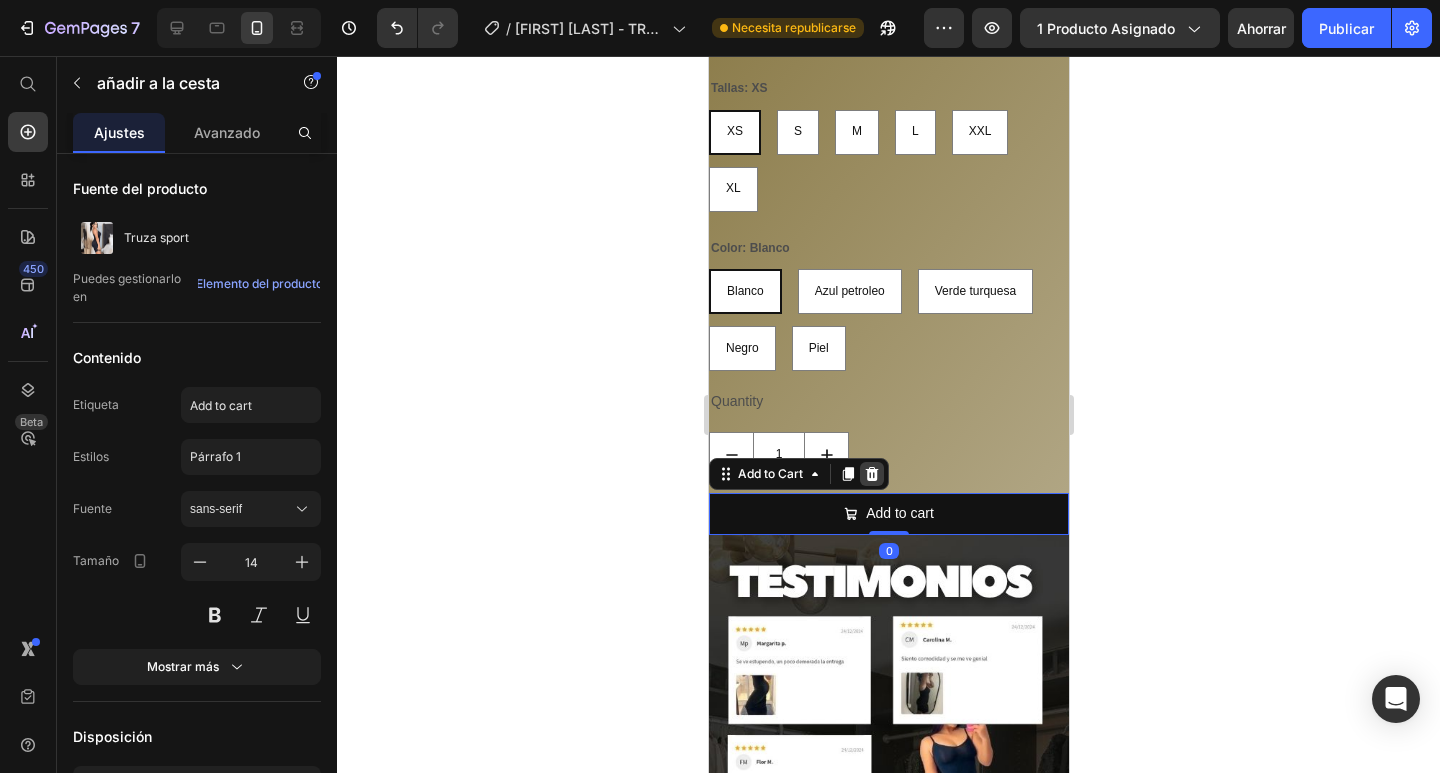 click 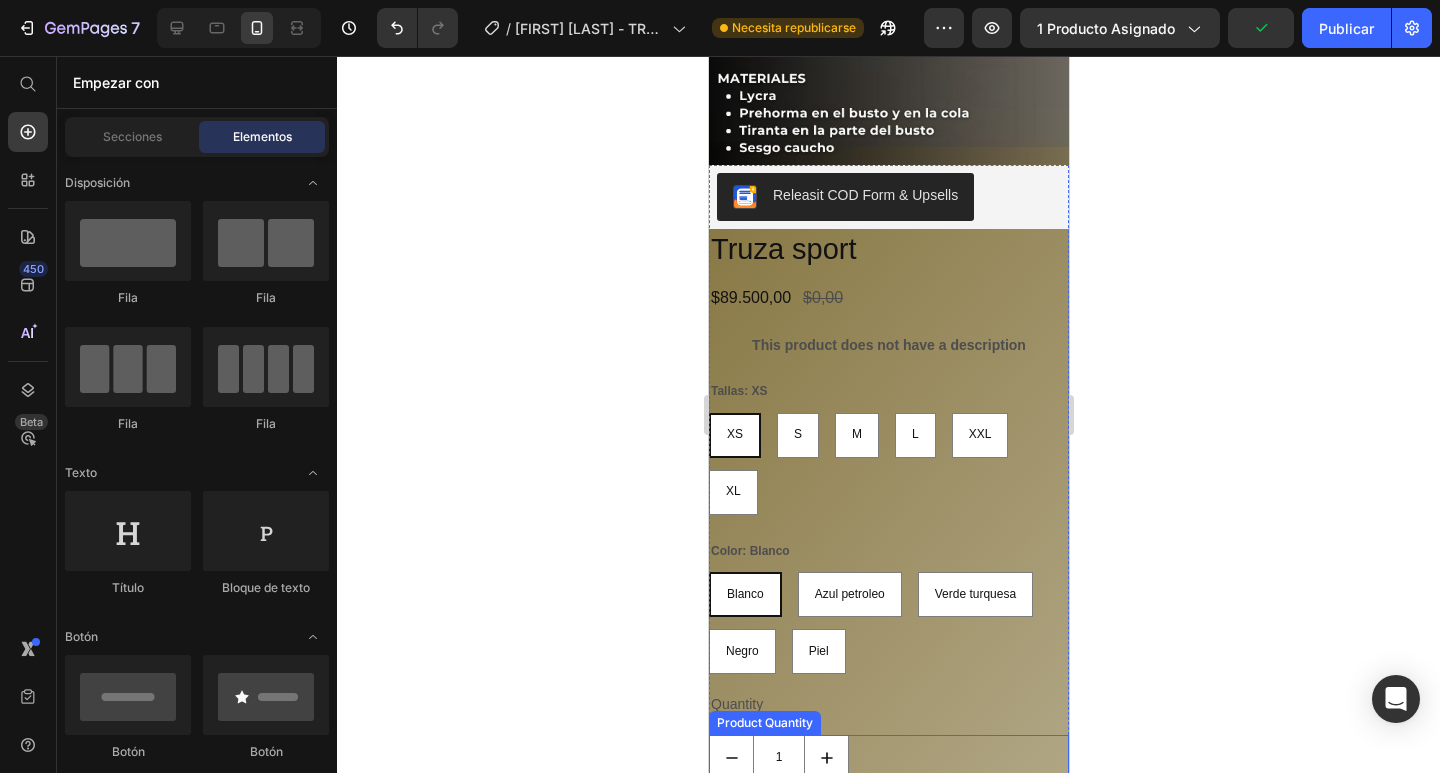scroll, scrollTop: 1833, scrollLeft: 0, axis: vertical 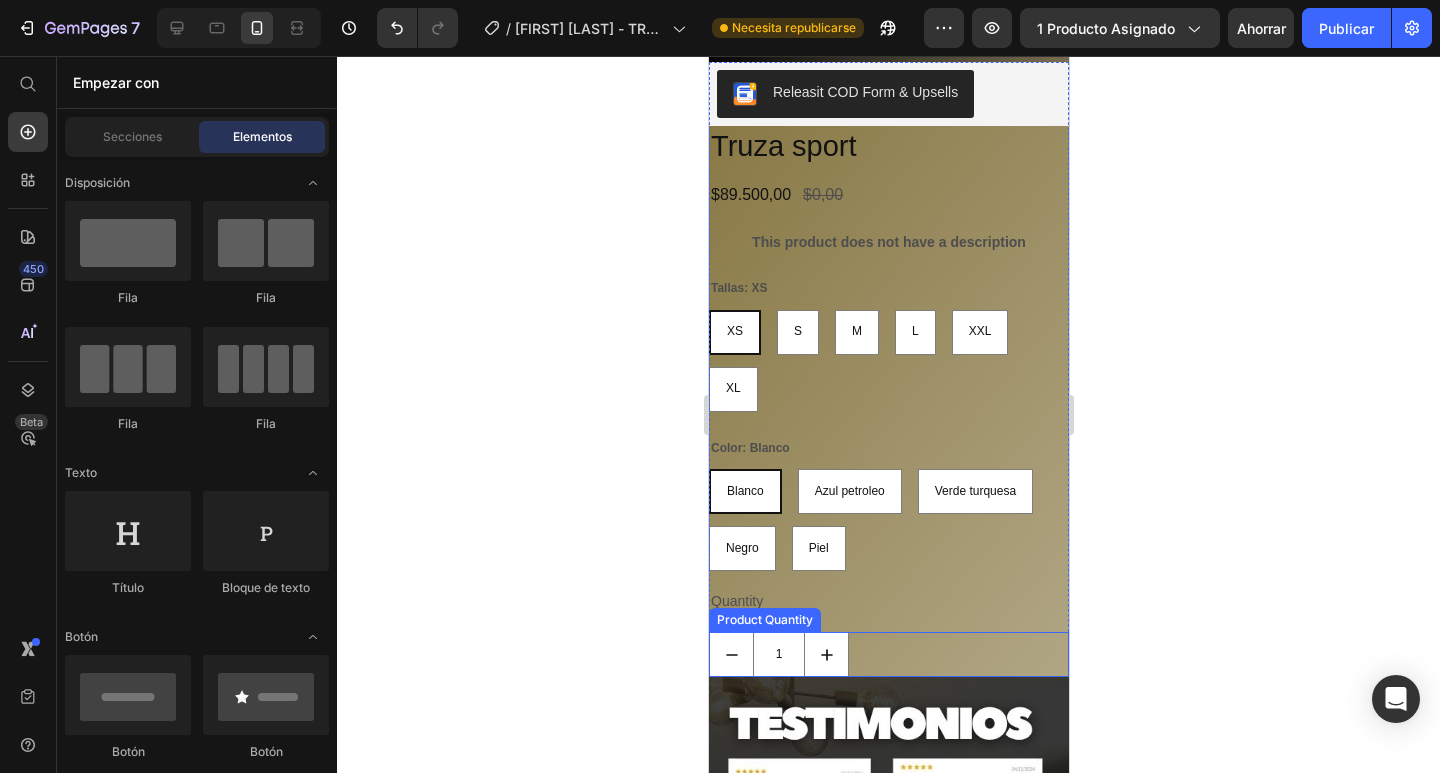click on "1" at bounding box center (888, 654) 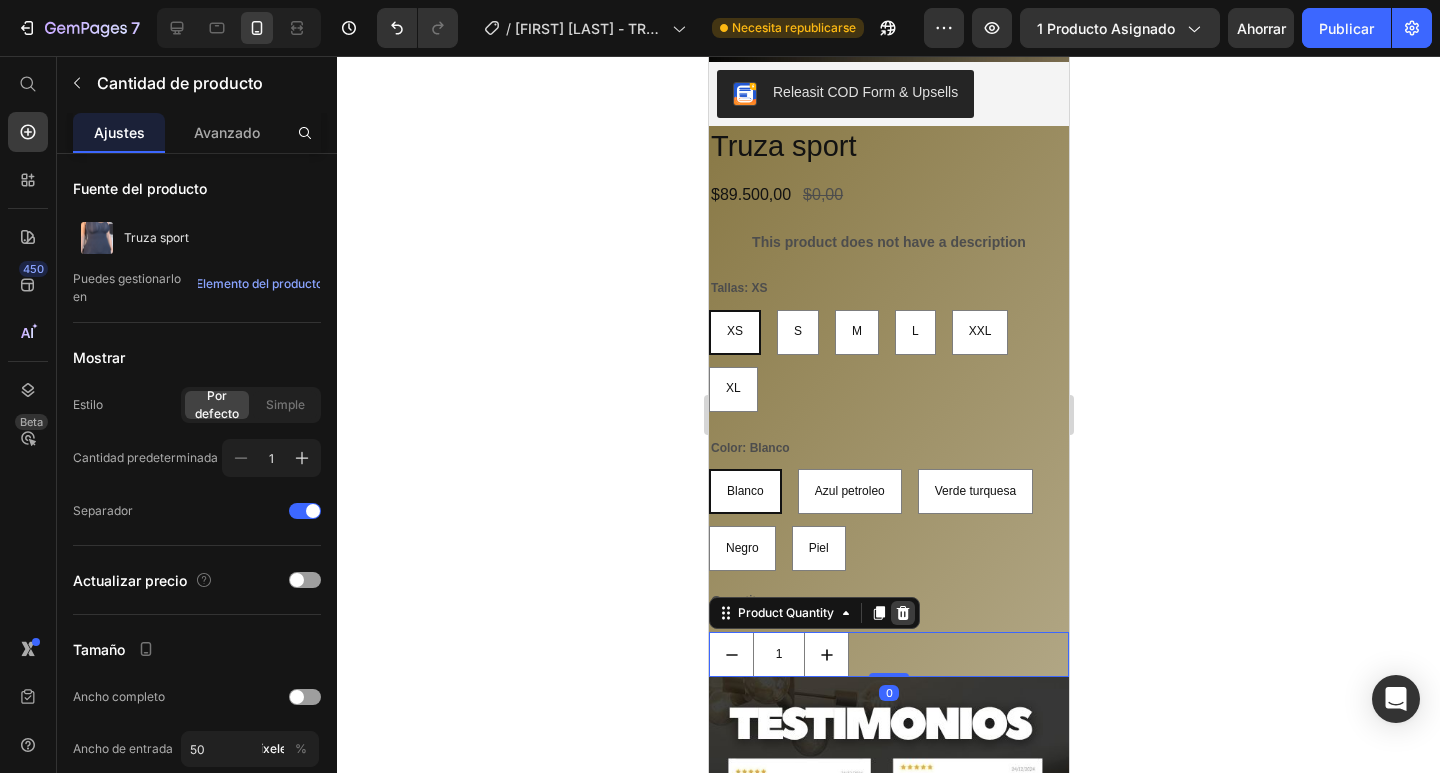 click 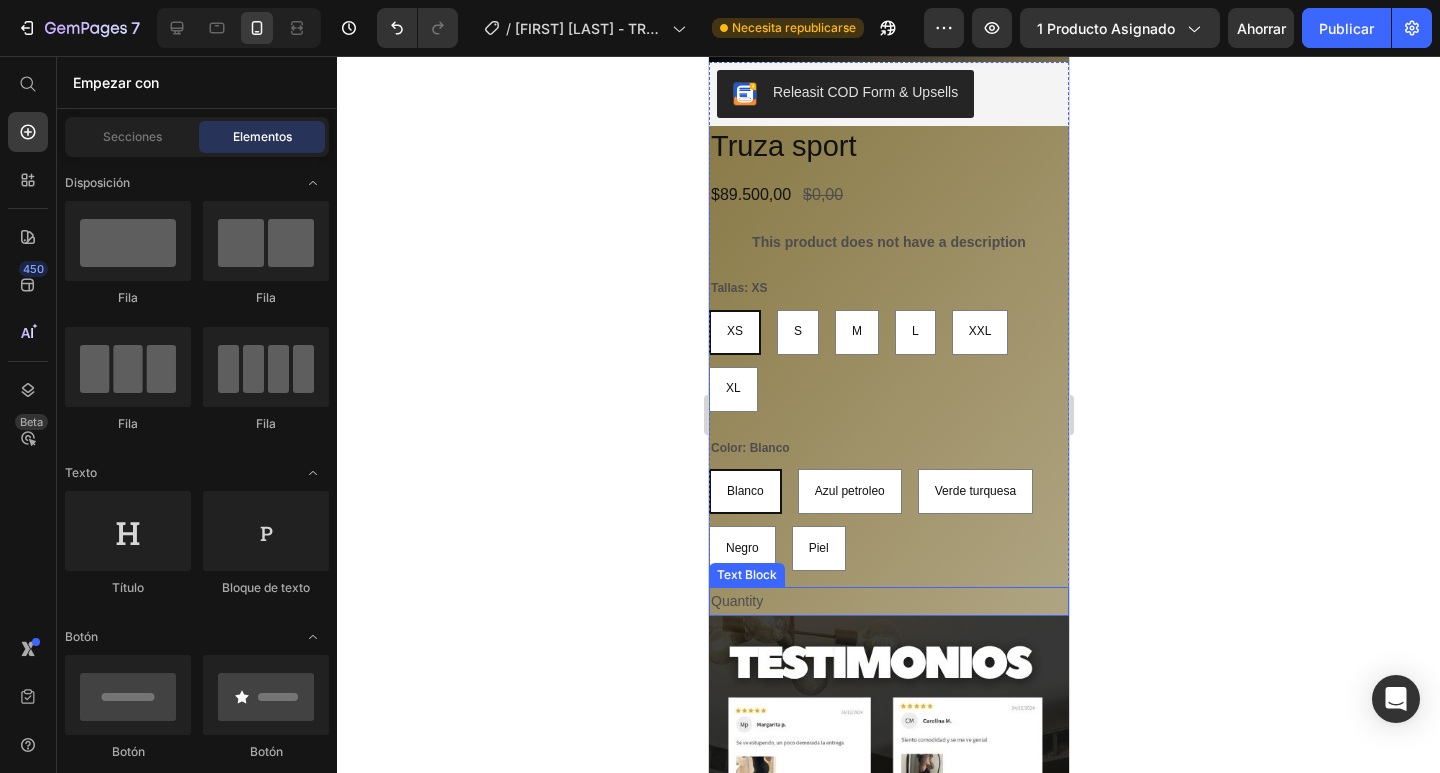 click on "Quantity" at bounding box center [888, 601] 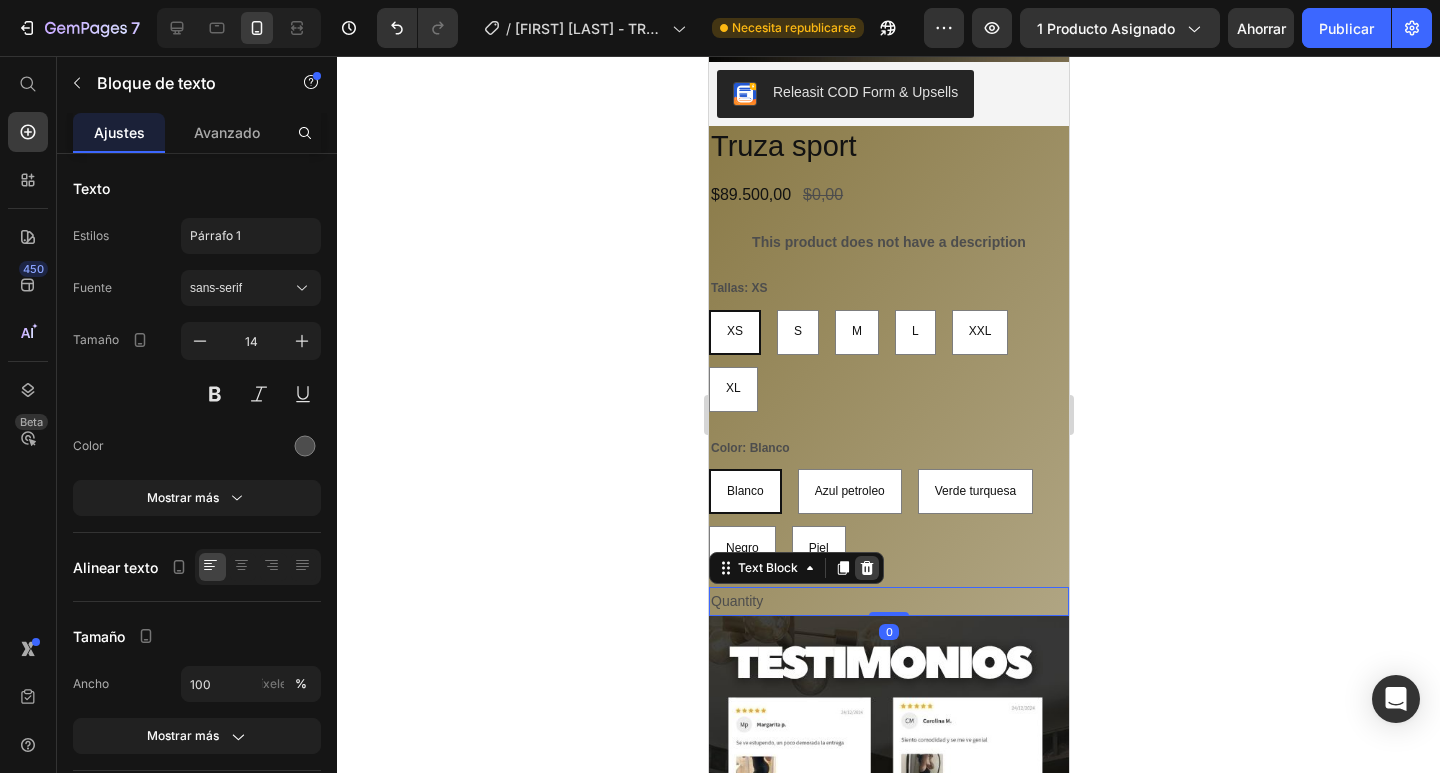click 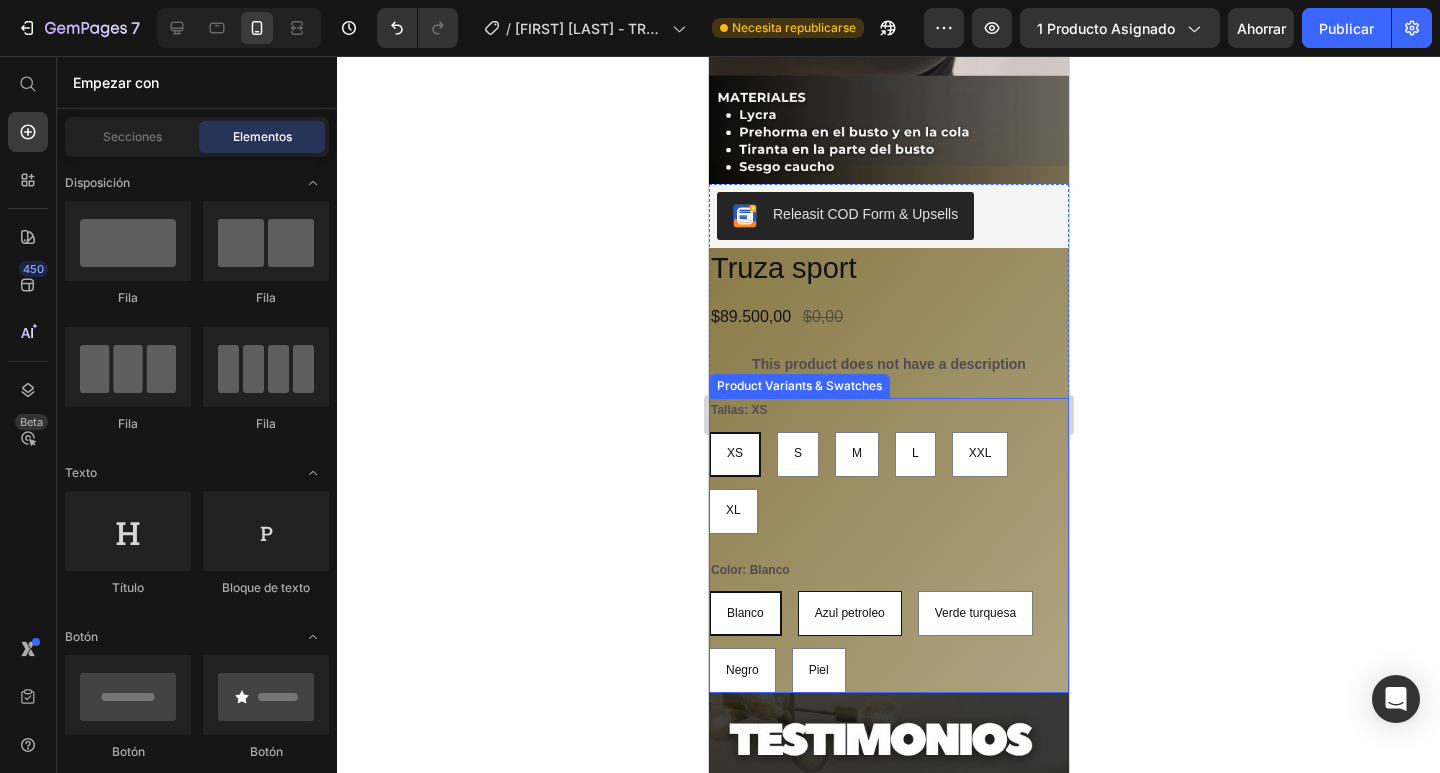 scroll, scrollTop: 1533, scrollLeft: 0, axis: vertical 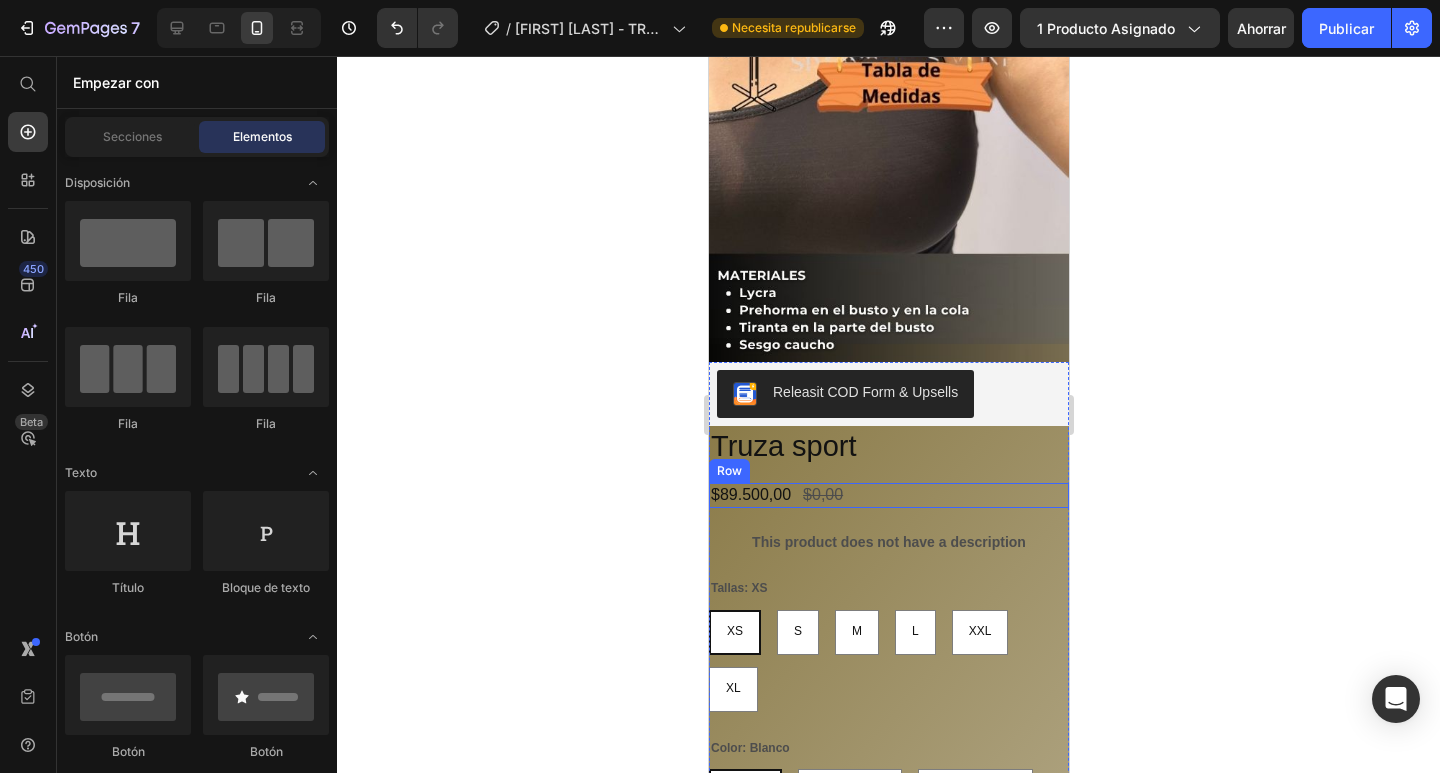 click on "$89.500,00 Product Price $0,00 Product Price Row" at bounding box center (888, 495) 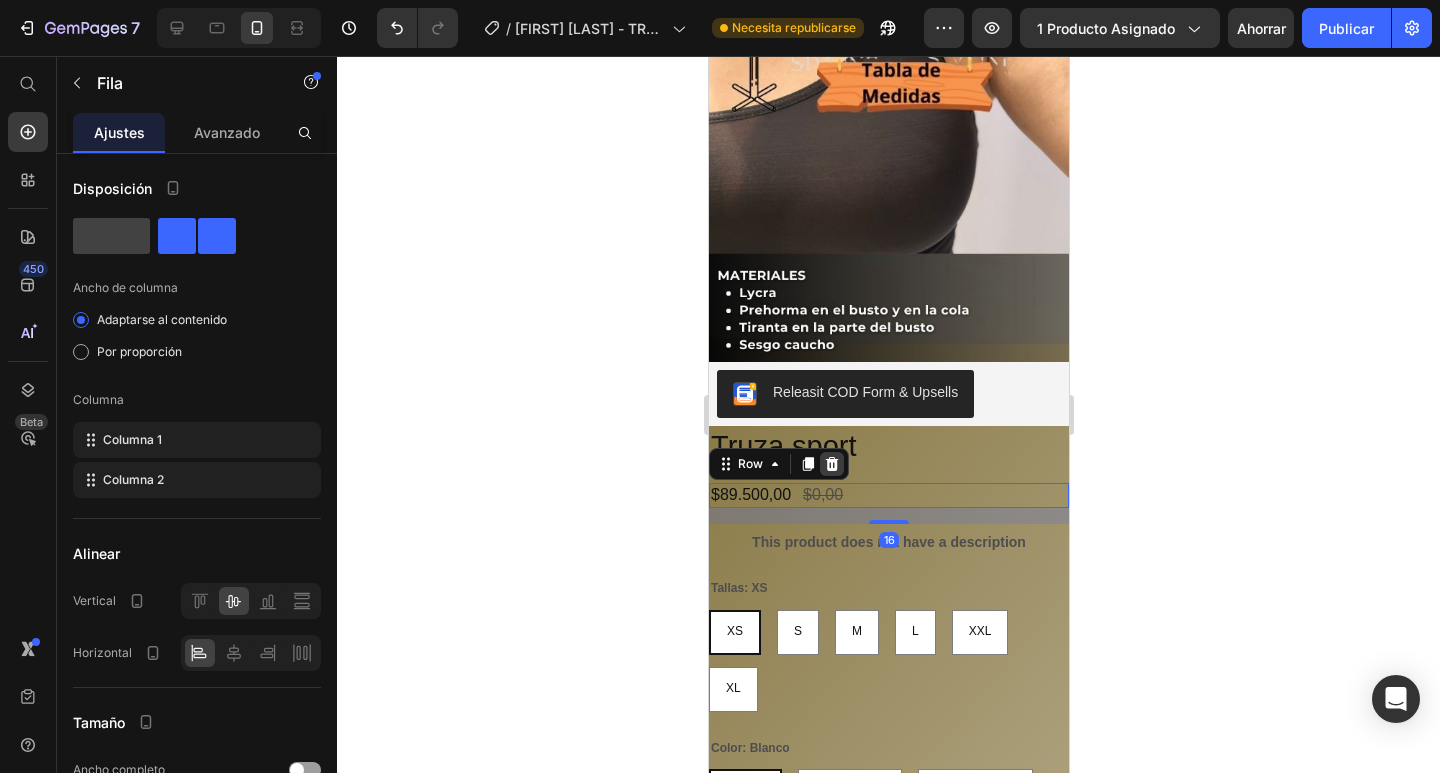 click 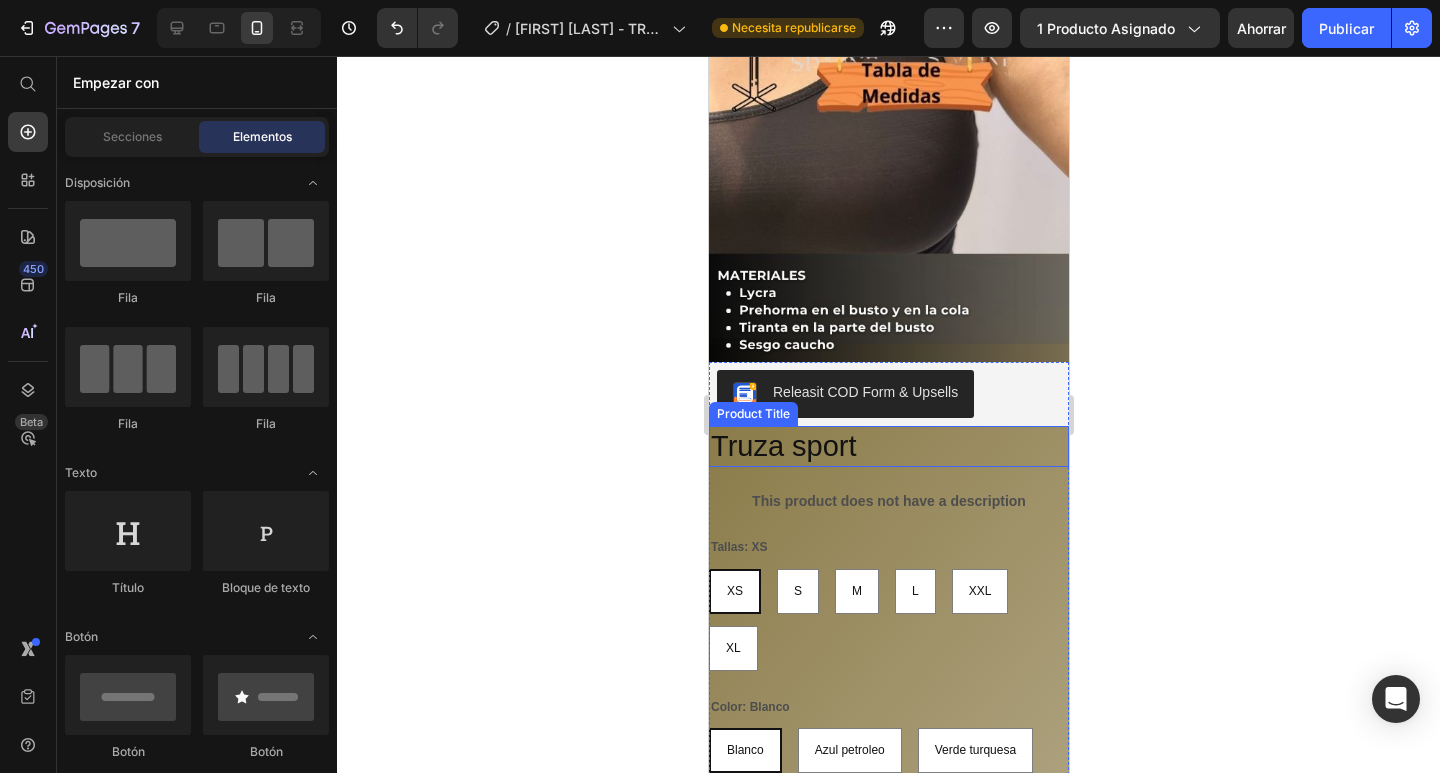 click on "Truza sport" at bounding box center [888, 447] 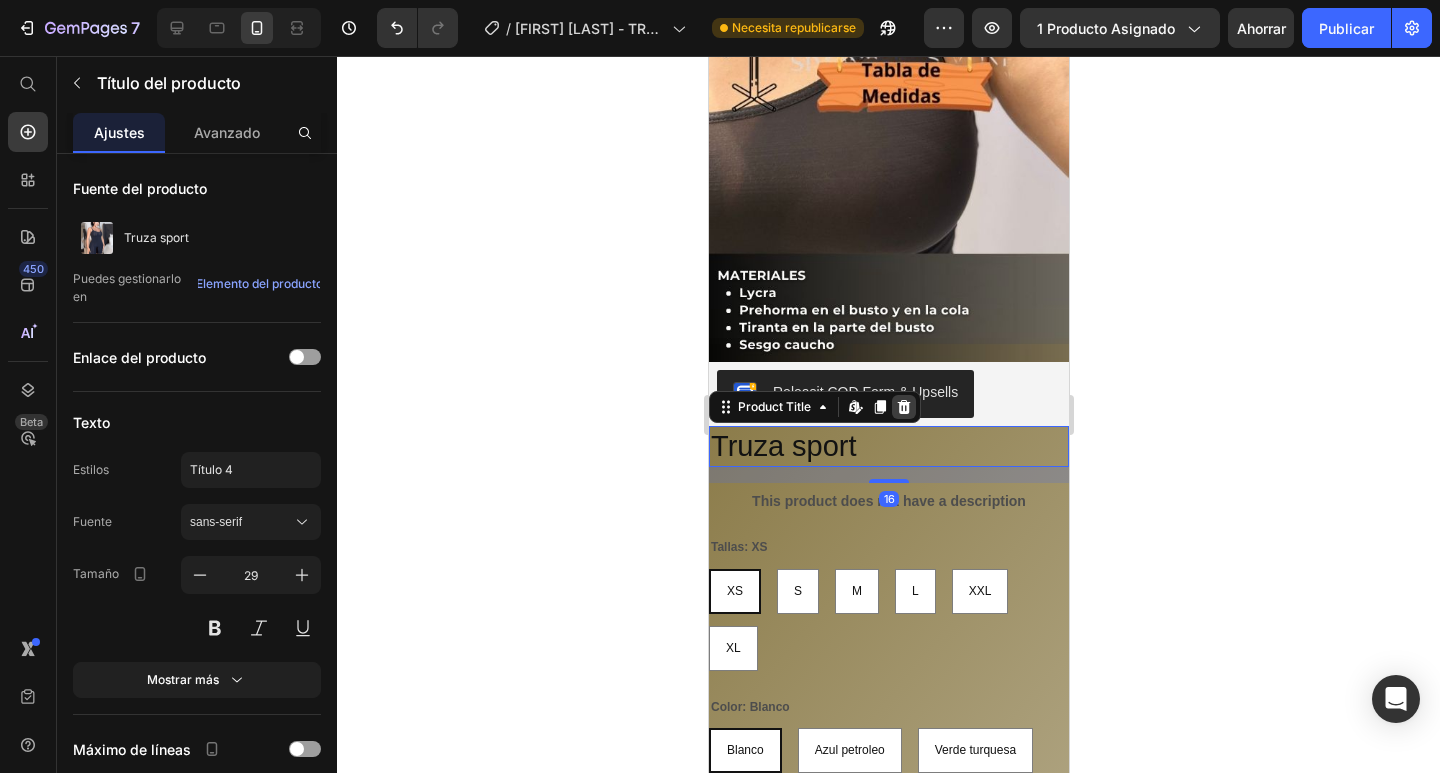 click at bounding box center (903, 407) 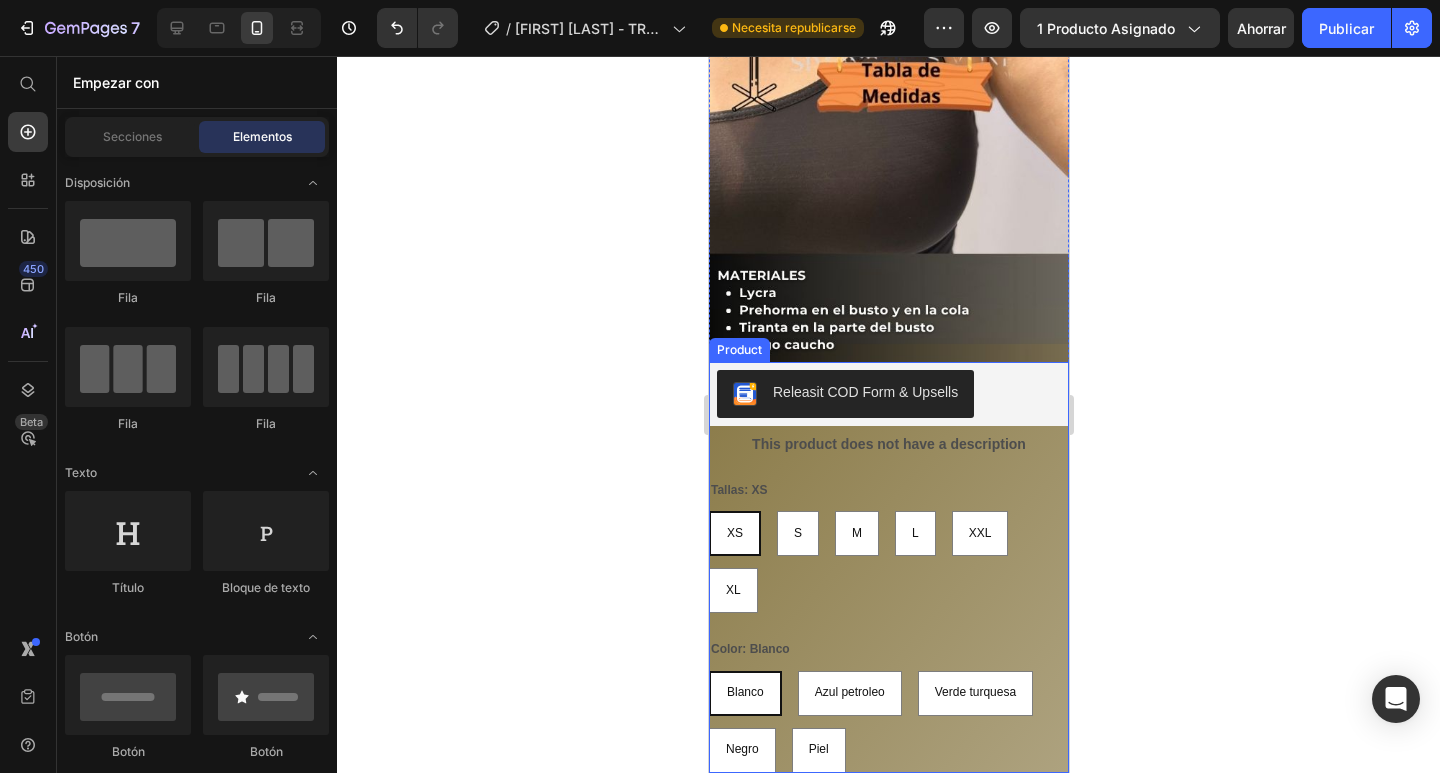 click on "This product does not have a description Product Description Tallas: XS XS XS XS S S S M M M L L L XXL XXL XXL XL XL XL Color: Blanco Blanco Blanco Blanco Azul petroleo Azul petroleo Azul petroleo Verde turquesa Verde turquesa Verde turquesa Negro Negro Negro Piel Piel Piel Product Variants & Swatches" at bounding box center (888, 599) 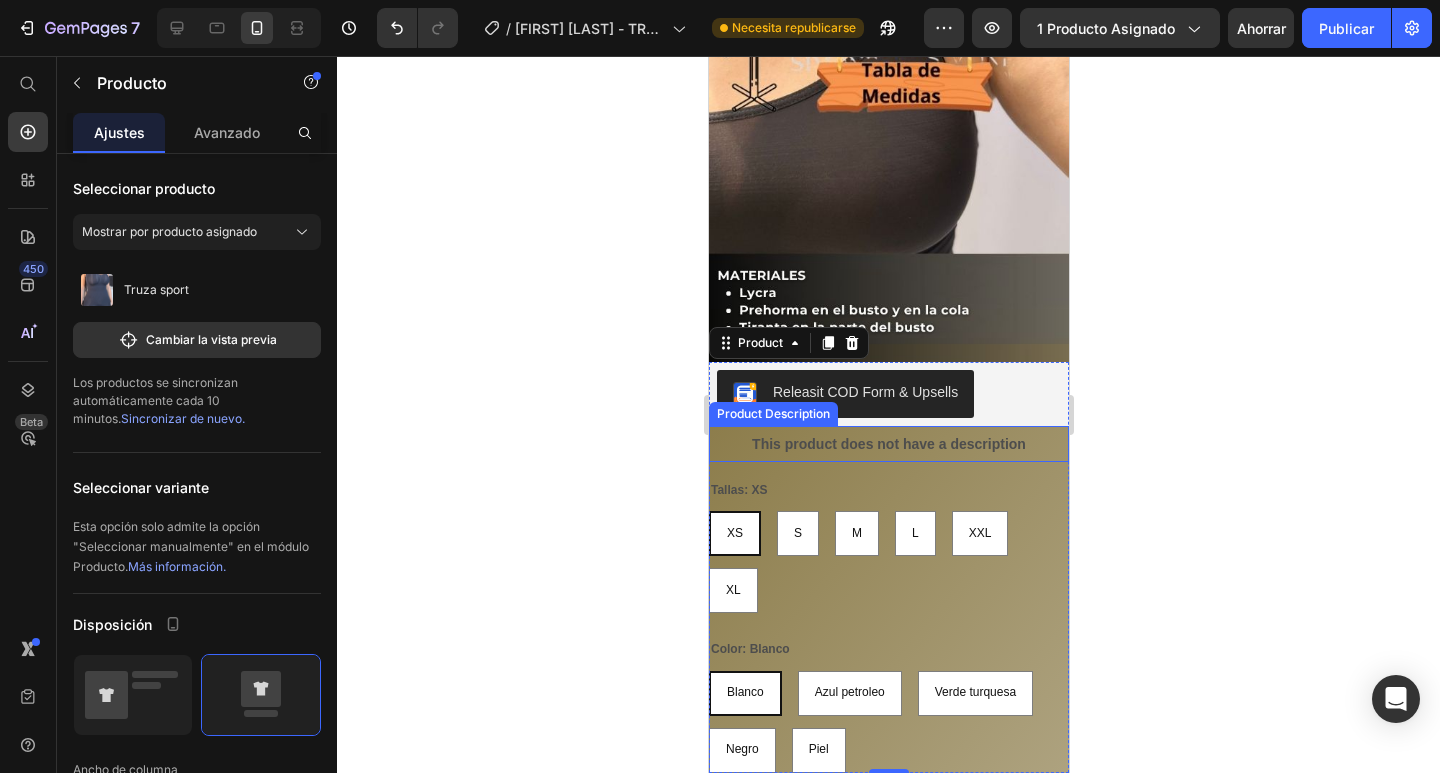 click on "This product does not have a description" at bounding box center (888, 444) 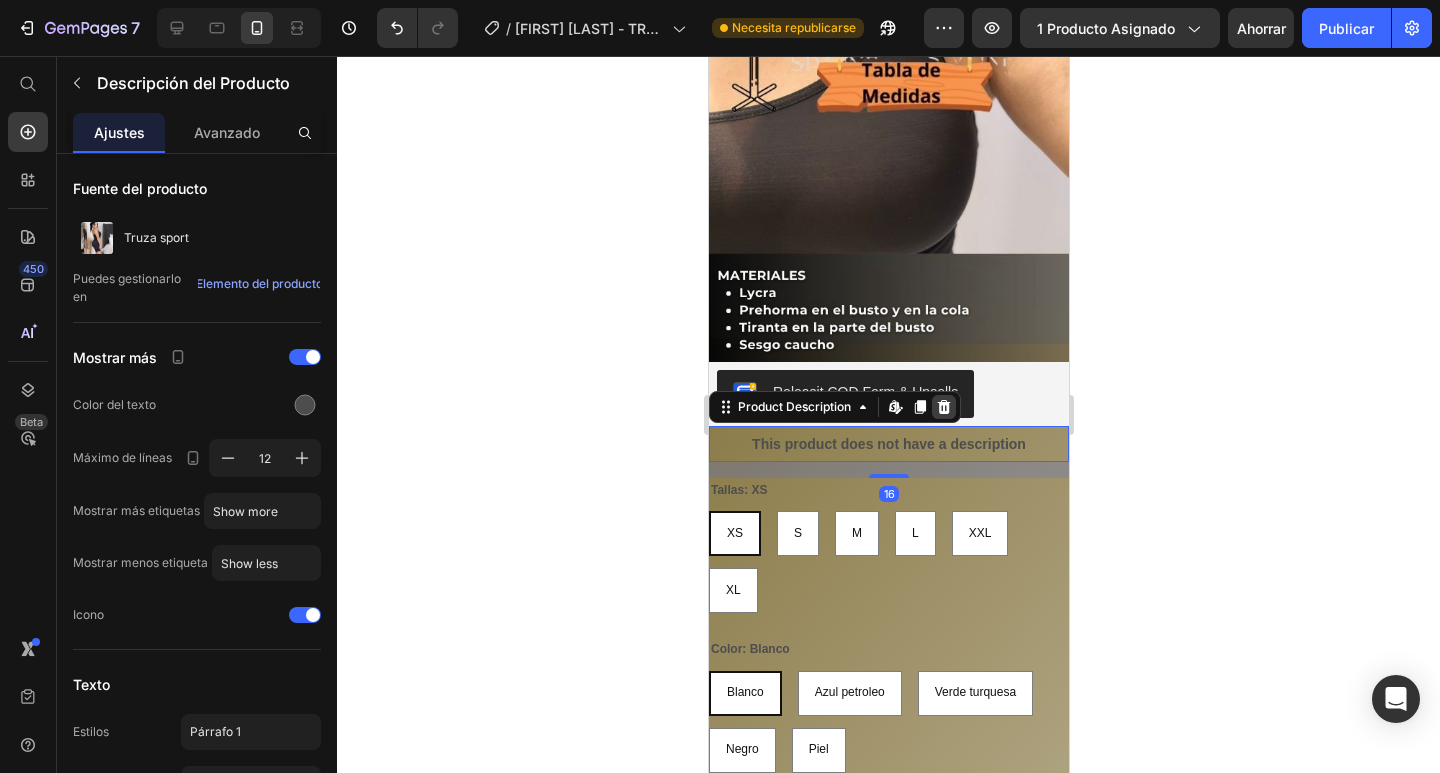 click 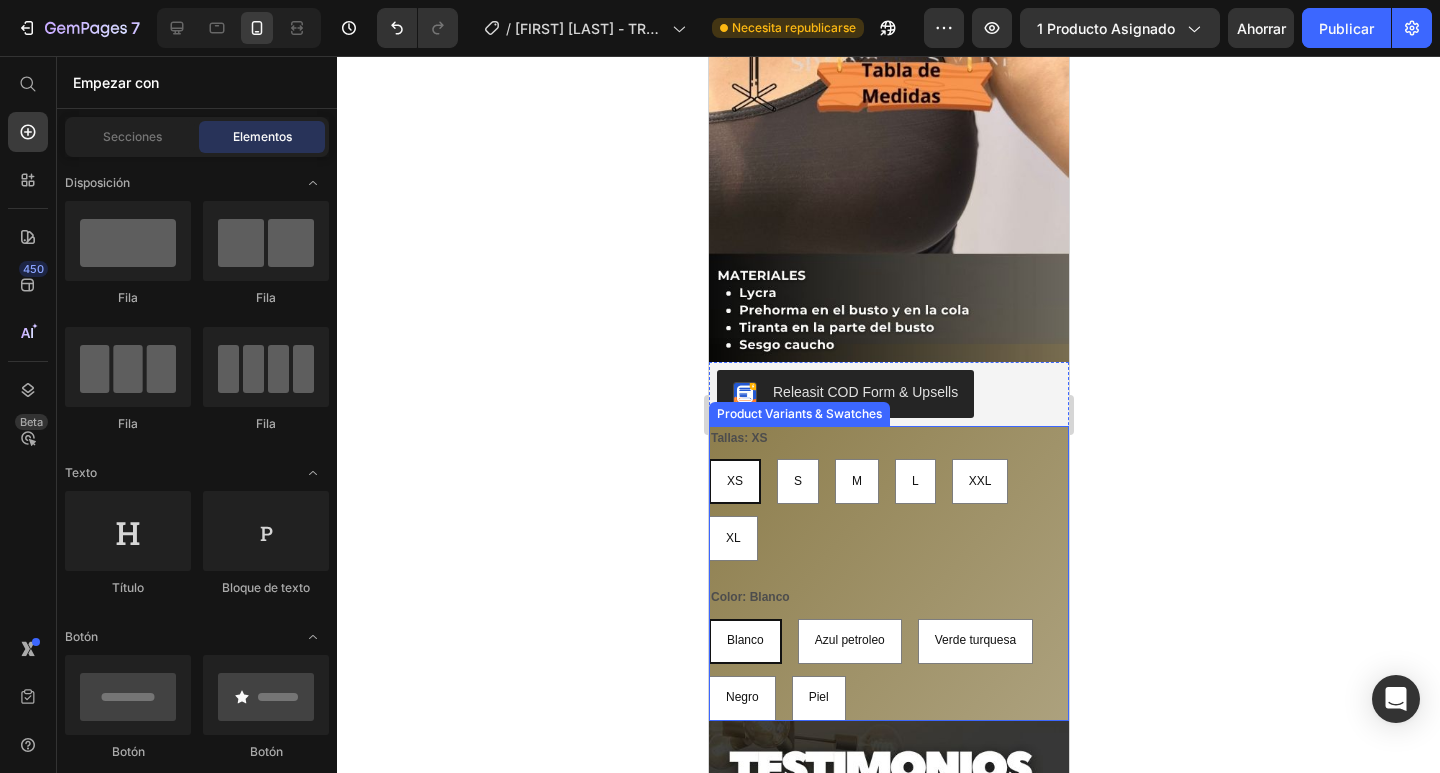 click on "Tallas: XS XS XS XS S S S M M M L L L XXL XXL XXL XL XL XL" at bounding box center [888, 494] 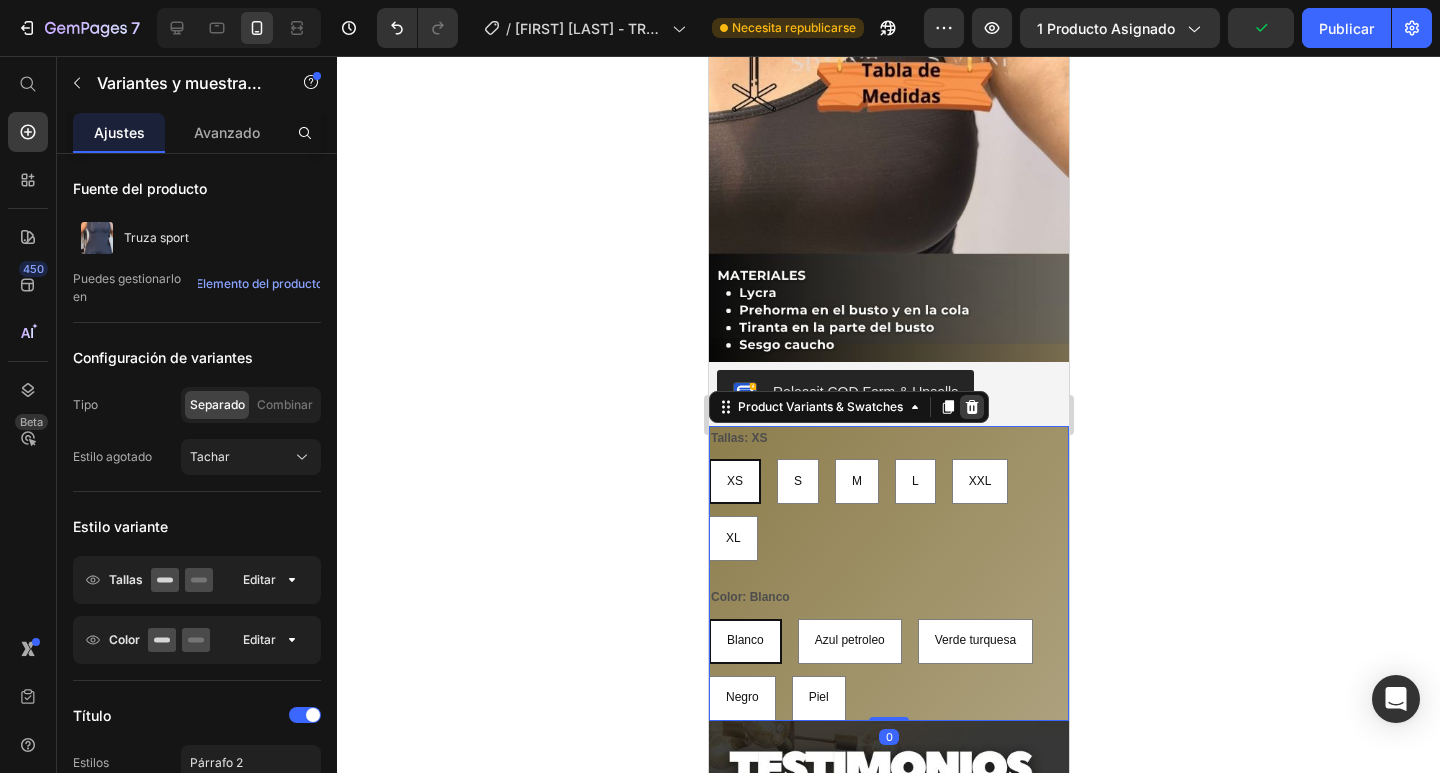 click 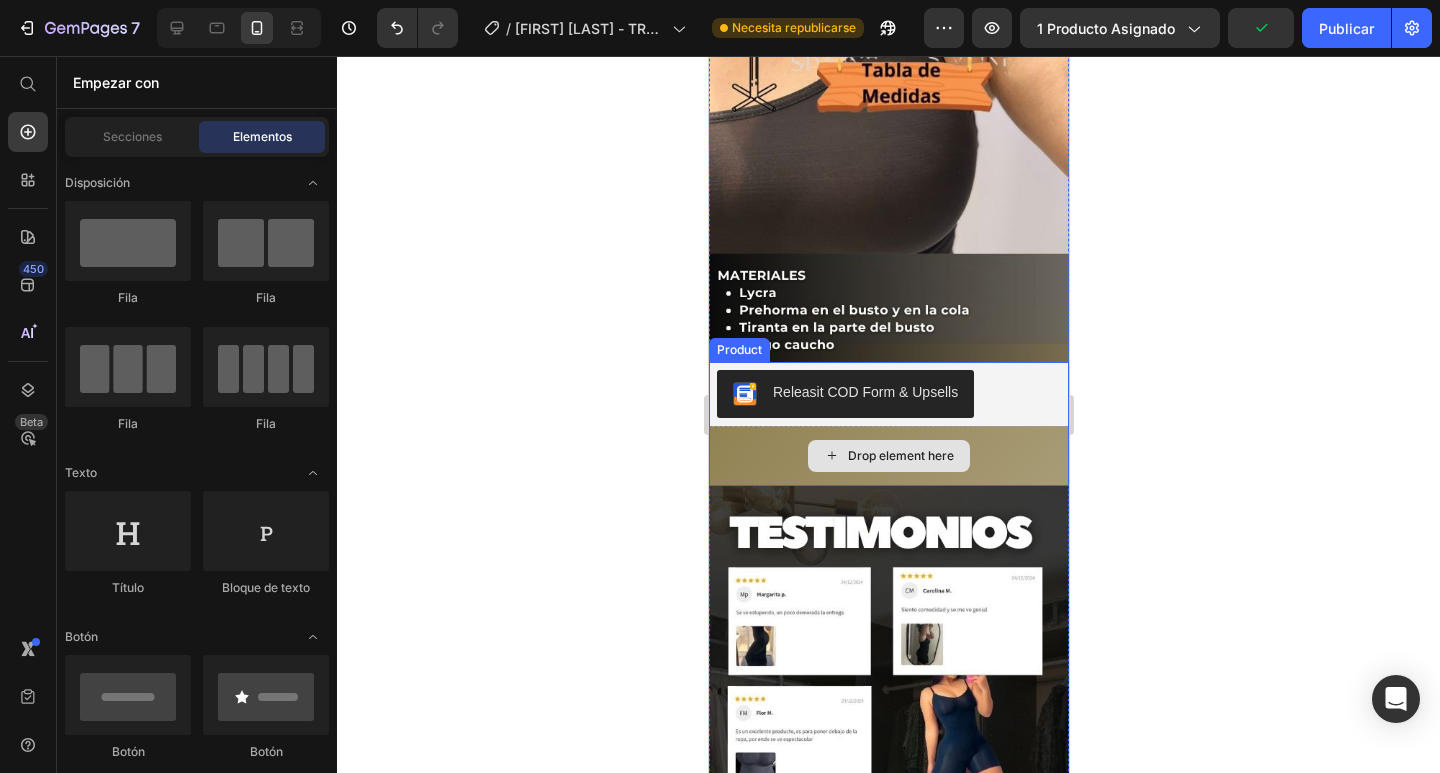 click on "Drop element here" at bounding box center (888, 456) 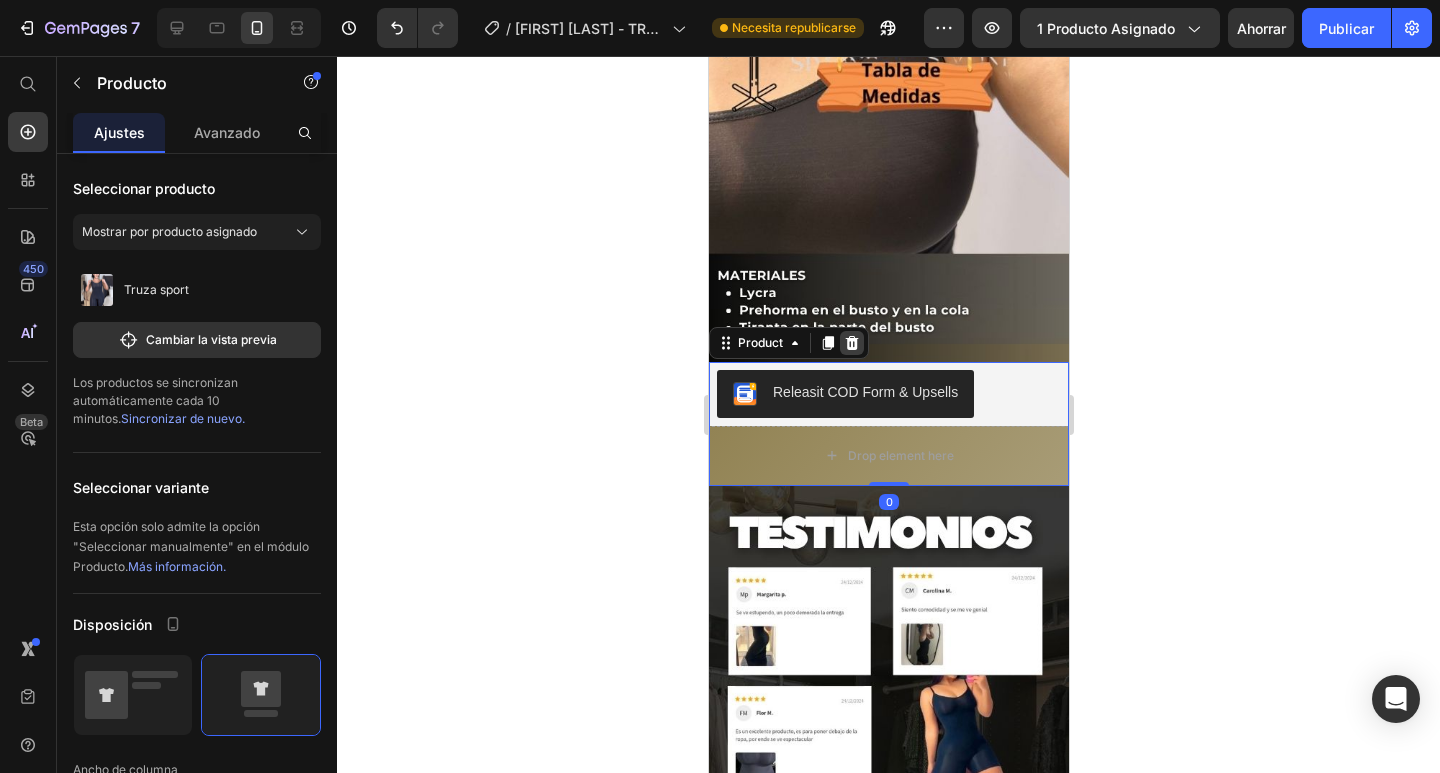 click at bounding box center [851, 343] 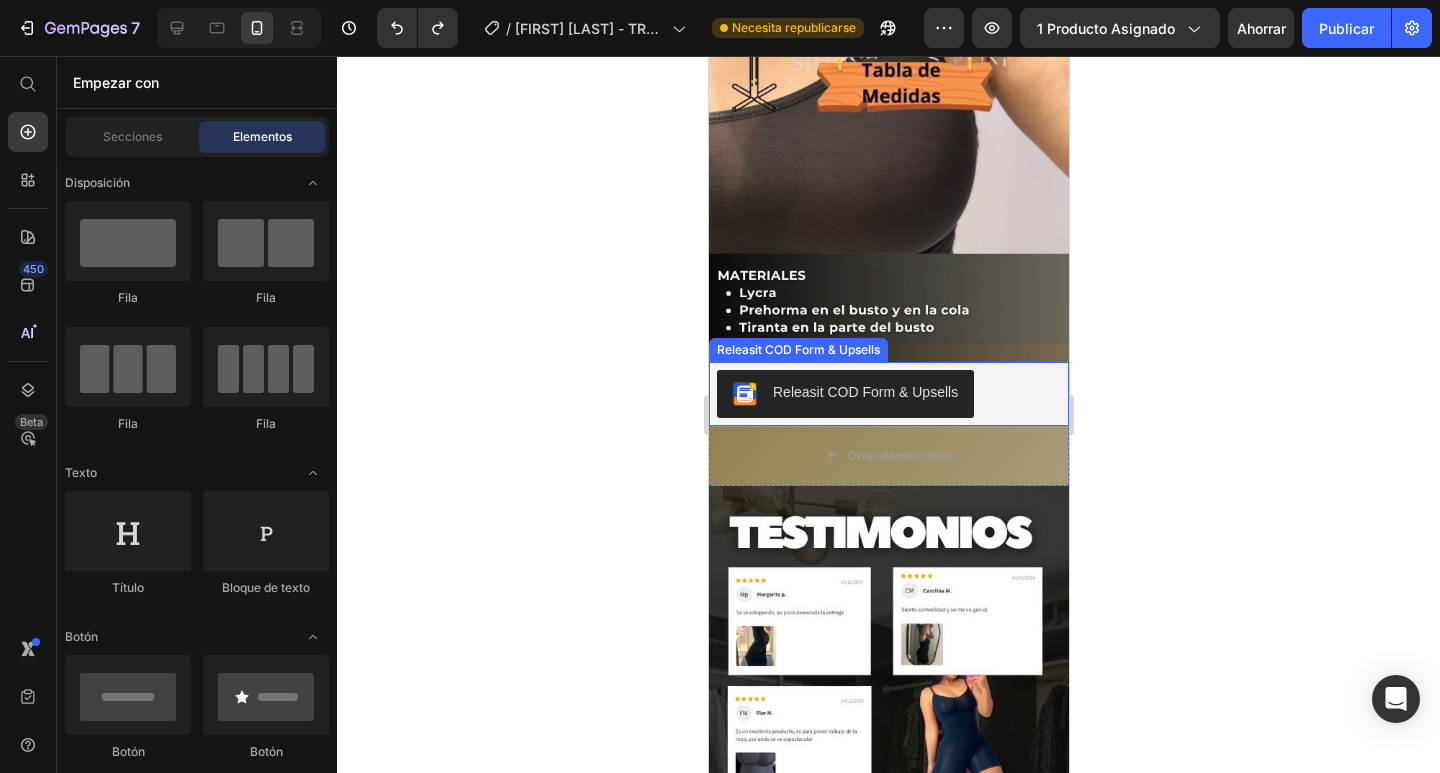 click on "Releasit COD Form & Upsells" at bounding box center (864, 392) 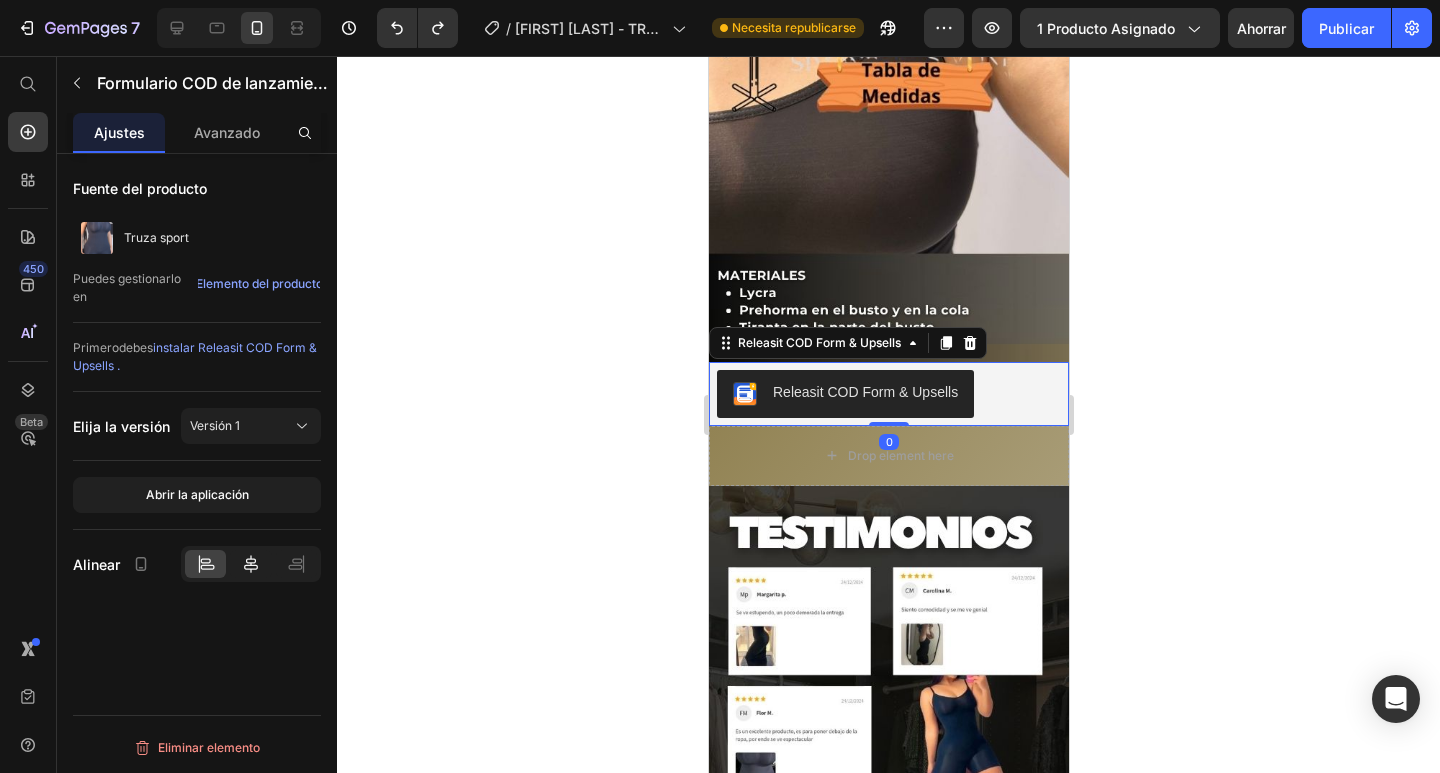 click 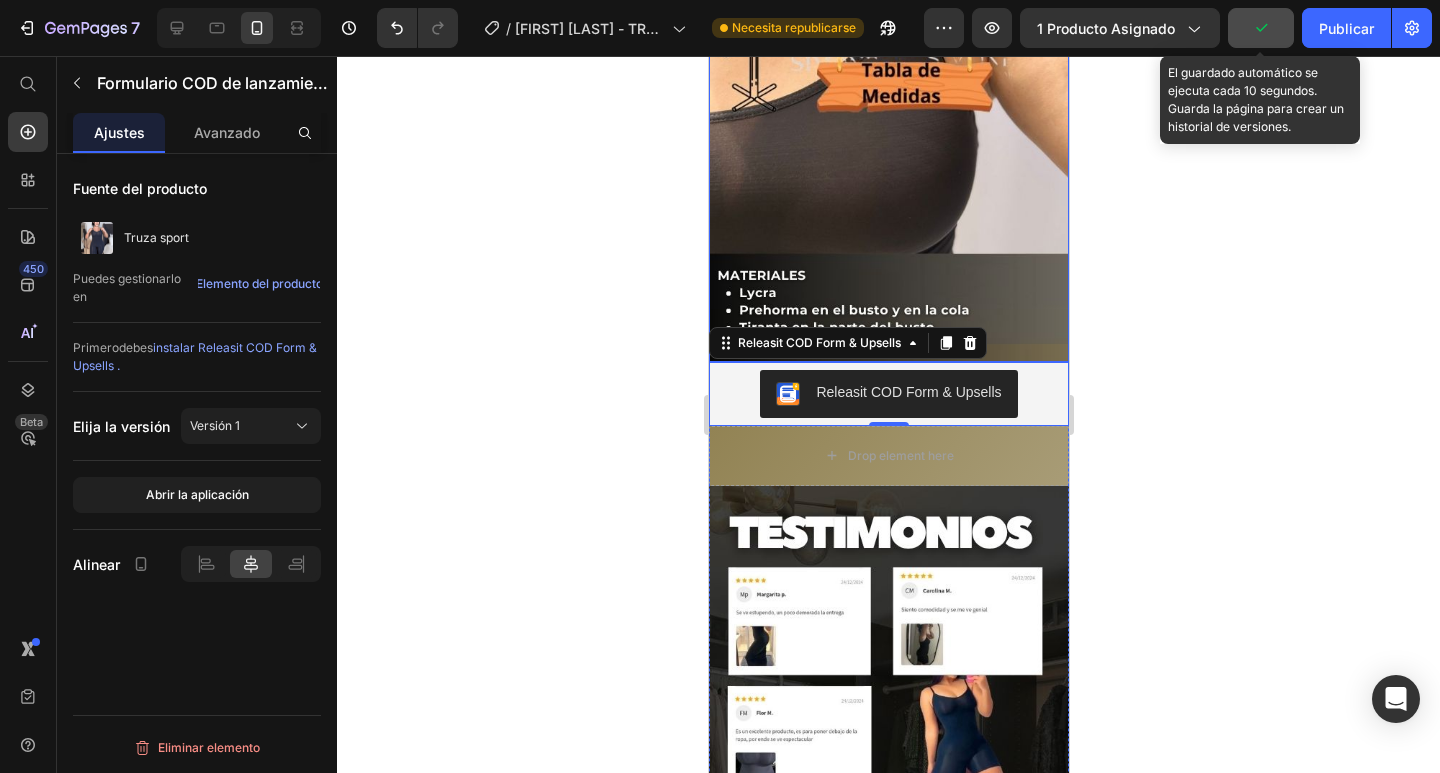 click 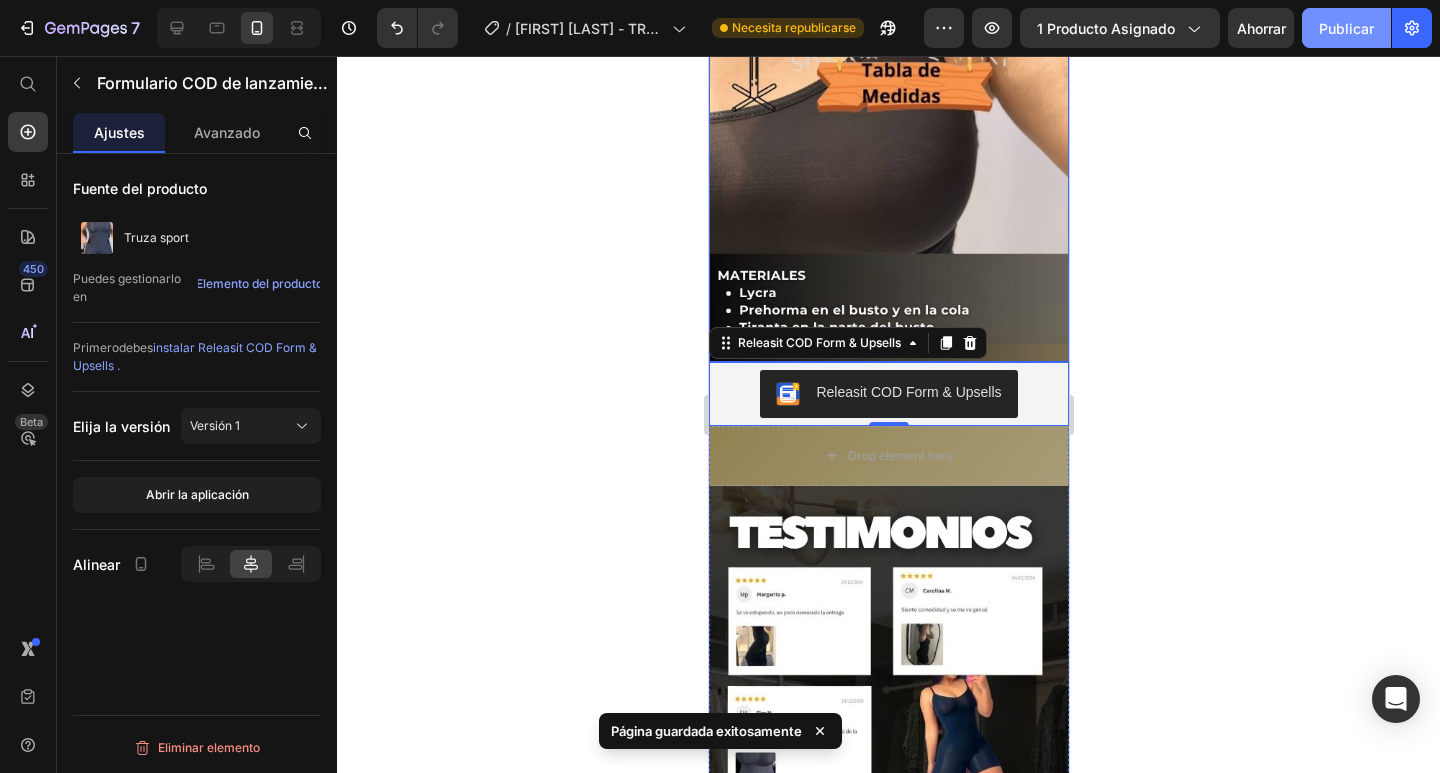 click on "Publicar" at bounding box center (1346, 28) 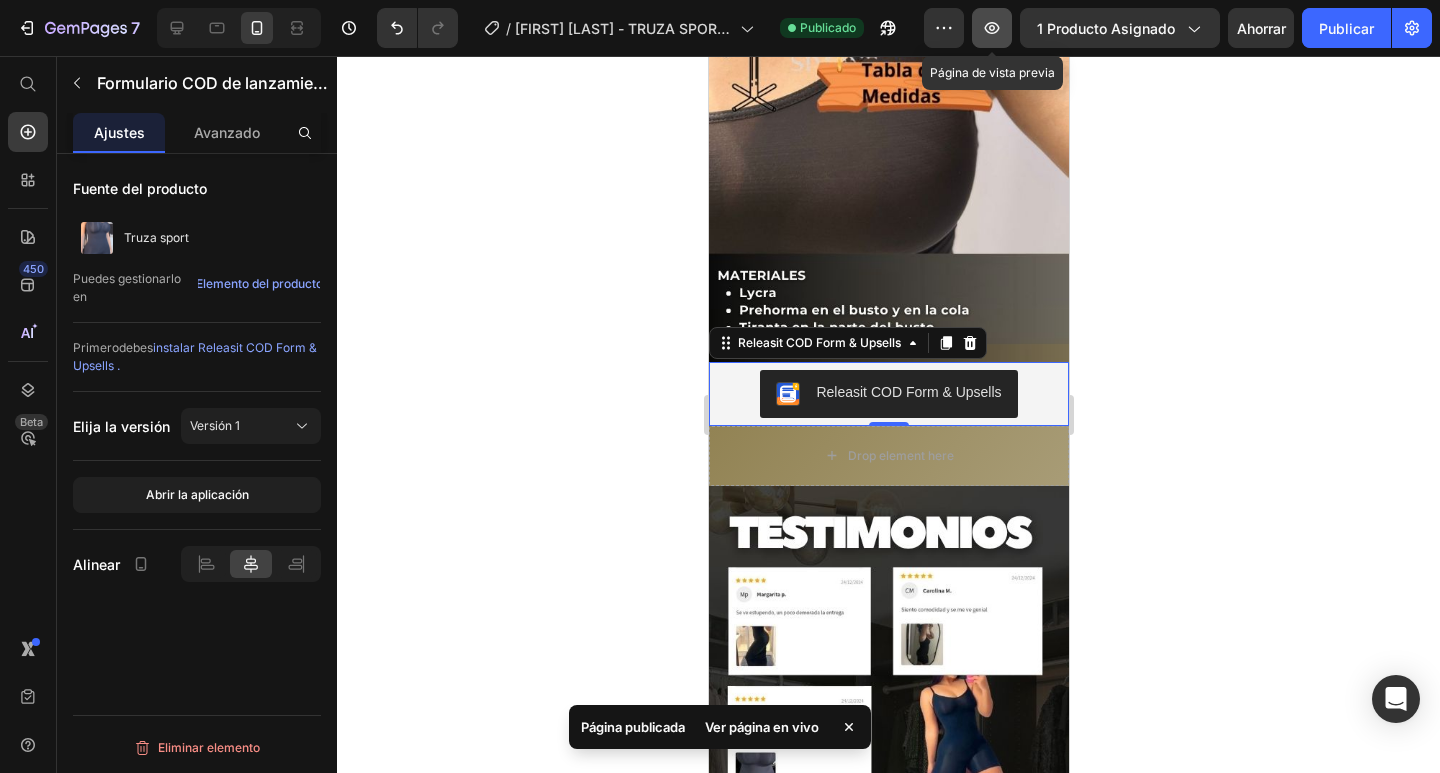 click 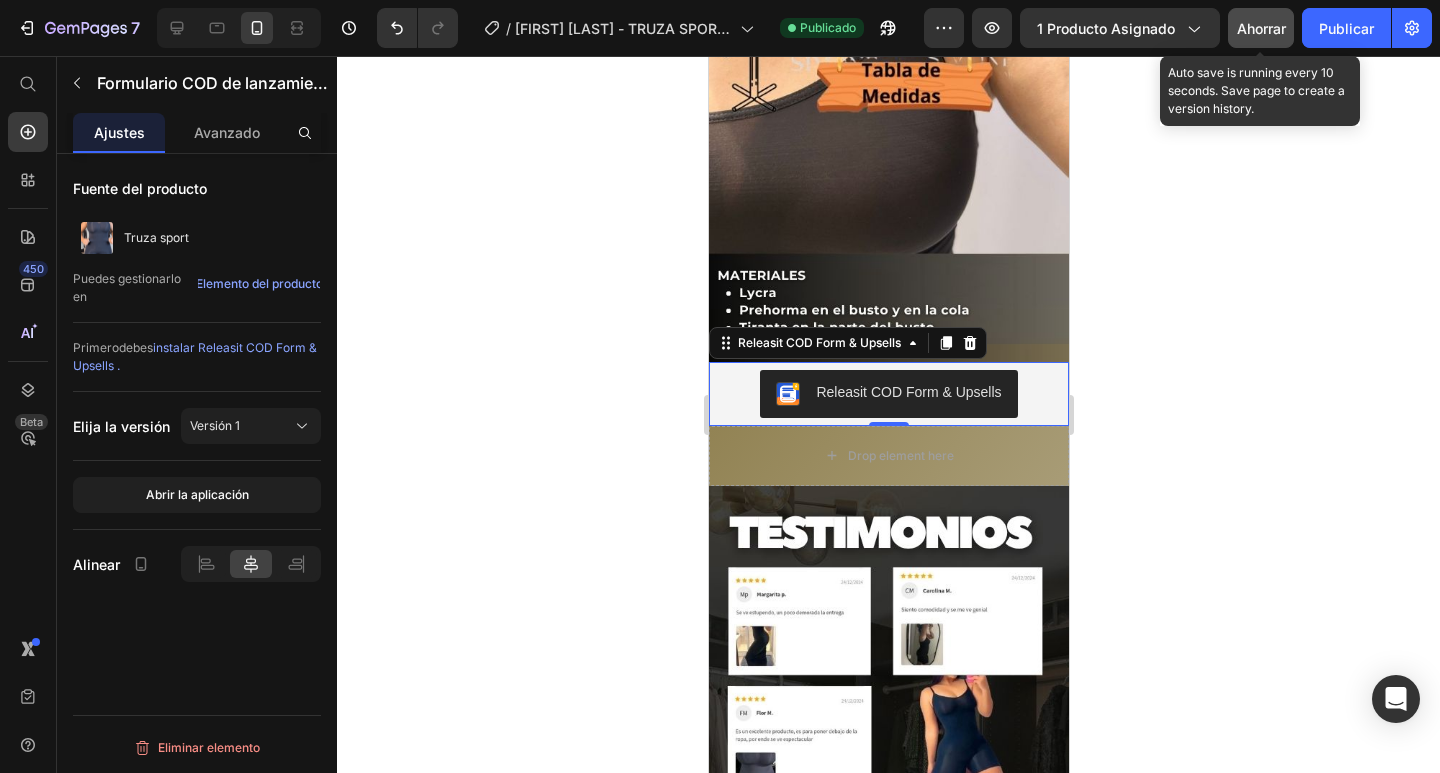 click on "Ahorrar" at bounding box center (1261, 28) 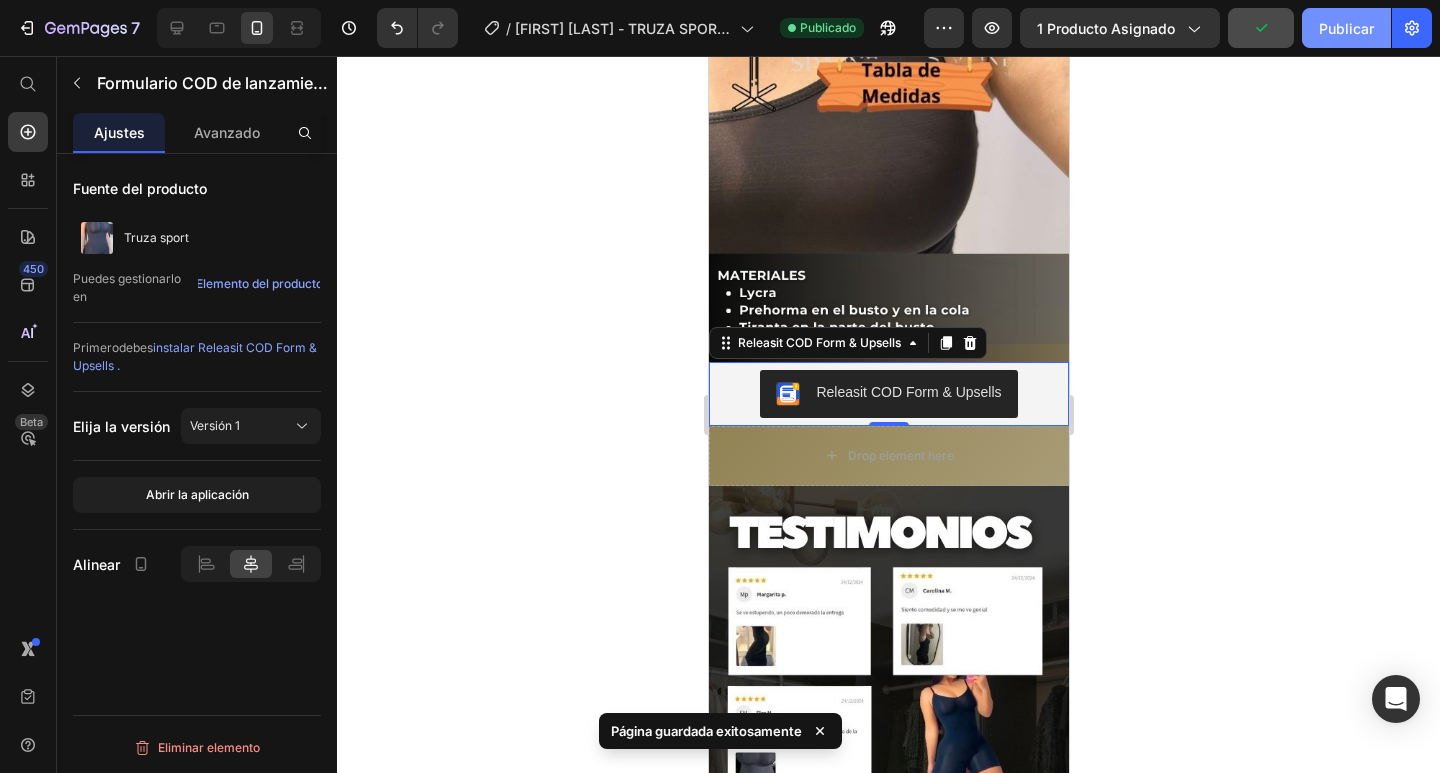 click on "Publicar" at bounding box center [1346, 28] 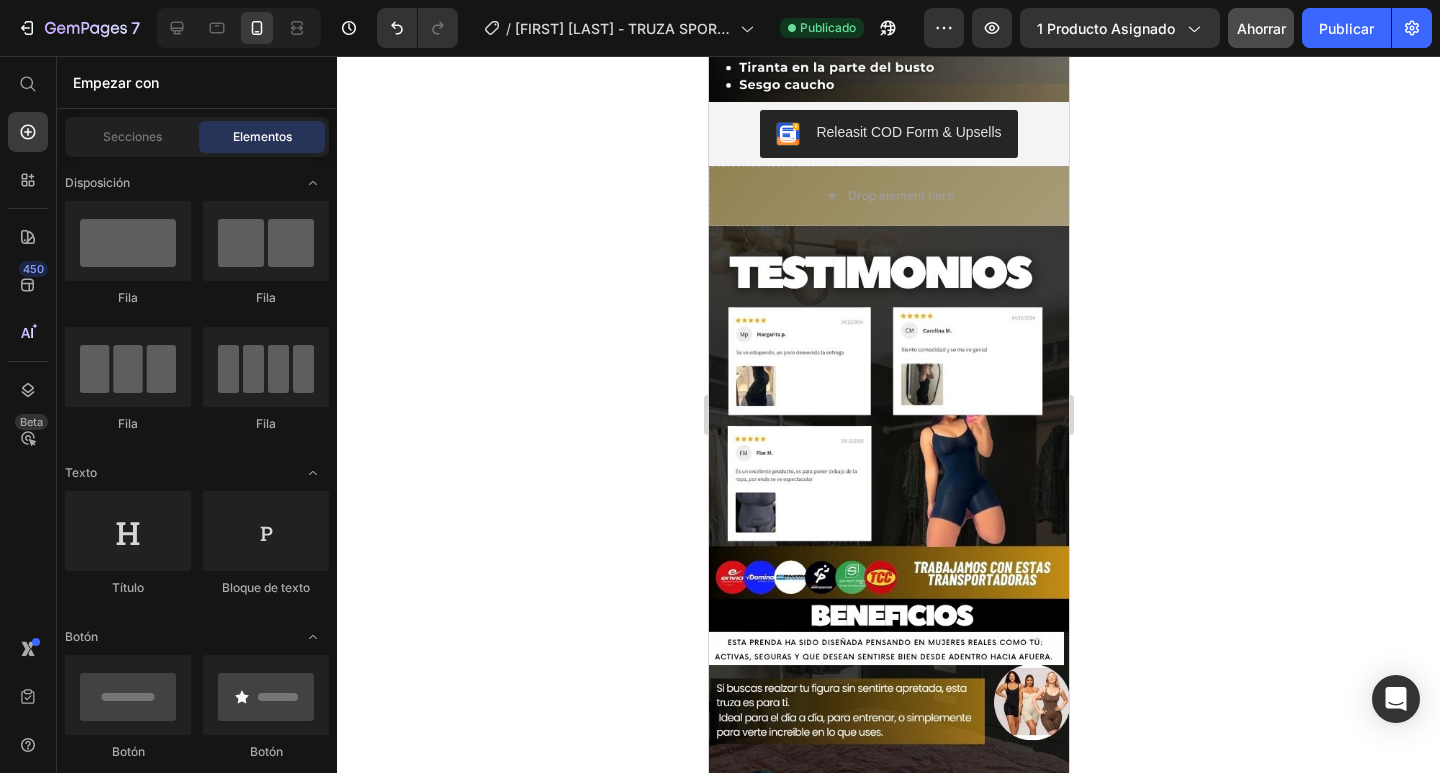scroll, scrollTop: 1787, scrollLeft: 0, axis: vertical 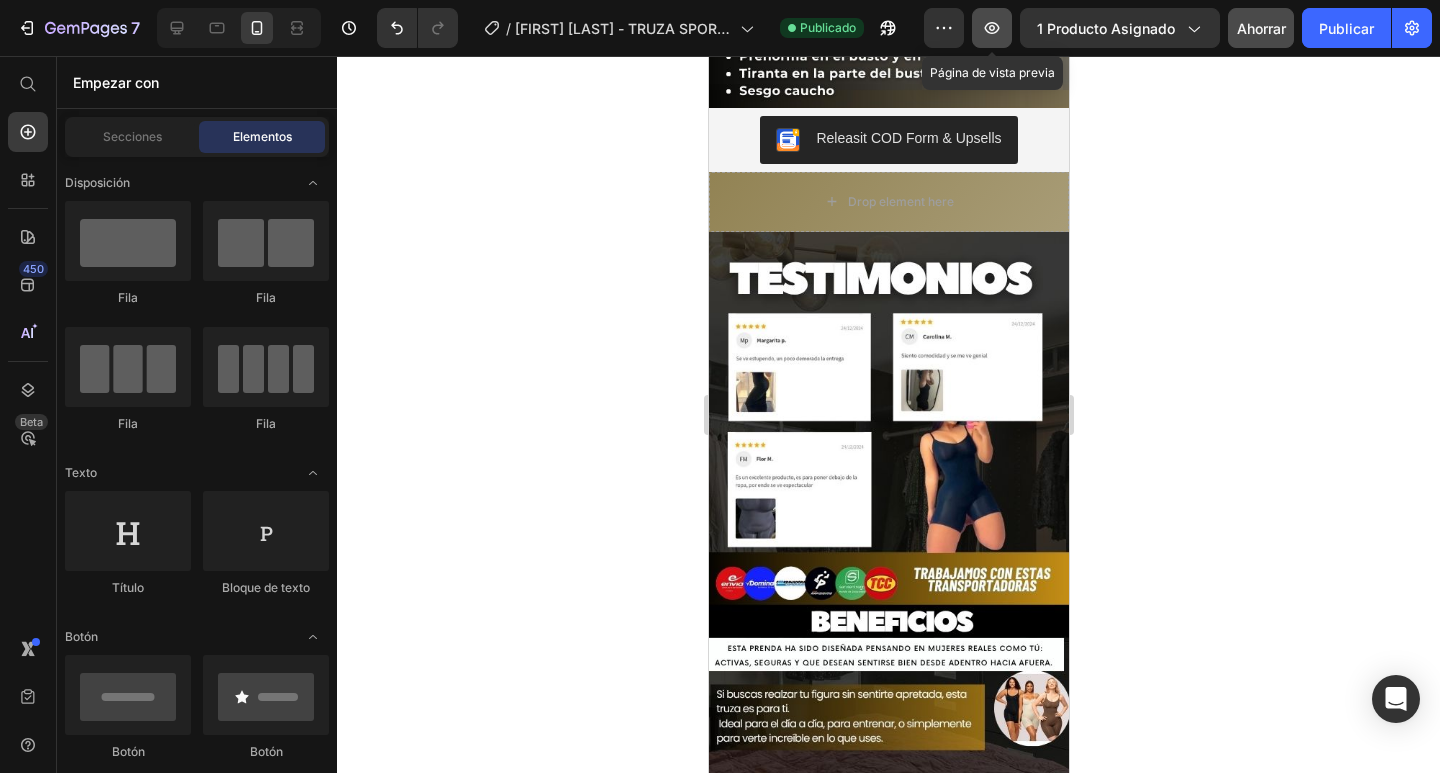 click 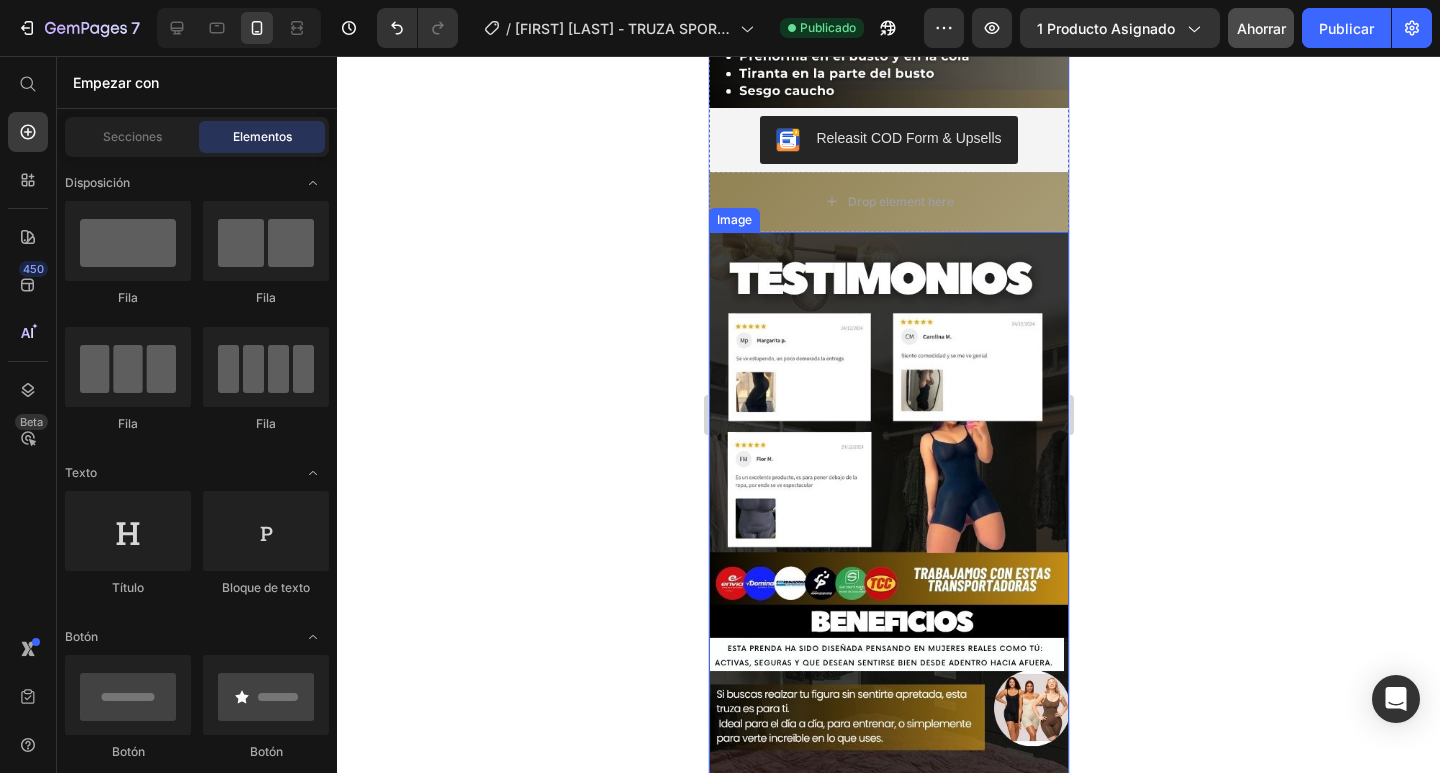 scroll, scrollTop: 1487, scrollLeft: 0, axis: vertical 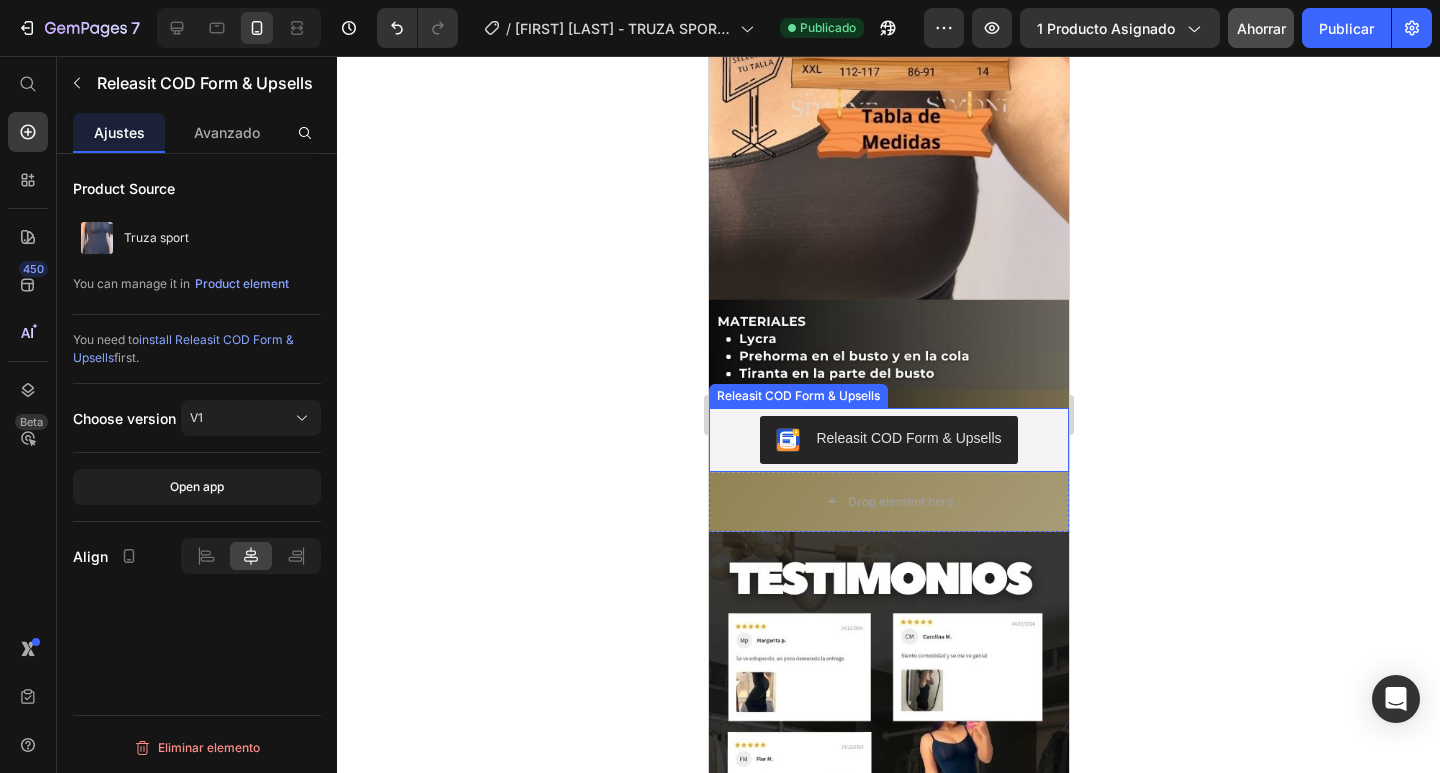click on "Releasit COD Form & Upsells" at bounding box center [887, 440] 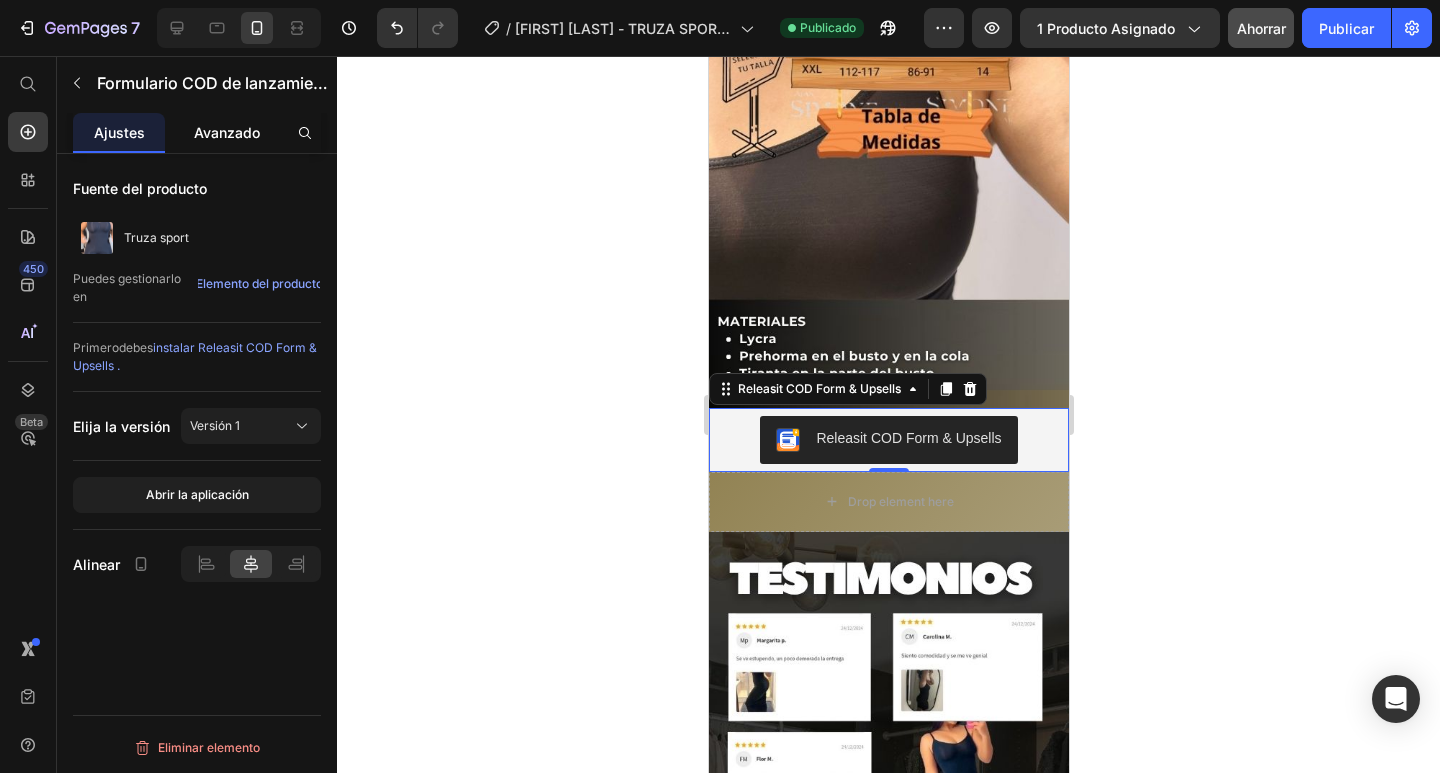 click on "Avanzado" at bounding box center (227, 132) 